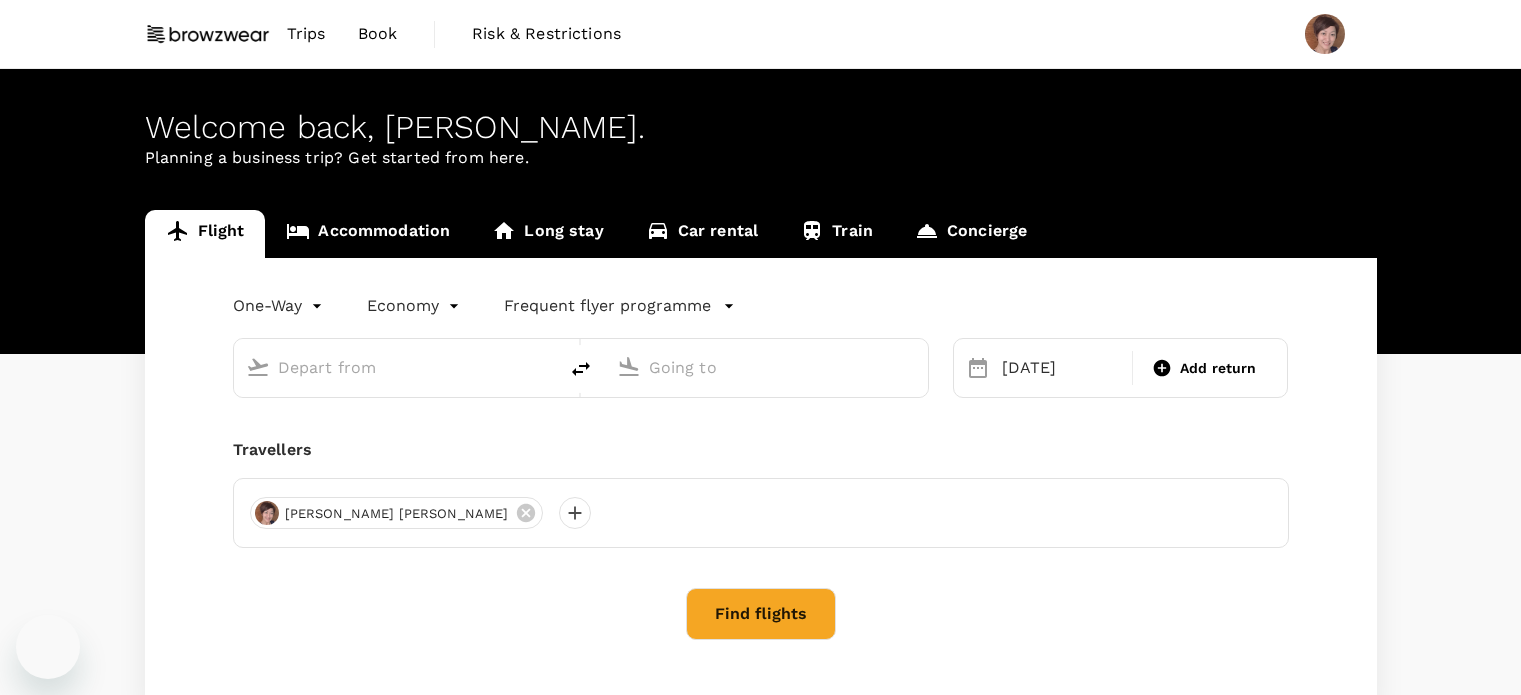 scroll, scrollTop: 0, scrollLeft: 0, axis: both 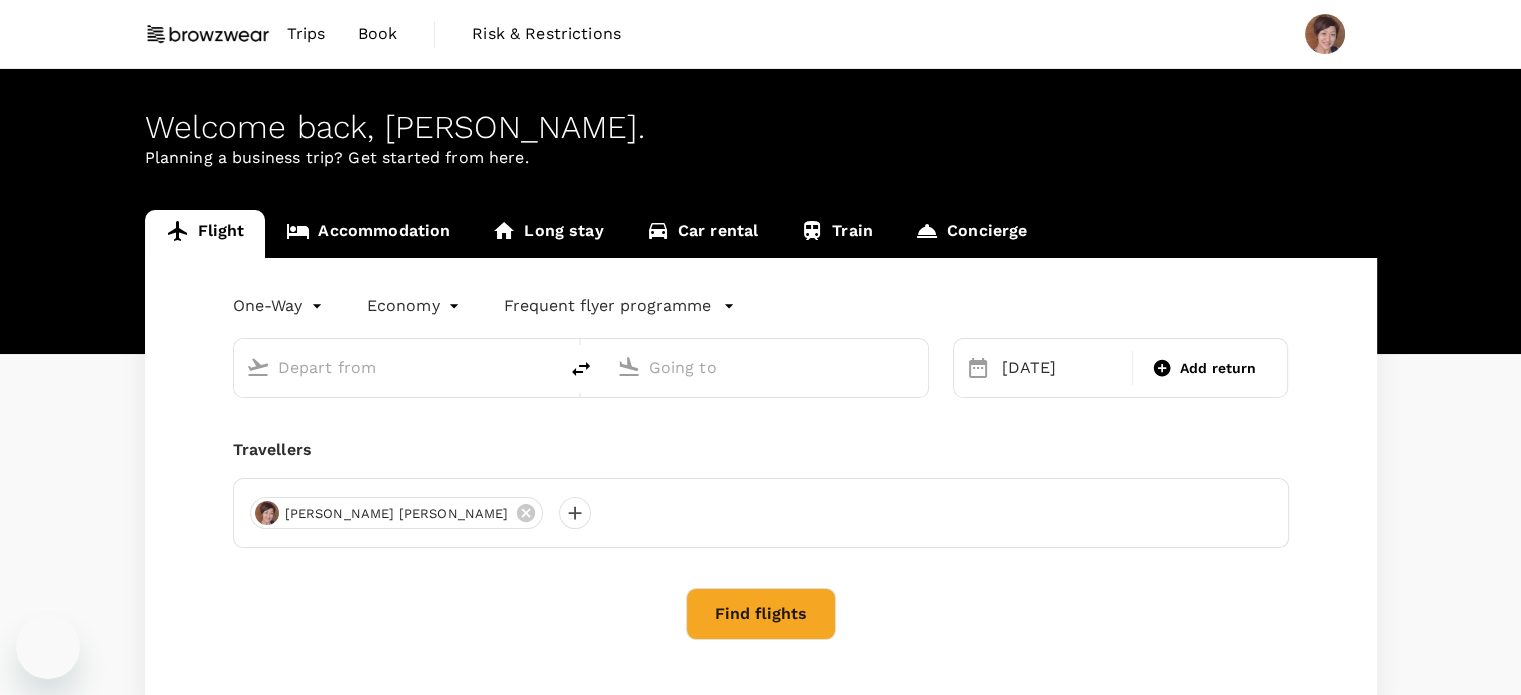 type on "Noi Bai Intl (HAN)" 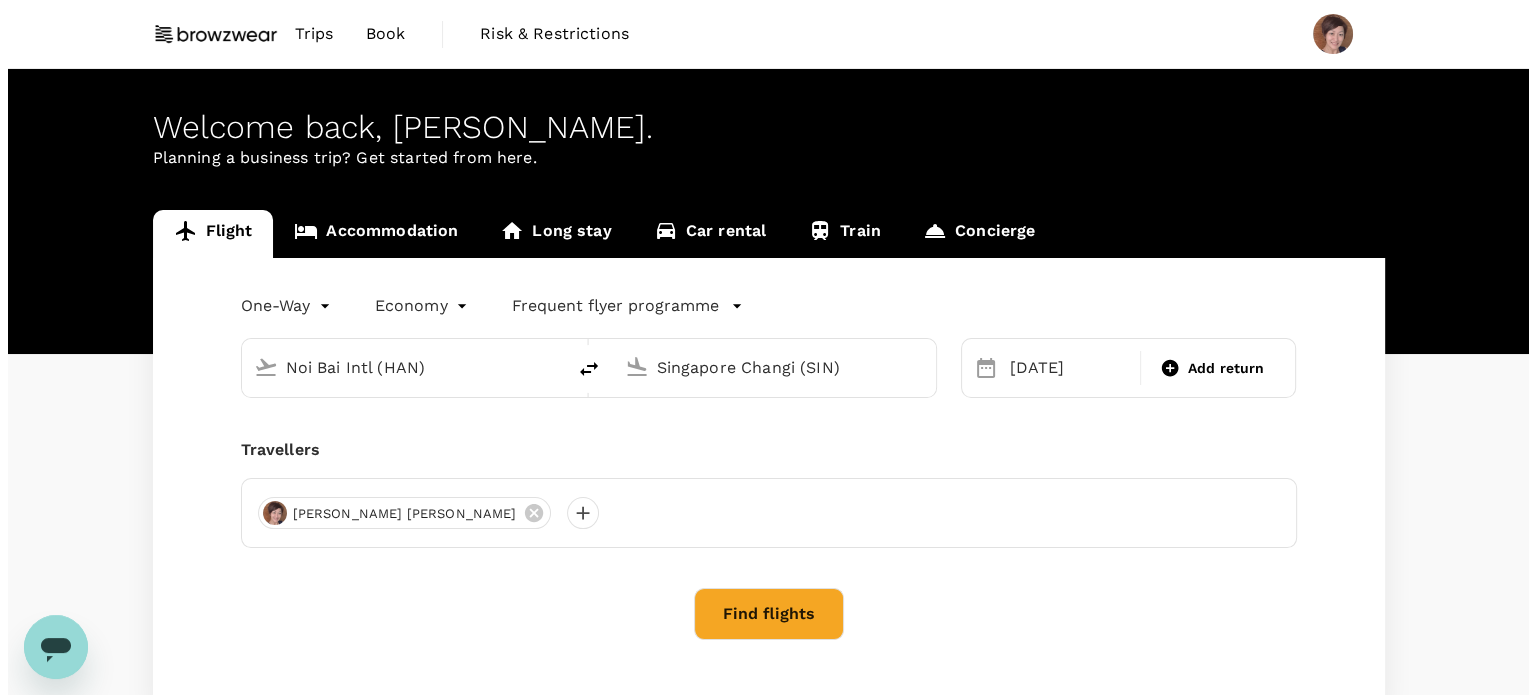 scroll, scrollTop: 0, scrollLeft: 0, axis: both 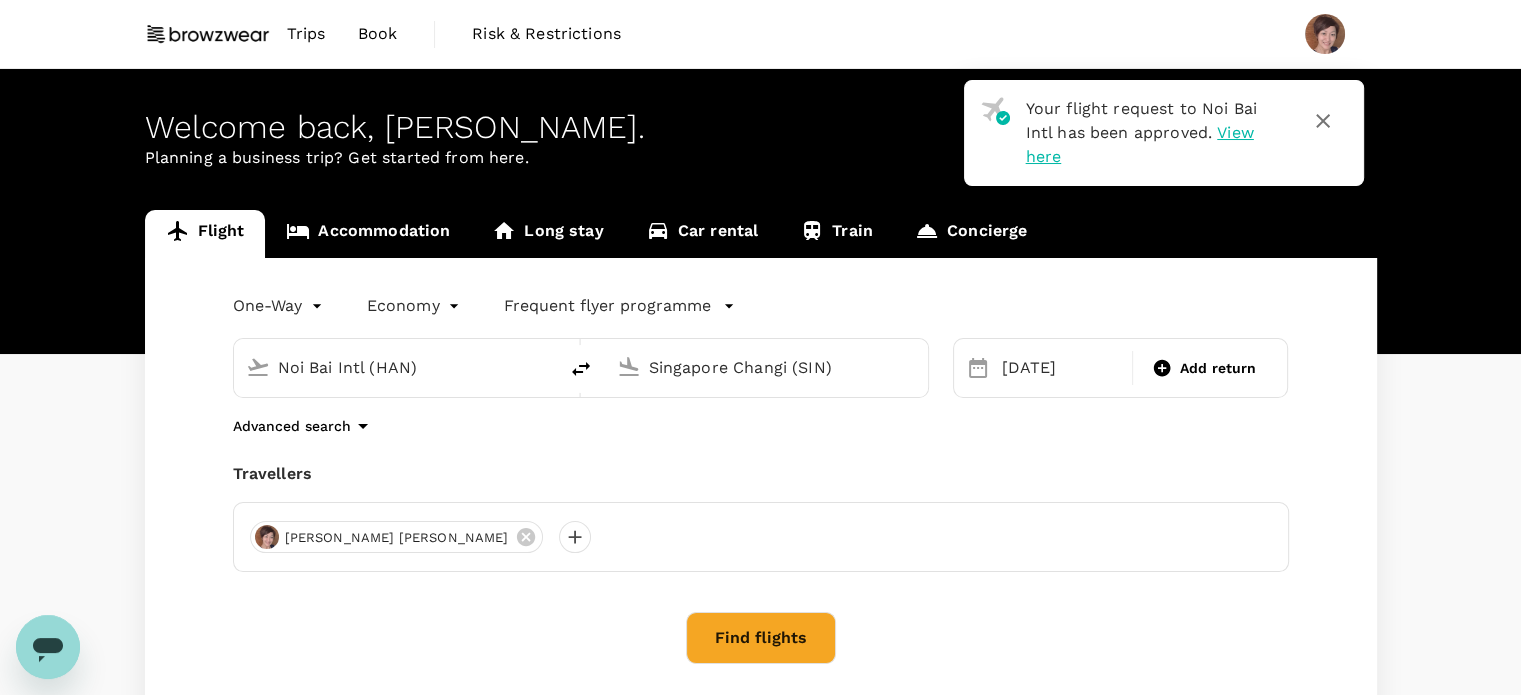type 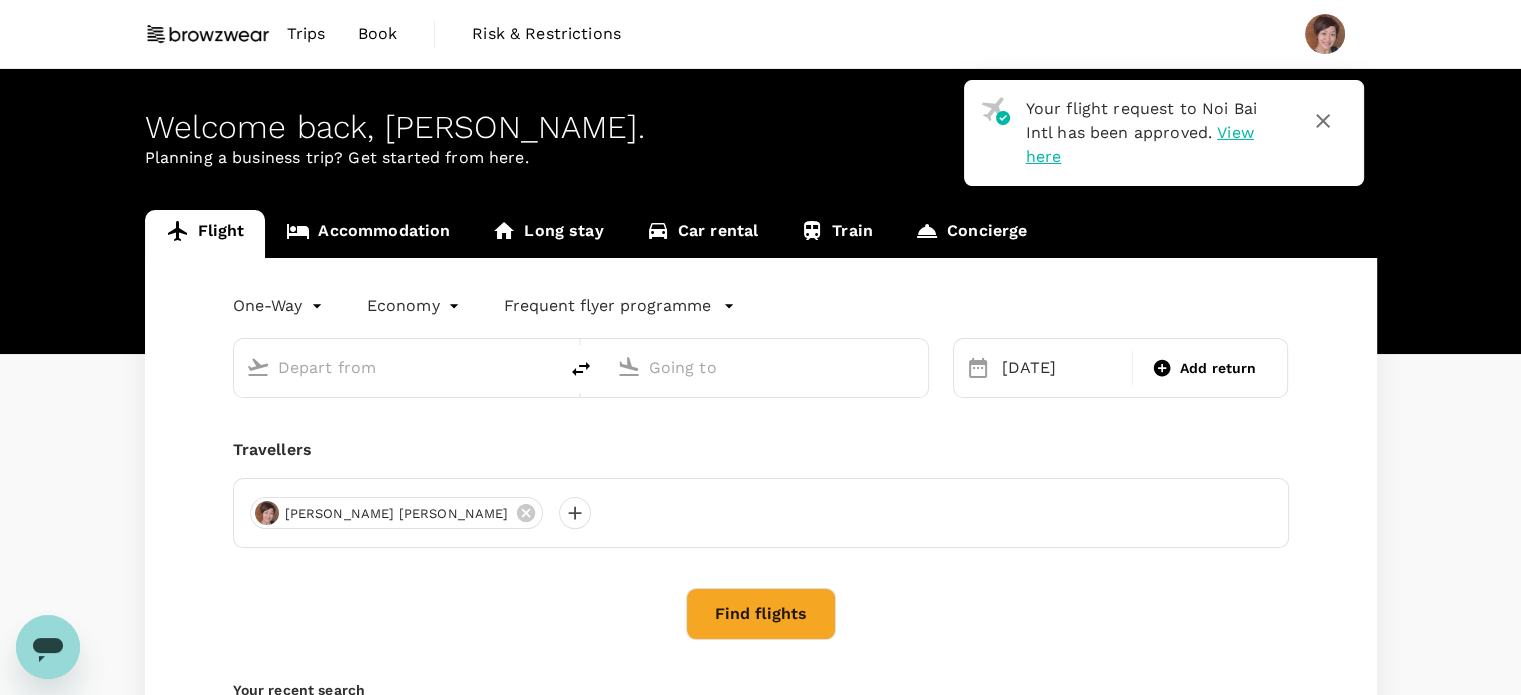 type on "Noi Bai Intl (HAN)" 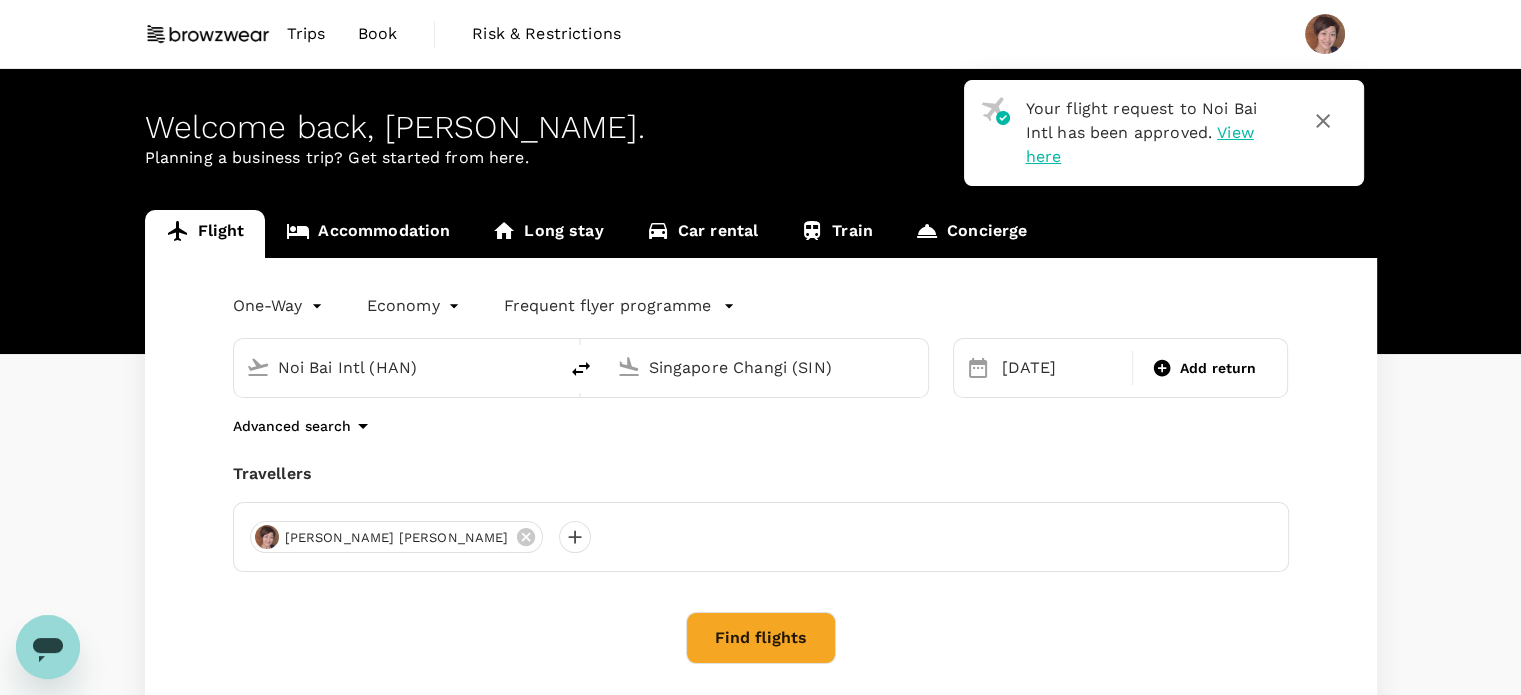 click on "View here" at bounding box center (1140, 144) 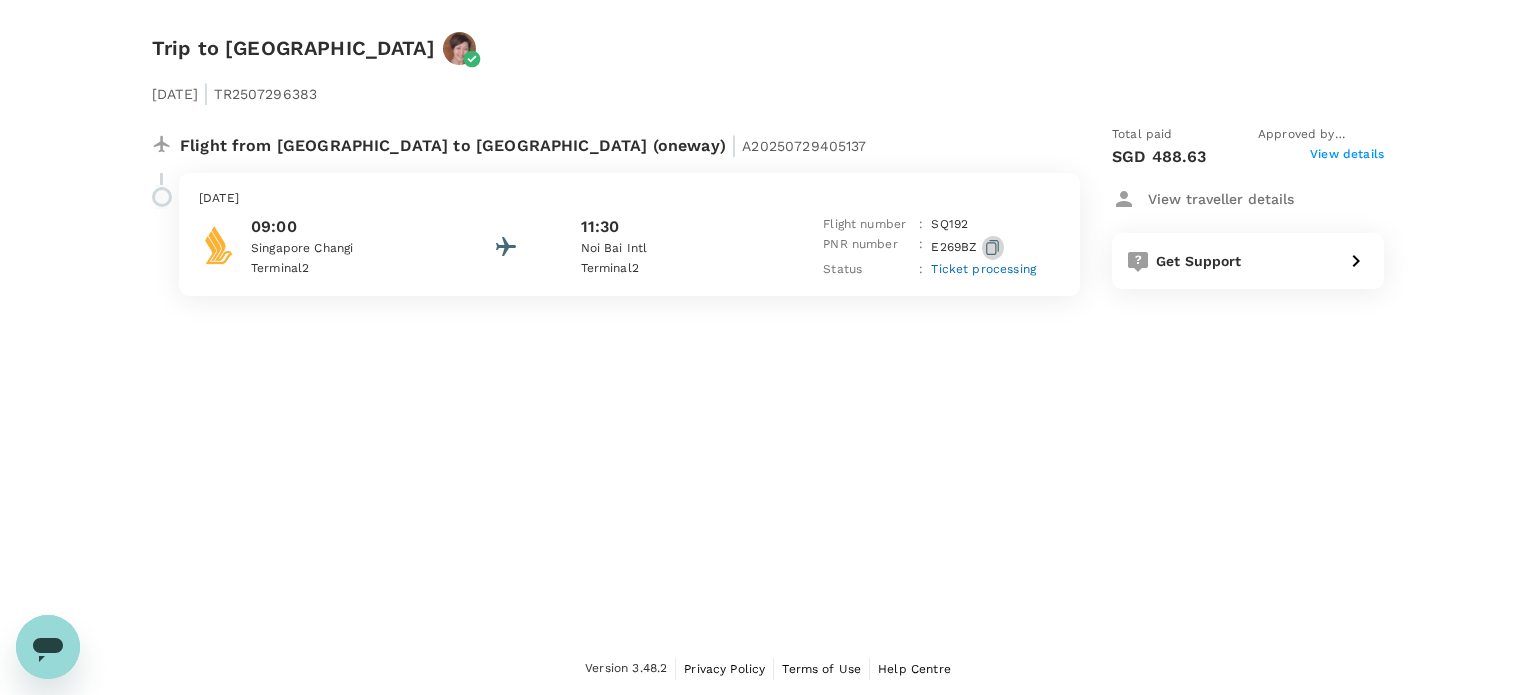 click 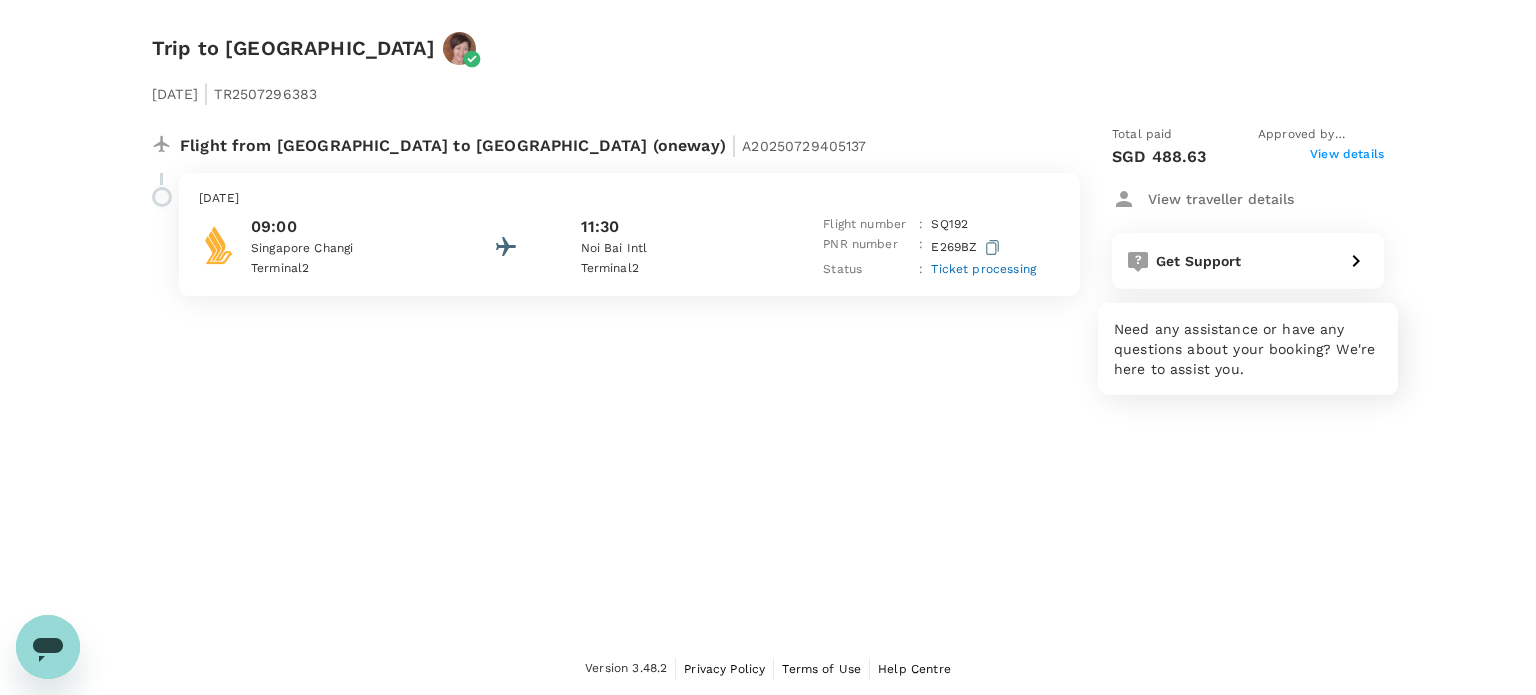 click on "Get Support" at bounding box center (1199, 261) 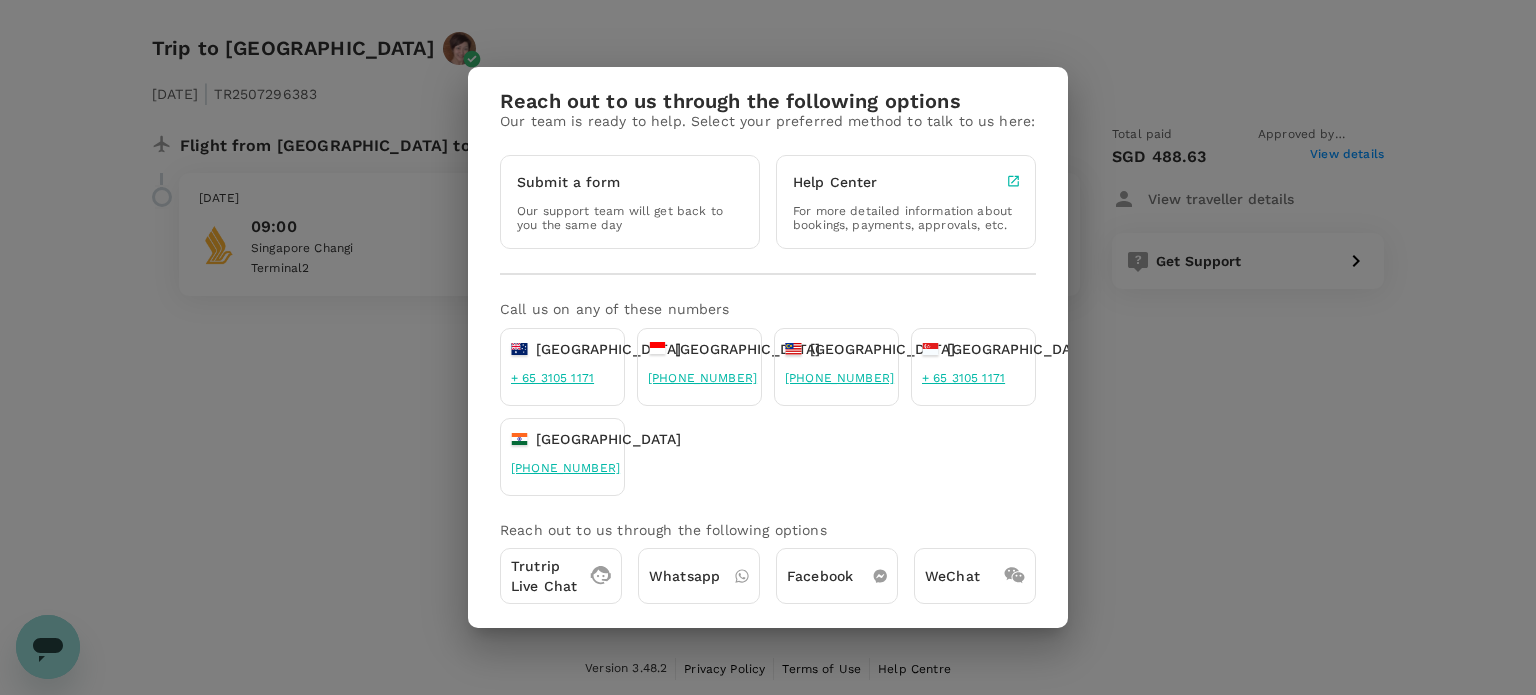 click on "Whatsapp" at bounding box center (699, 576) 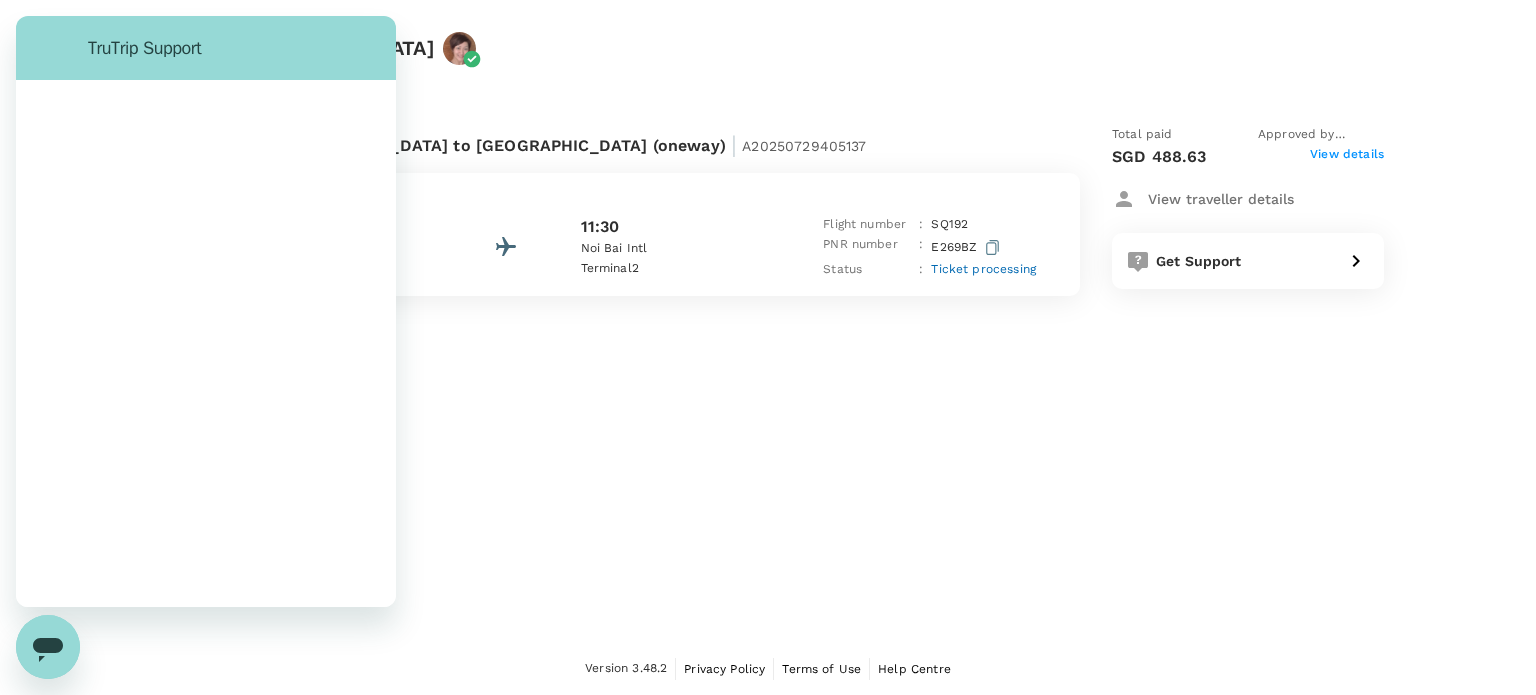 scroll, scrollTop: 0, scrollLeft: 0, axis: both 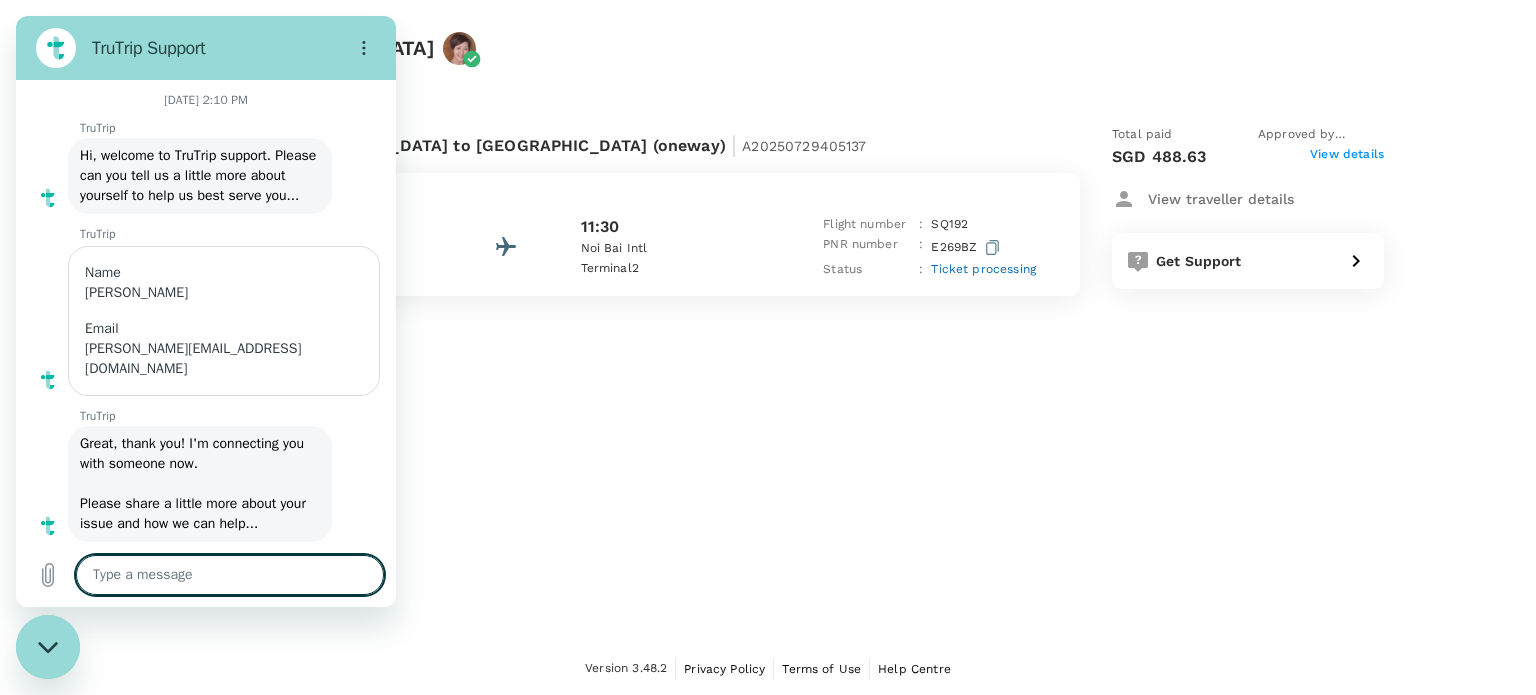 type on "x" 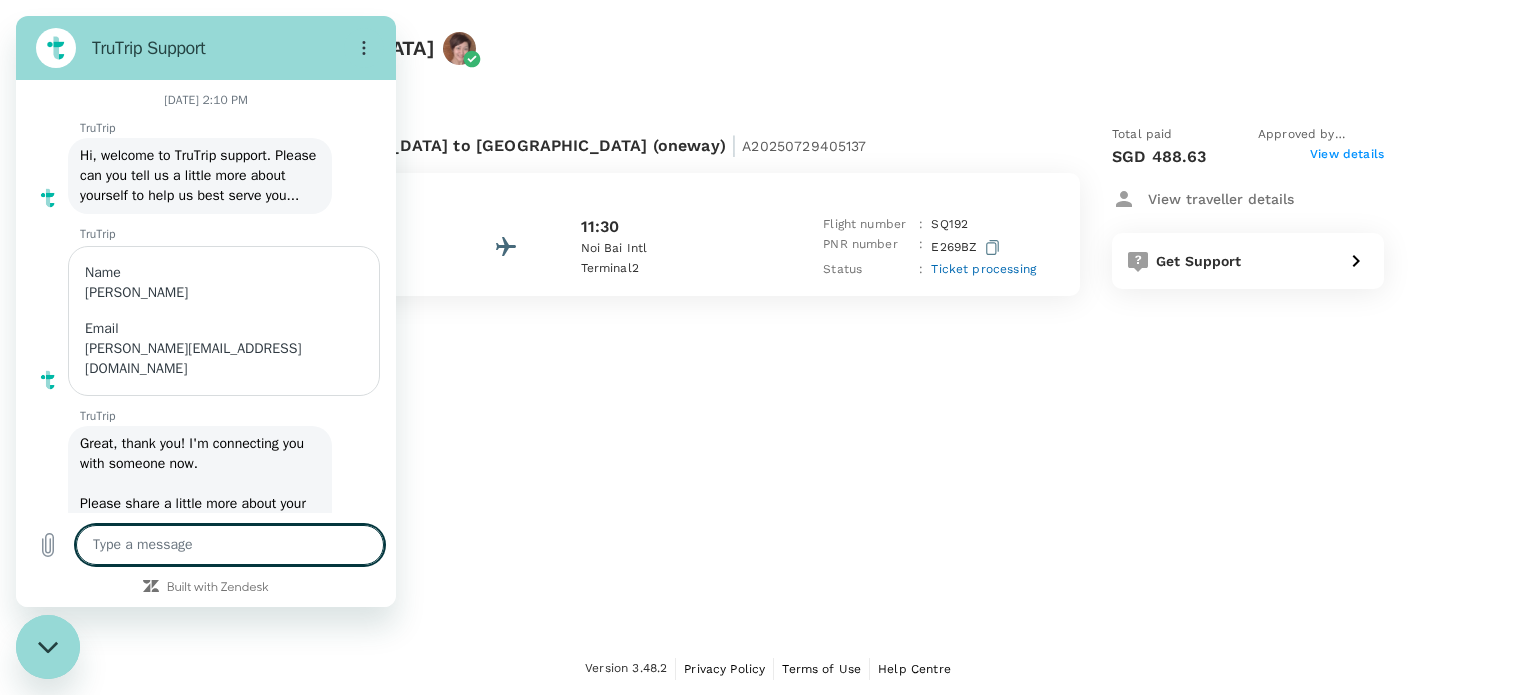 scroll, scrollTop: 1499, scrollLeft: 0, axis: vertical 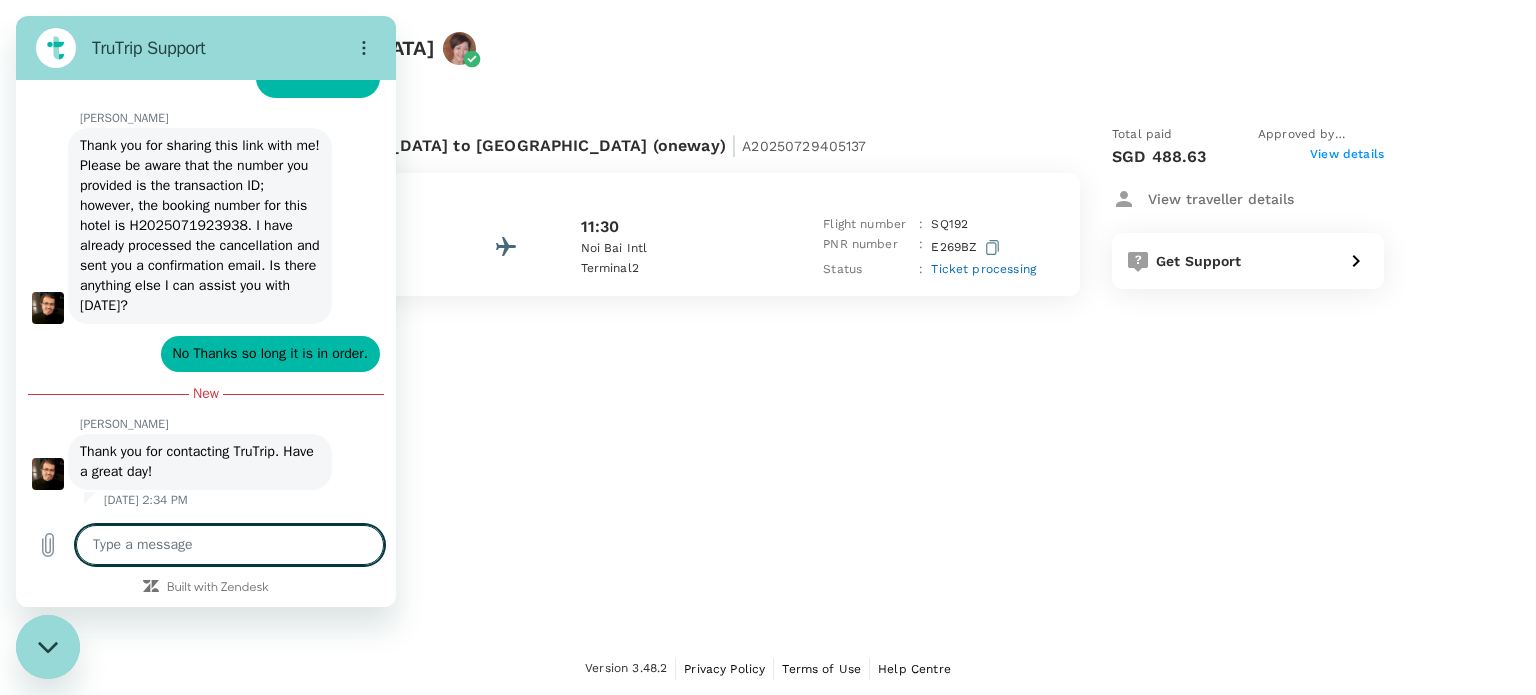 click at bounding box center [230, 545] 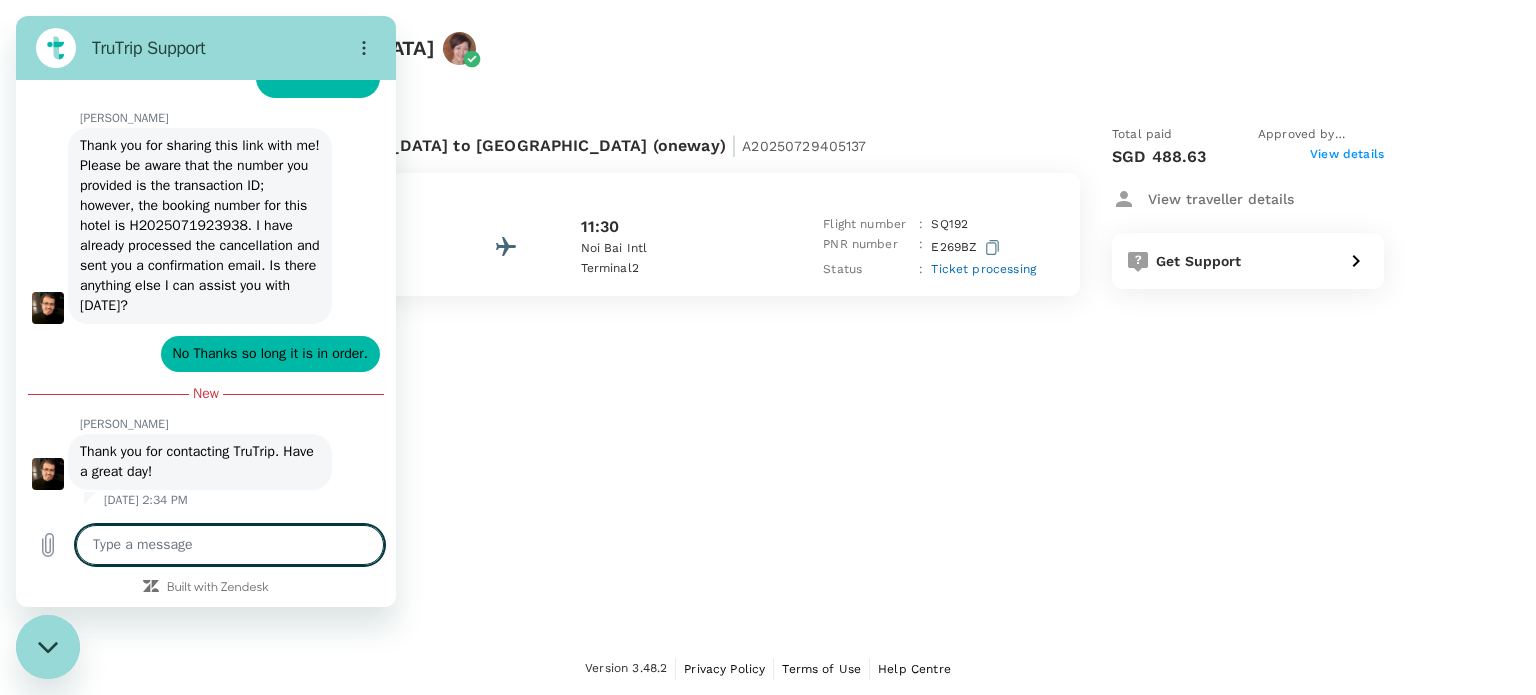 type on "h" 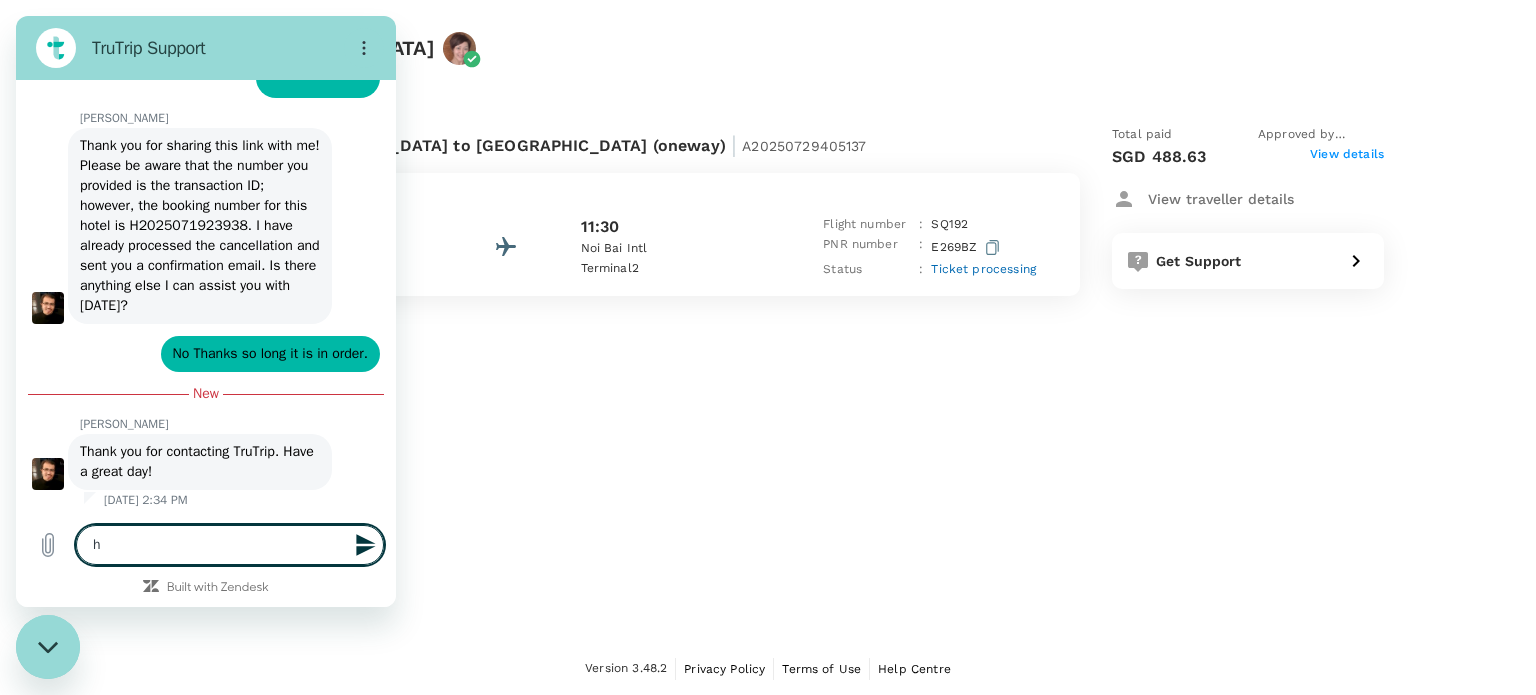 type on "hi" 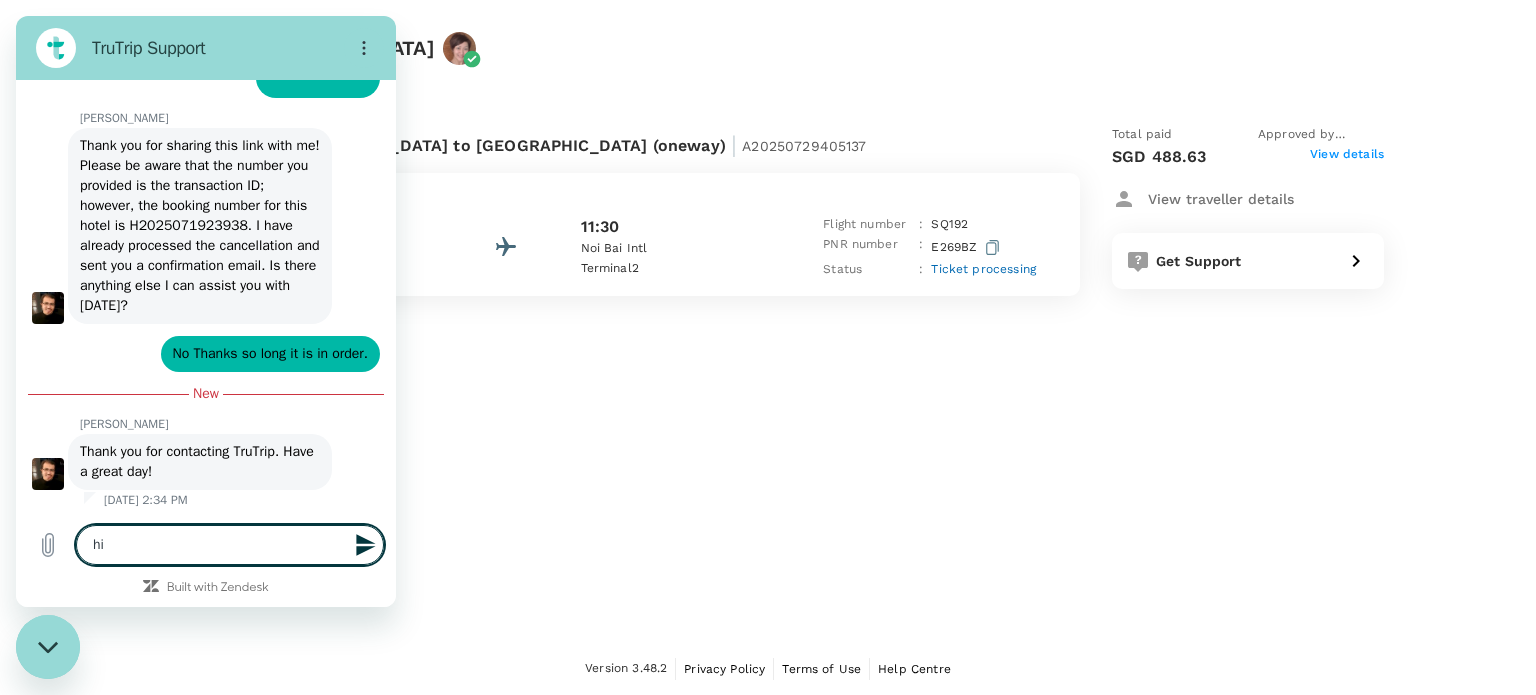 type 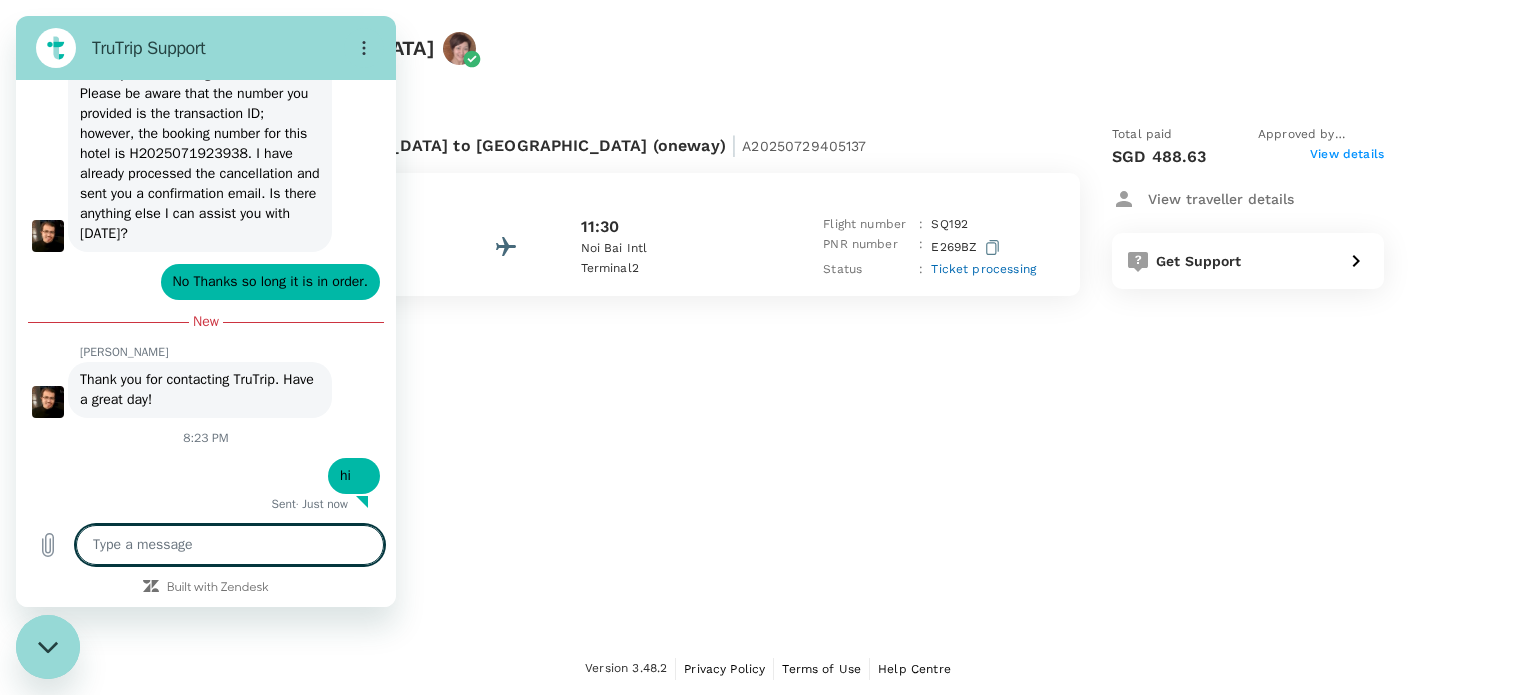 type on "x" 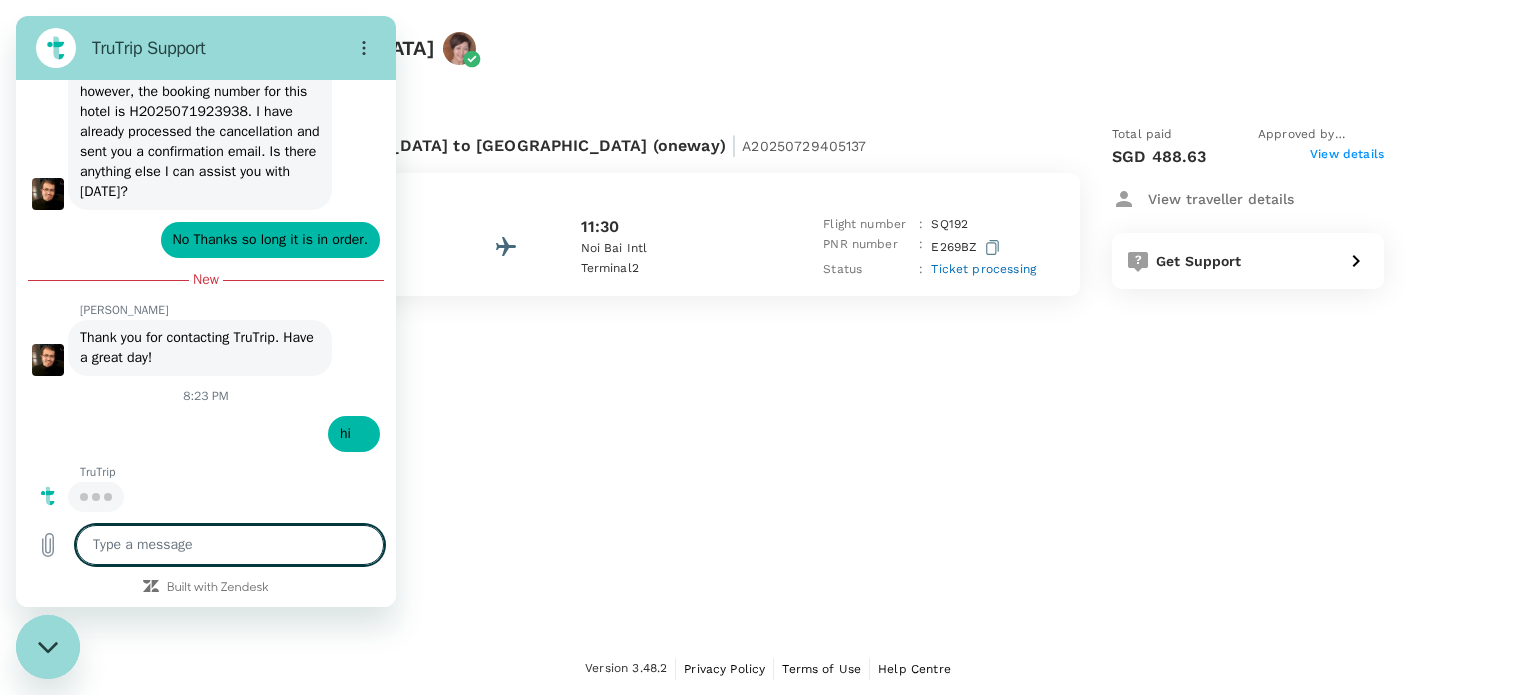 scroll, scrollTop: 1612, scrollLeft: 0, axis: vertical 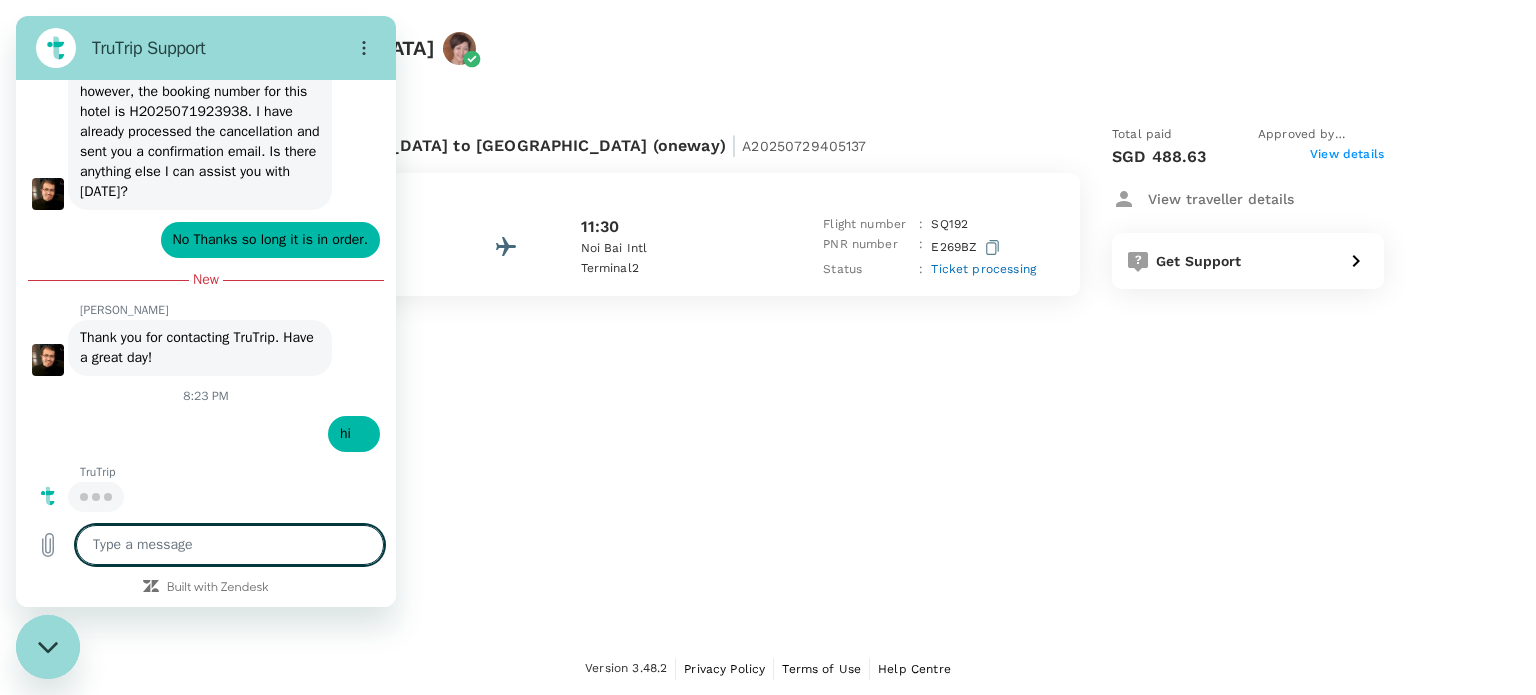 type on "S" 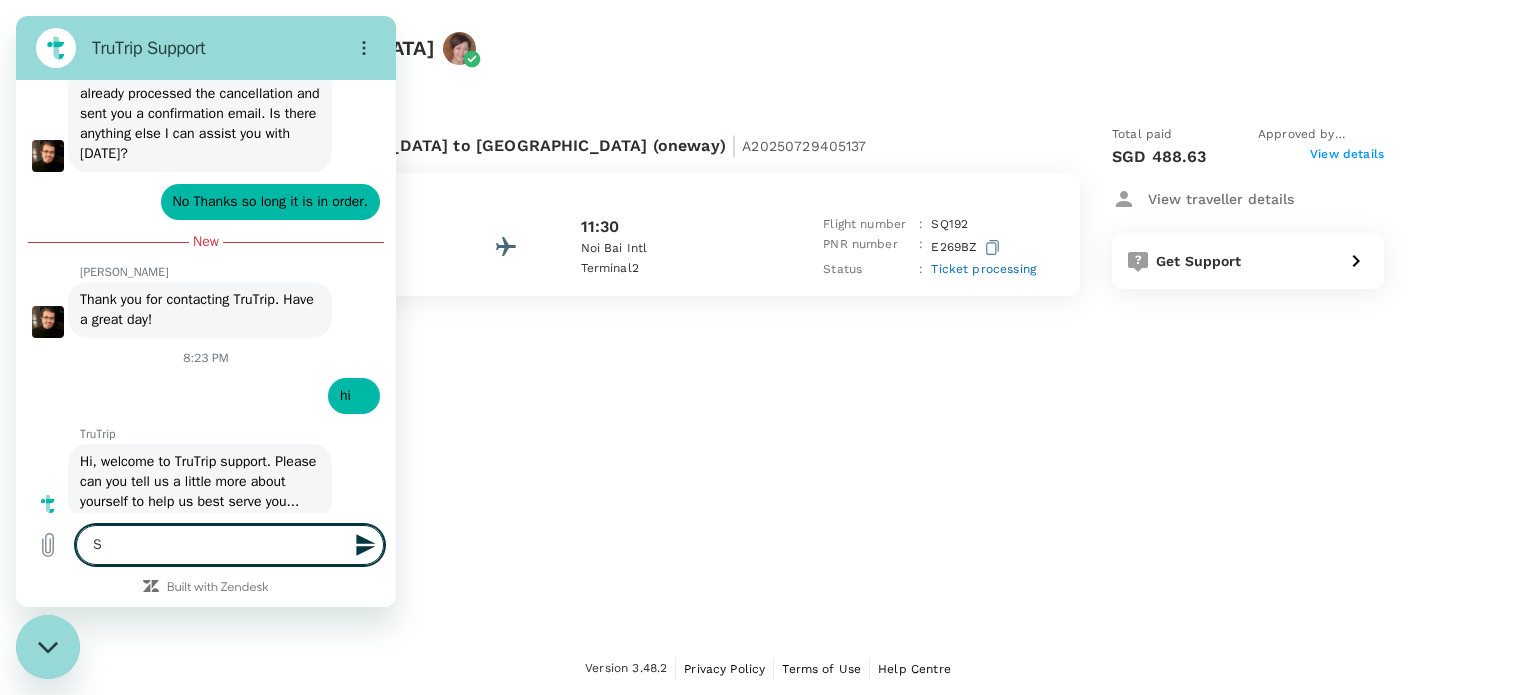 type on "x" 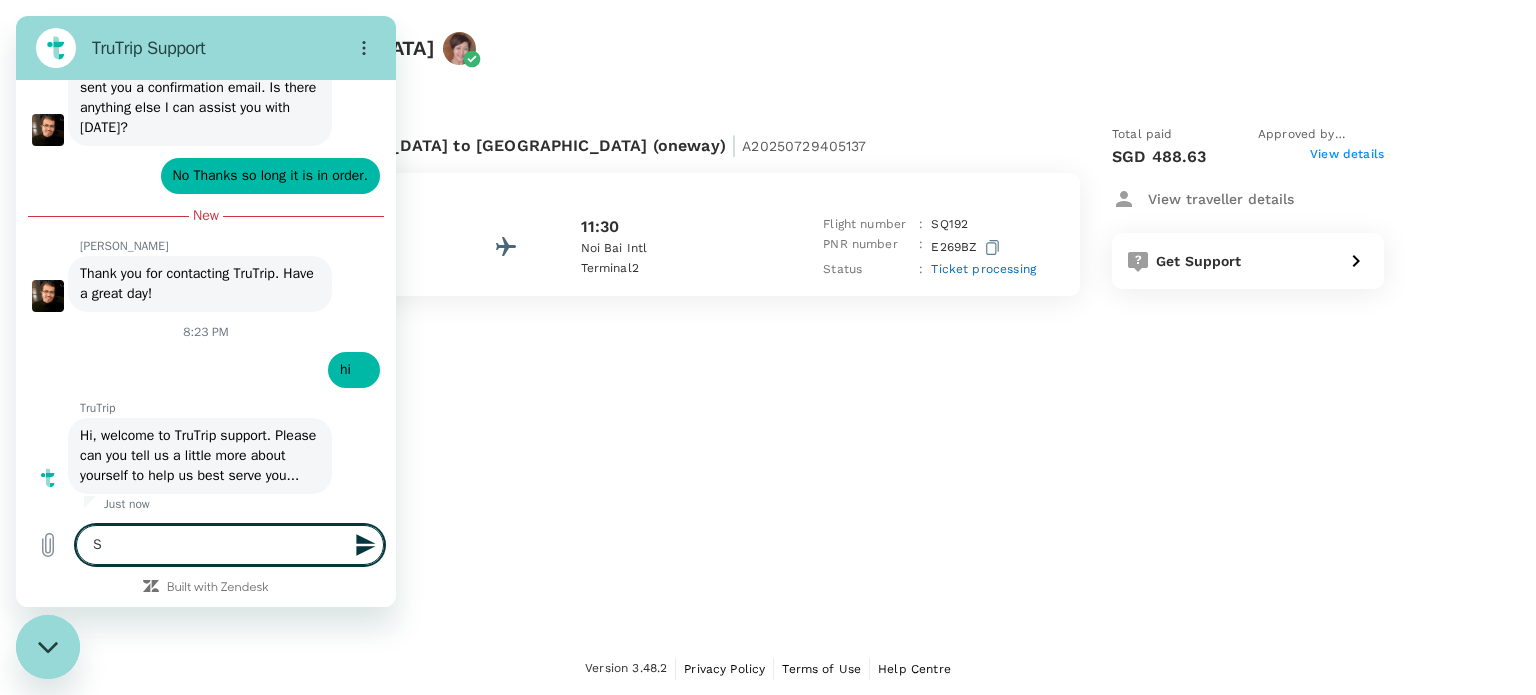 type on "Sh" 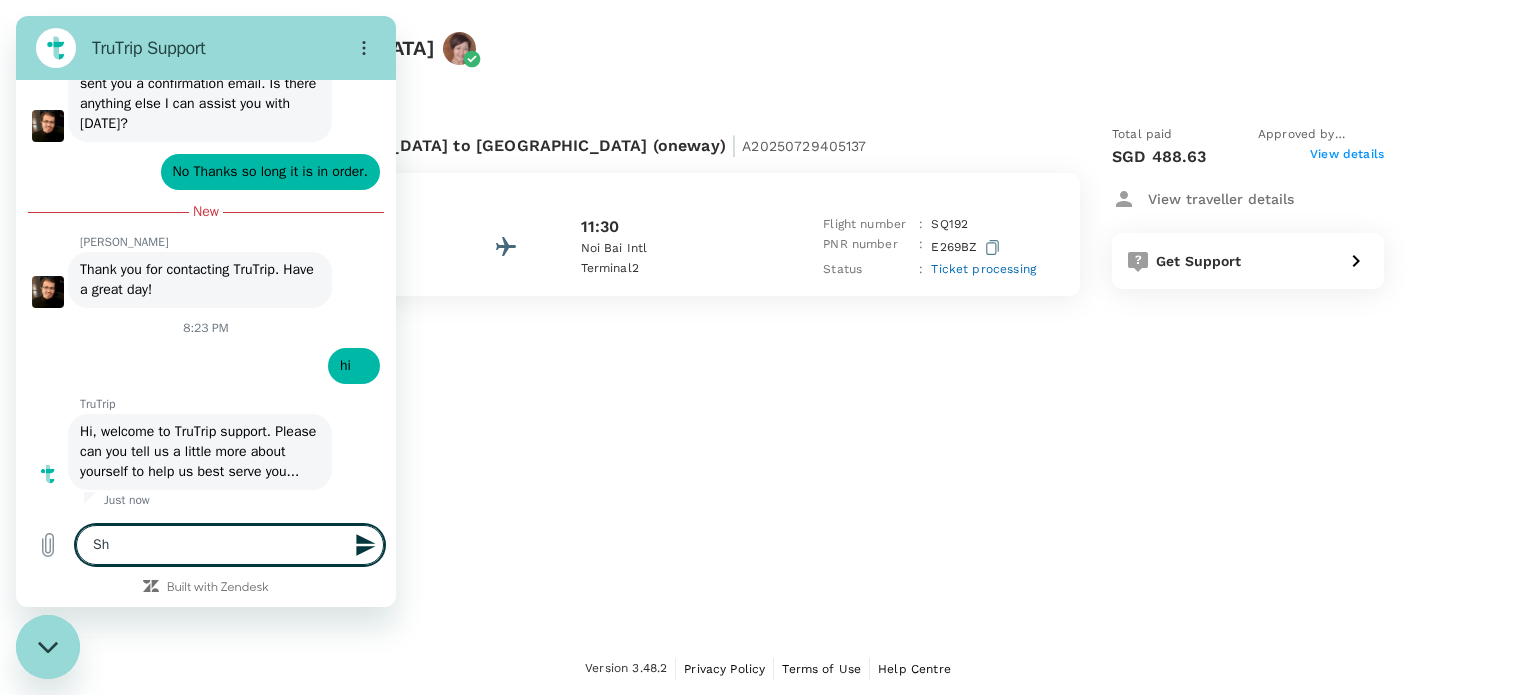 type on "Sh" 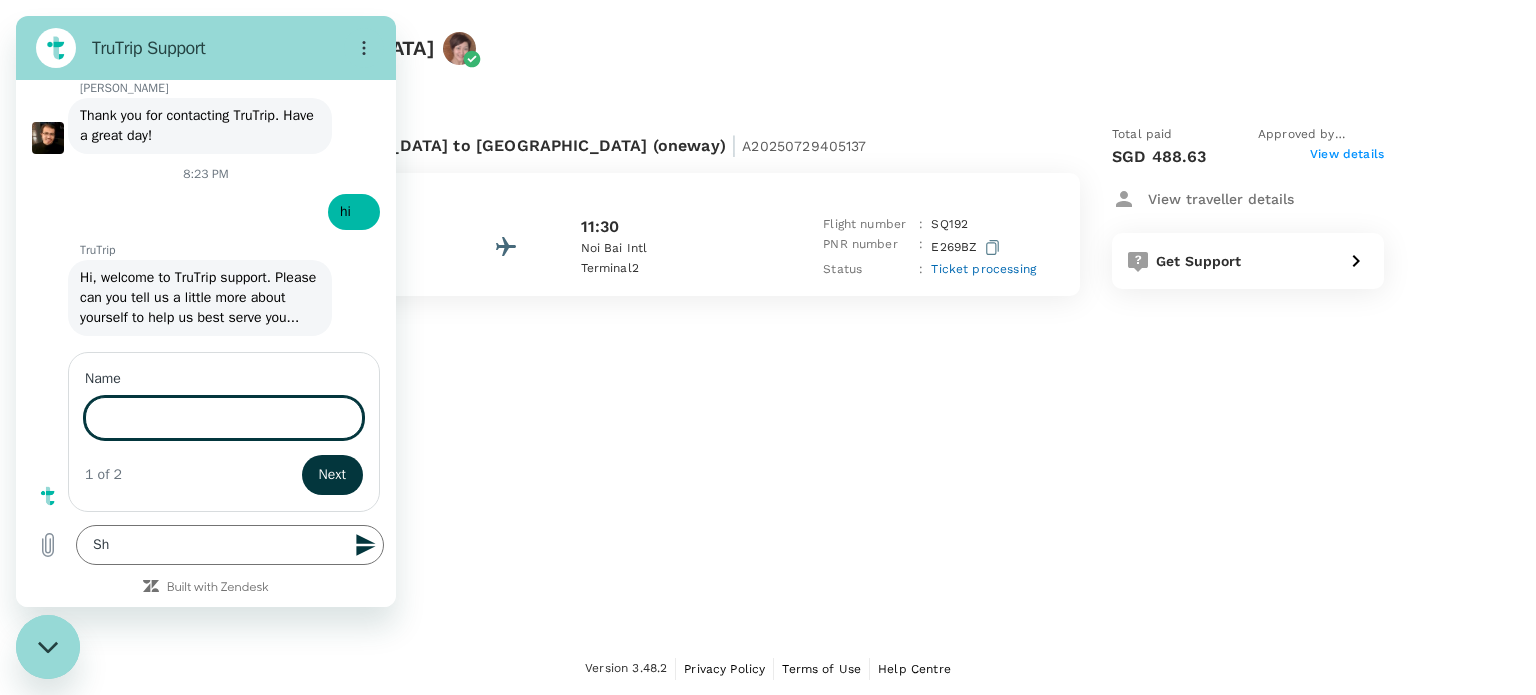 scroll, scrollTop: 1854, scrollLeft: 0, axis: vertical 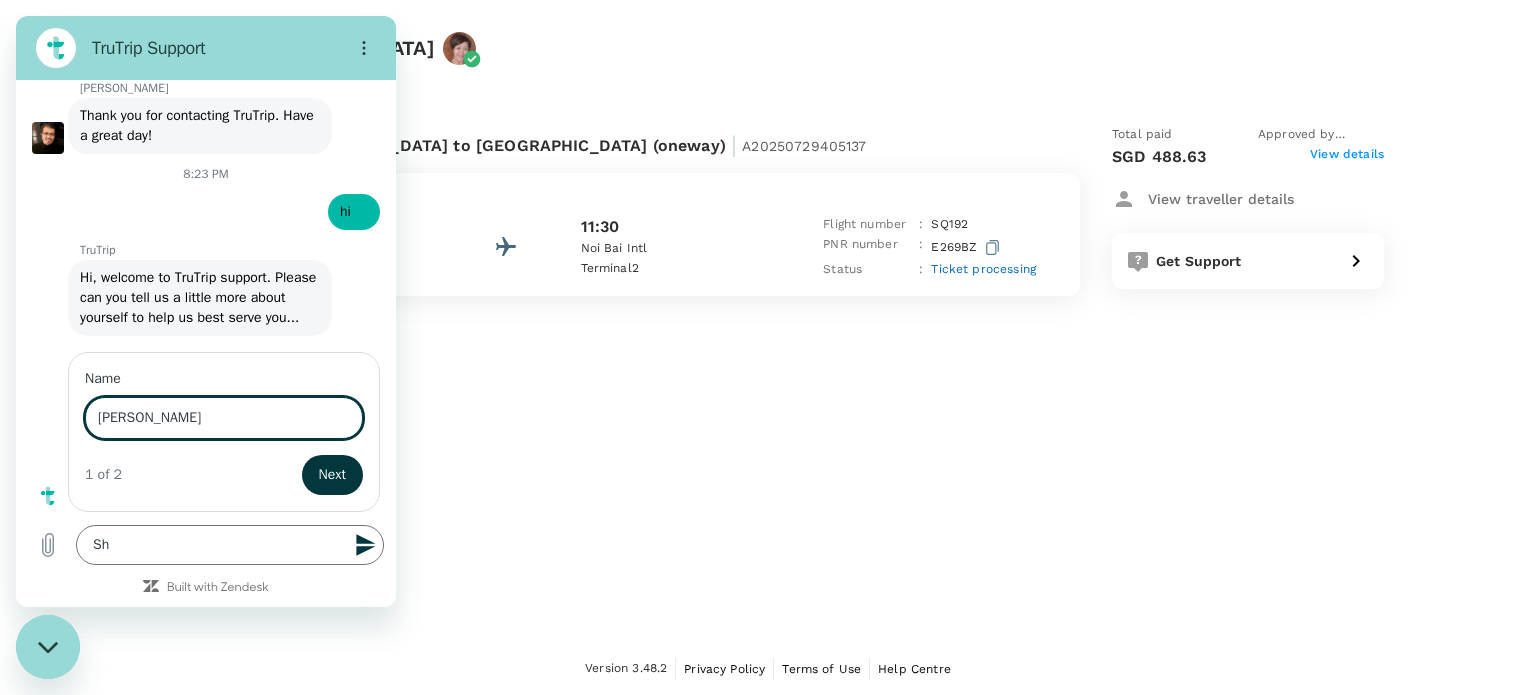 type on "[PERSON_NAME]" 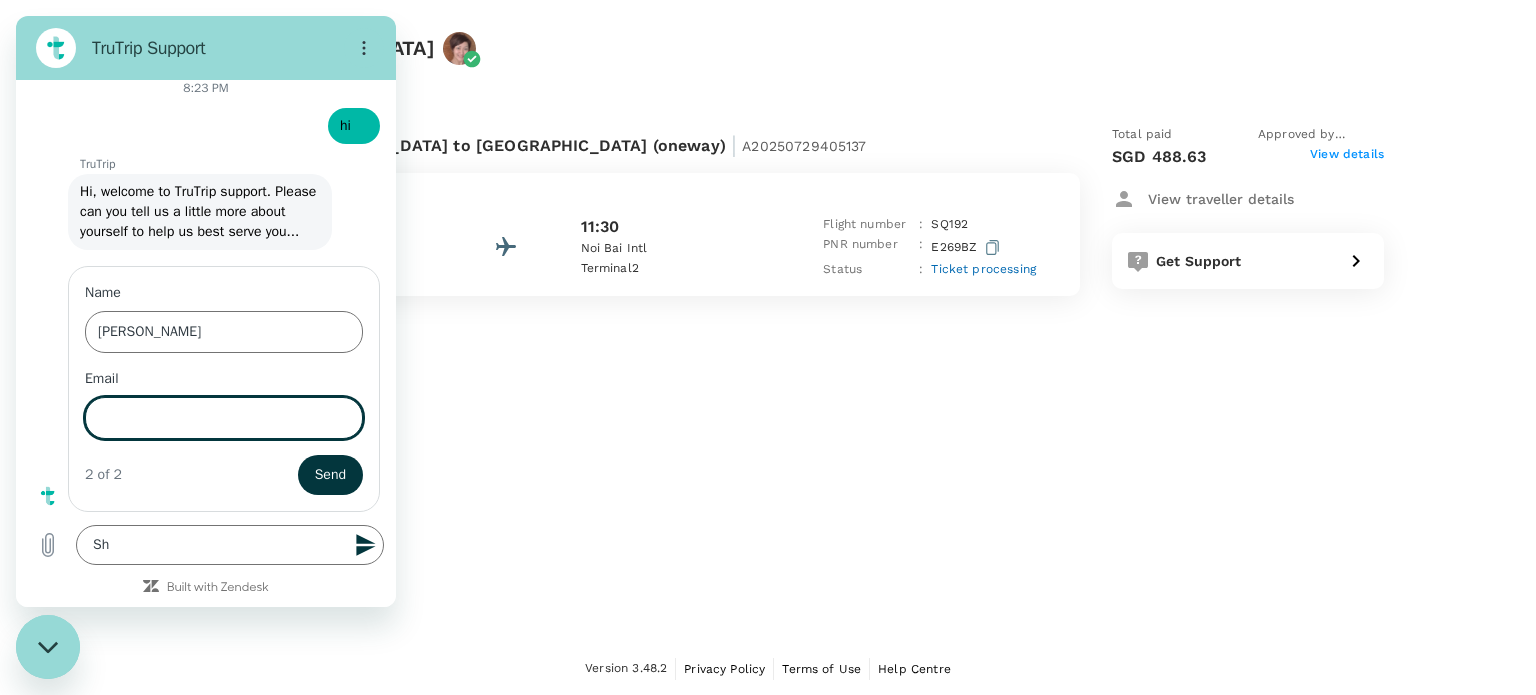 scroll, scrollTop: 1940, scrollLeft: 0, axis: vertical 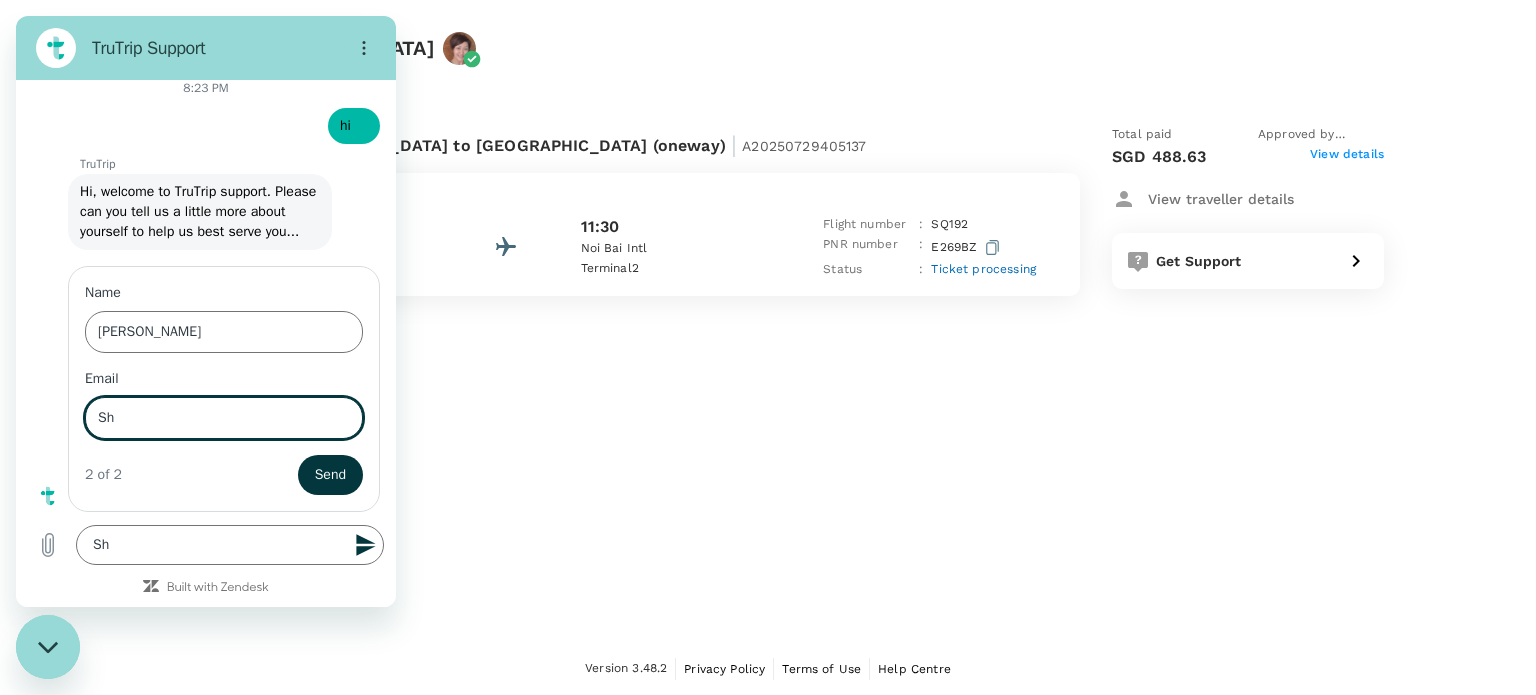 type on "[PERSON_NAME][EMAIL_ADDRESS][DOMAIN_NAME]" 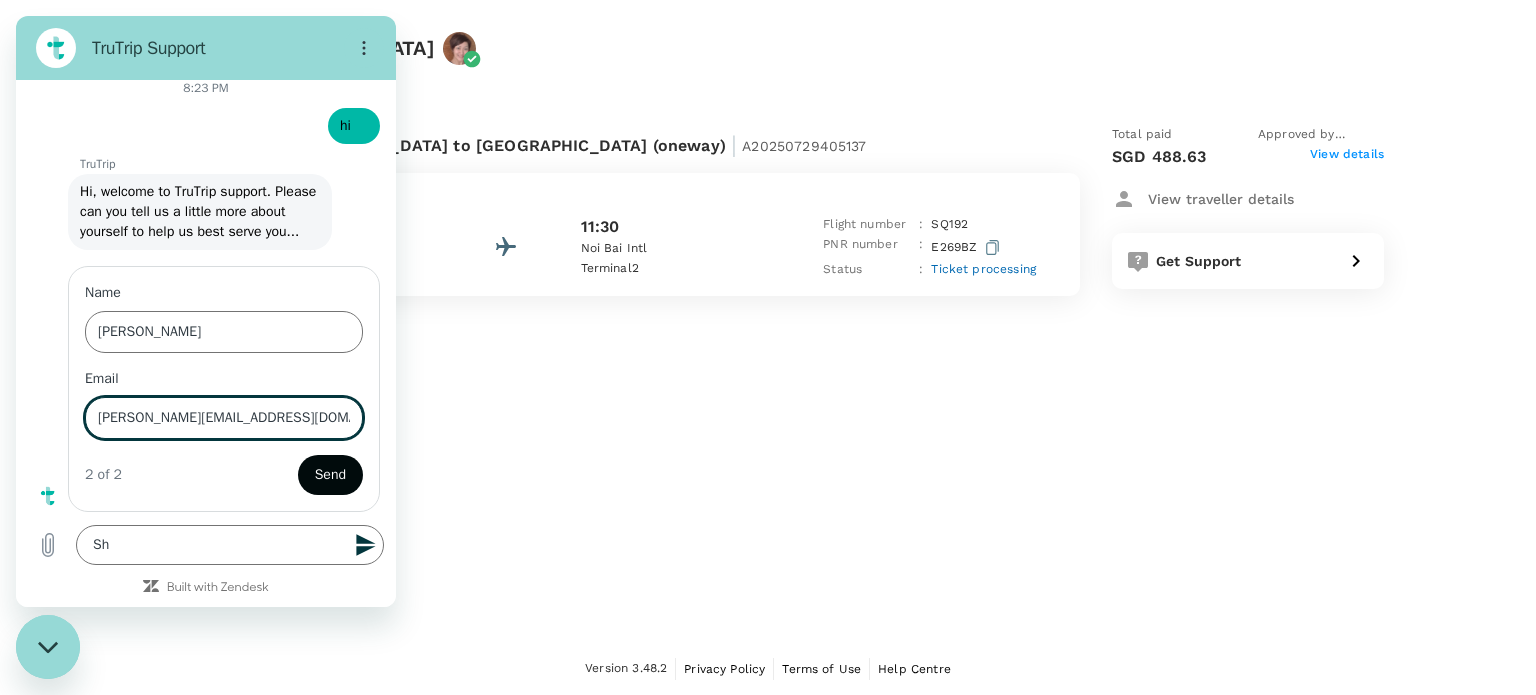 click on "Send" at bounding box center [330, 475] 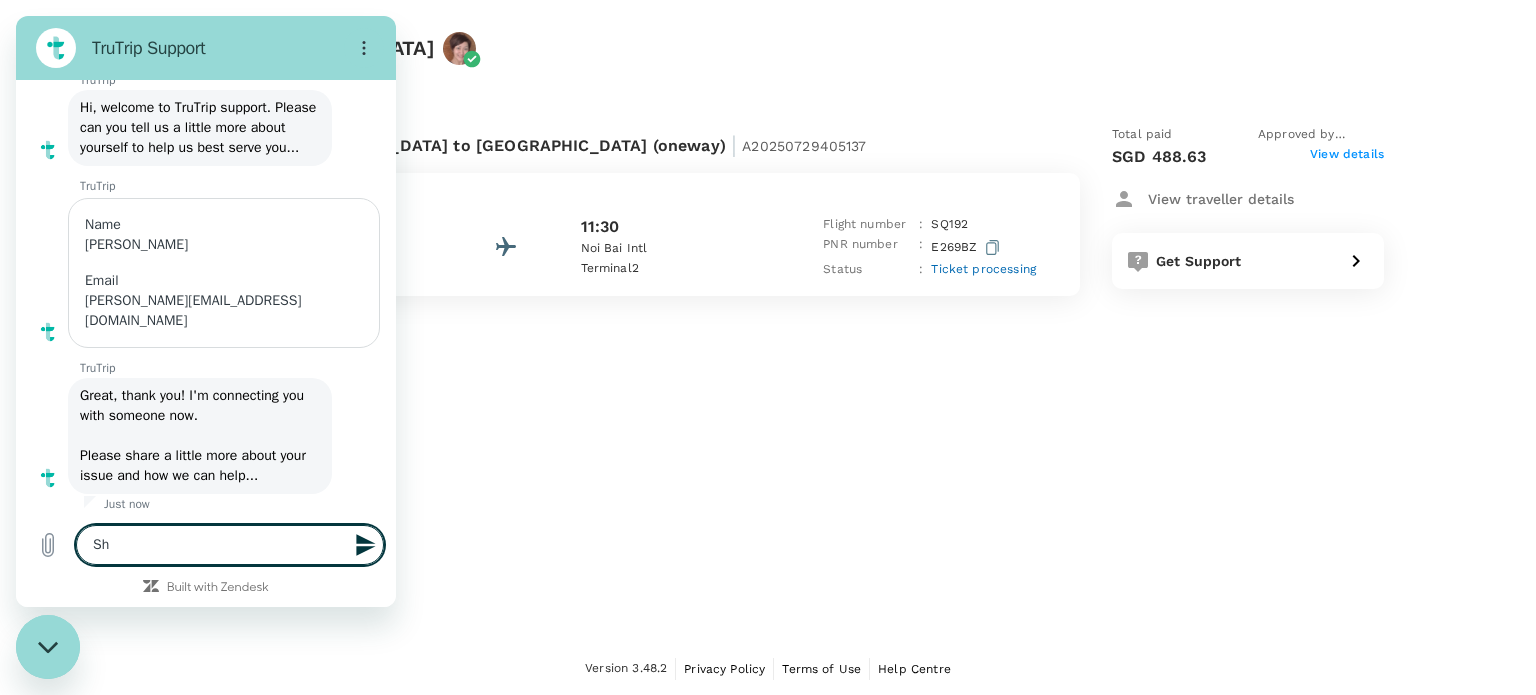 scroll, scrollTop: 2008, scrollLeft: 0, axis: vertical 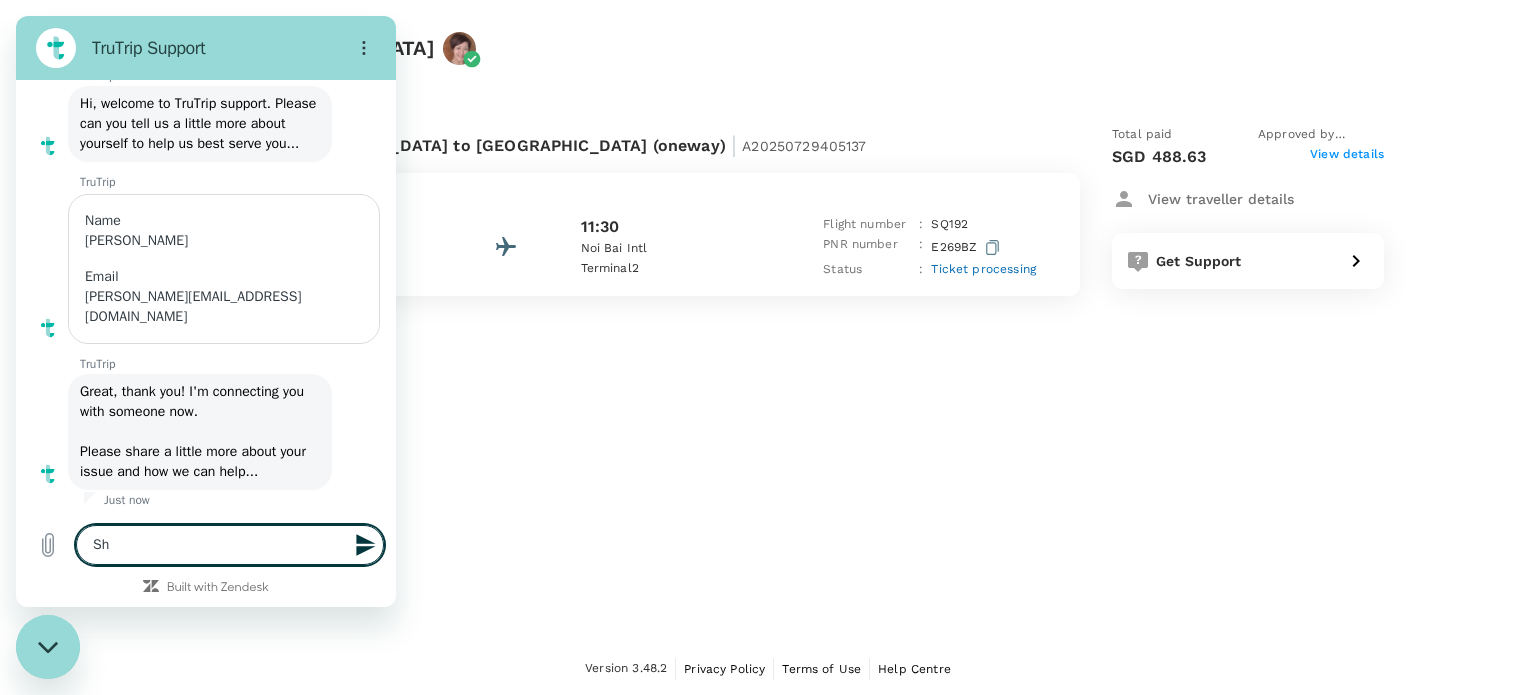 click on "Trip to [GEOGRAPHIC_DATA] [DATE]     |   TR2507296383 Flight from [GEOGRAPHIC_DATA] to [GEOGRAPHIC_DATA] (oneway)   |   A20250729405137 [DATE]   09:00 [GEOGRAPHIC_DATA]  2 11:30 [GEOGRAPHIC_DATA]  2 Flight number : SQ 192 PNR number : E269BZ   Status : Ticket processing Total paid Approved by     [PERSON_NAME] SGD 488.63 View details View traveller details Get Support" at bounding box center (768, 321) 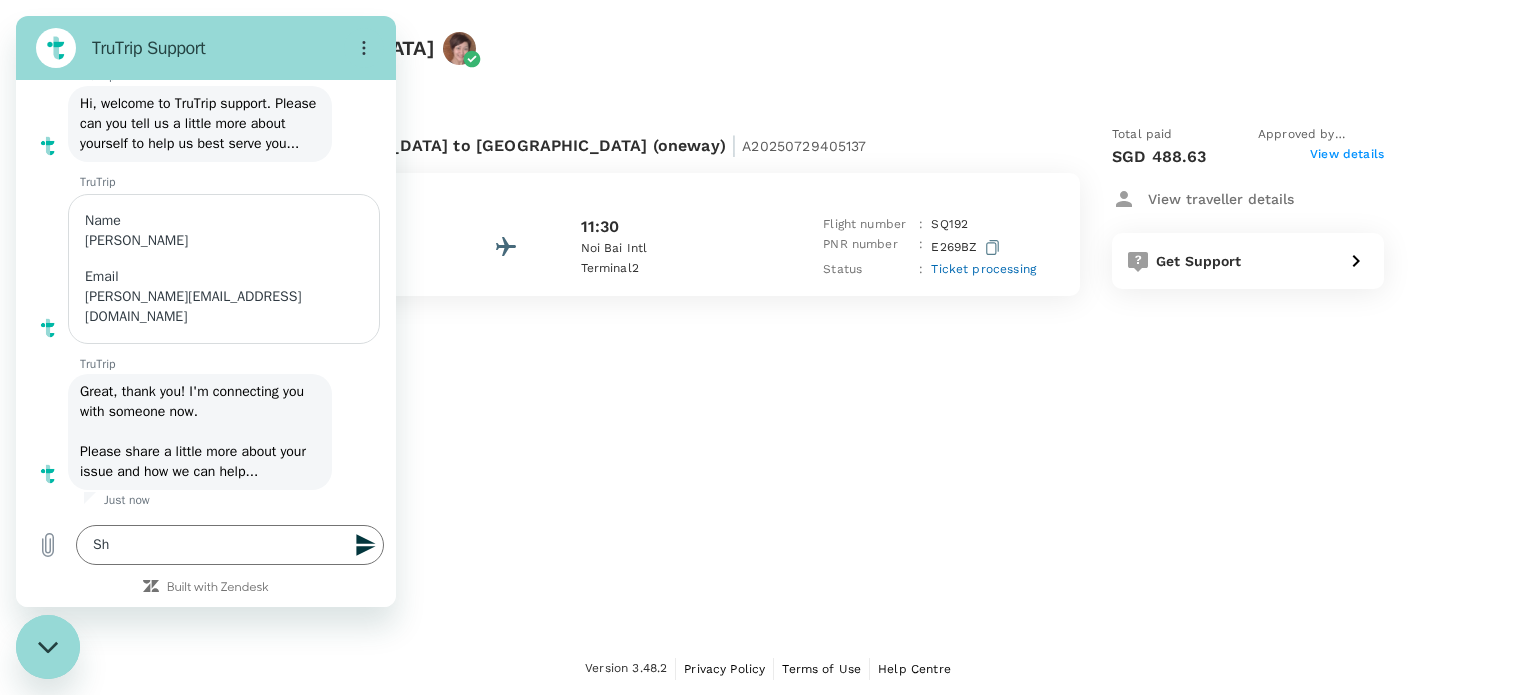 type on "x" 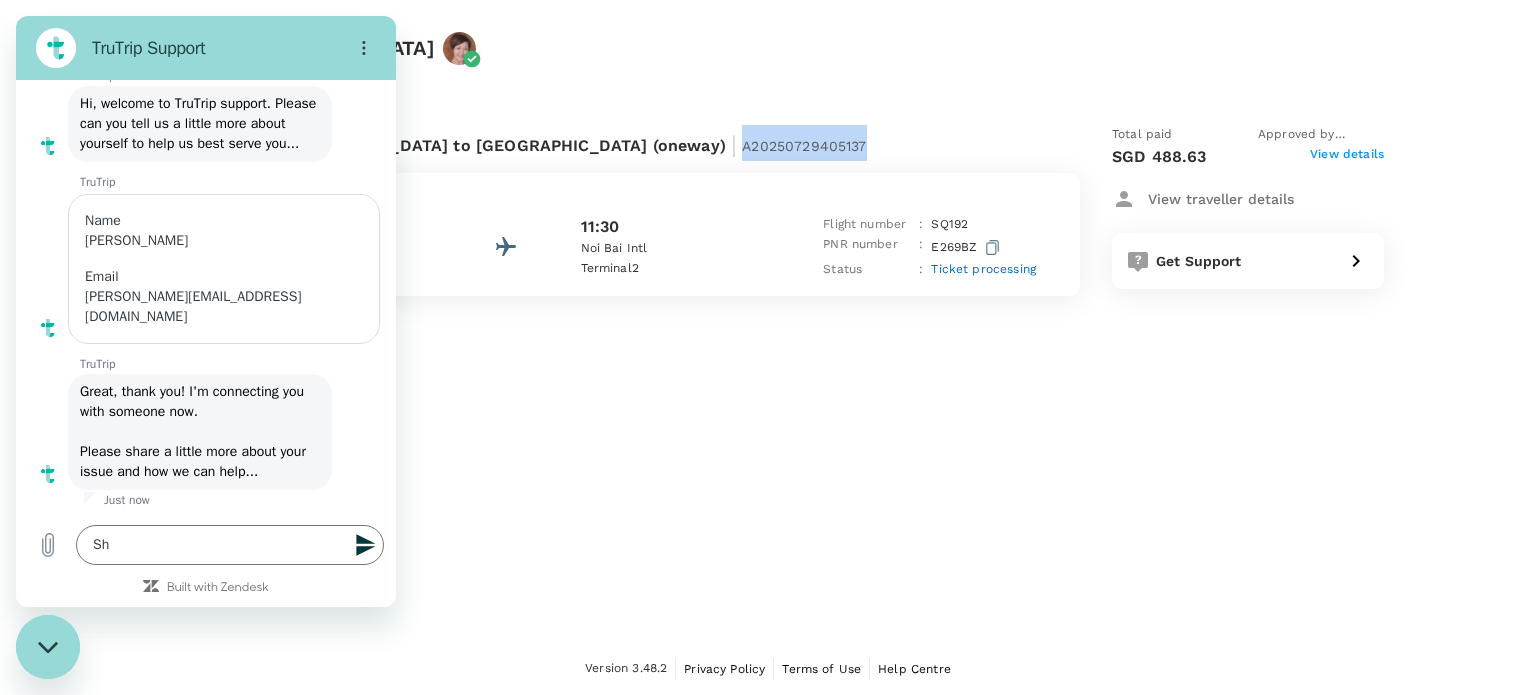 drag, startPoint x: 676, startPoint y: 143, endPoint x: 540, endPoint y: 143, distance: 136 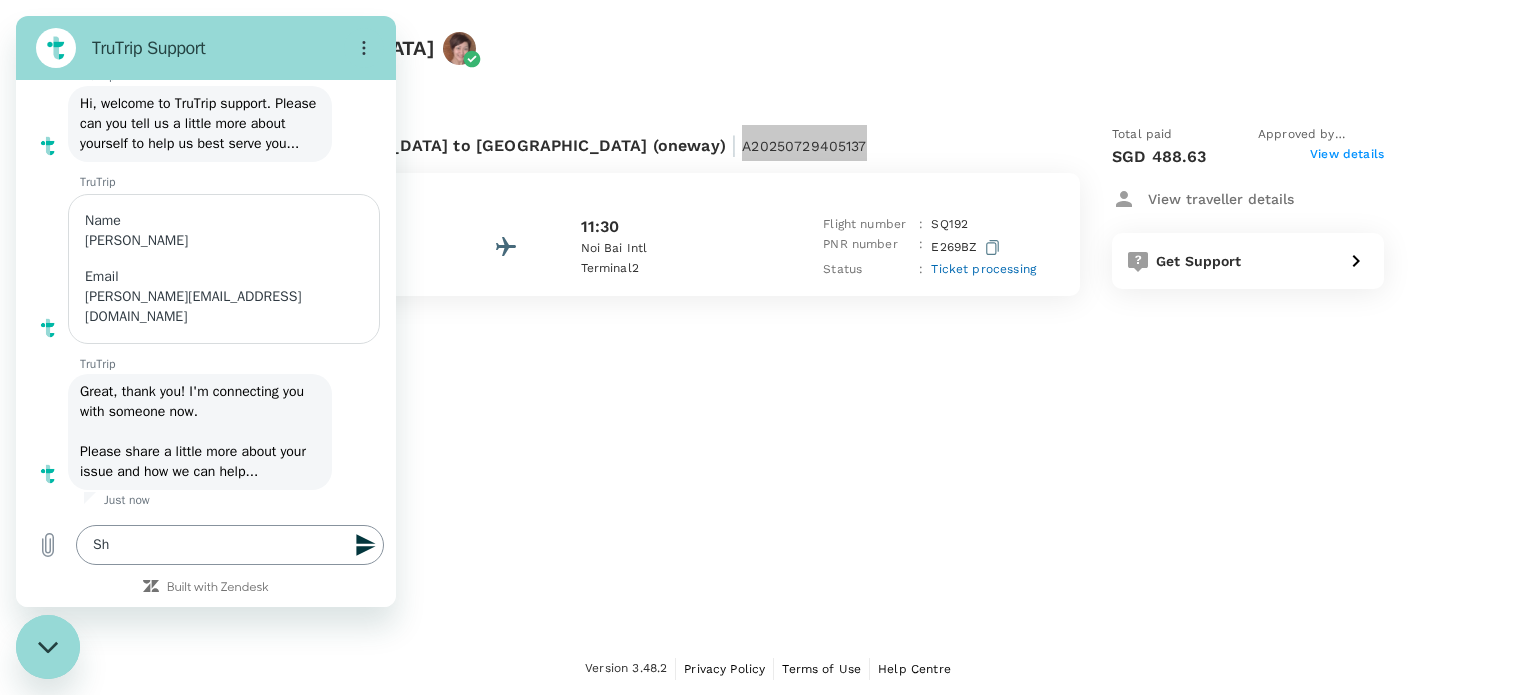 click on "Sh" at bounding box center (230, 545) 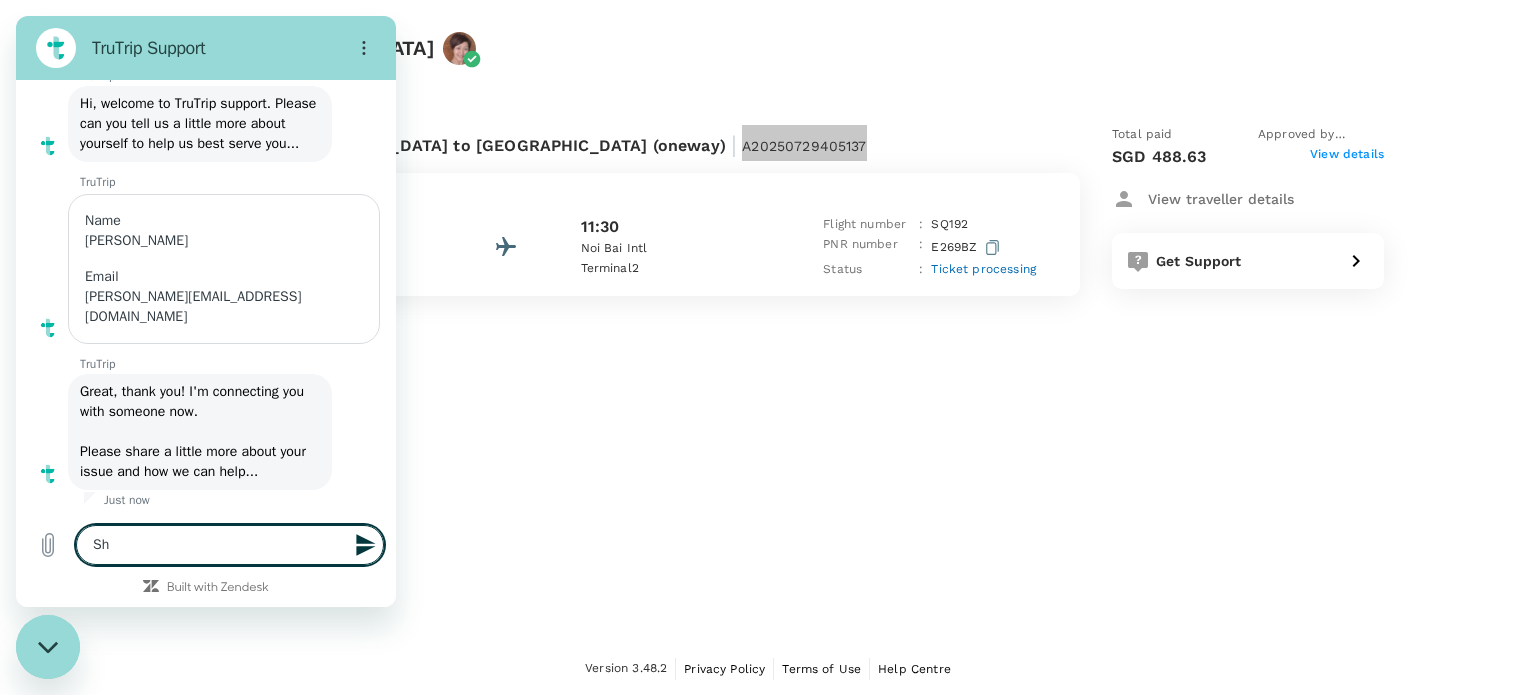 paste on "A20250729405137" 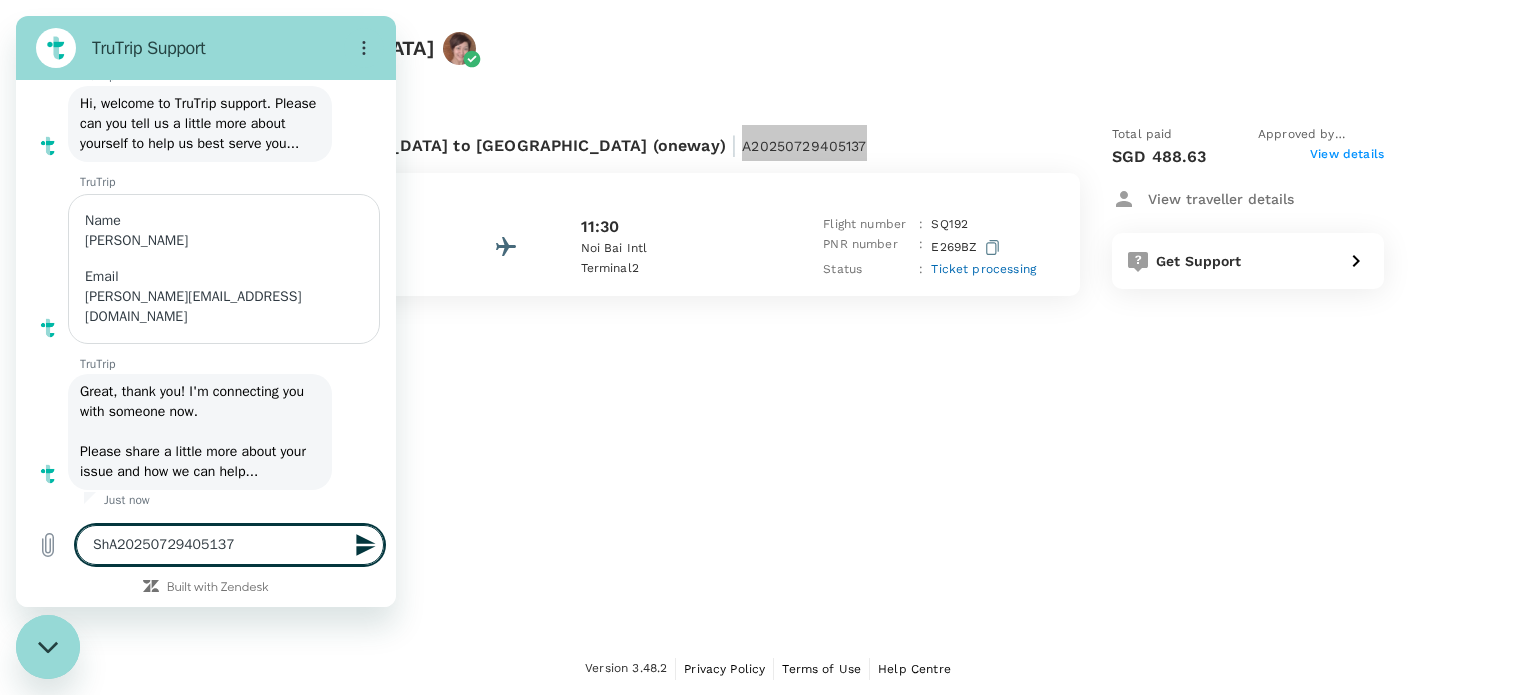 click on "ShA20250729405137" at bounding box center (230, 545) 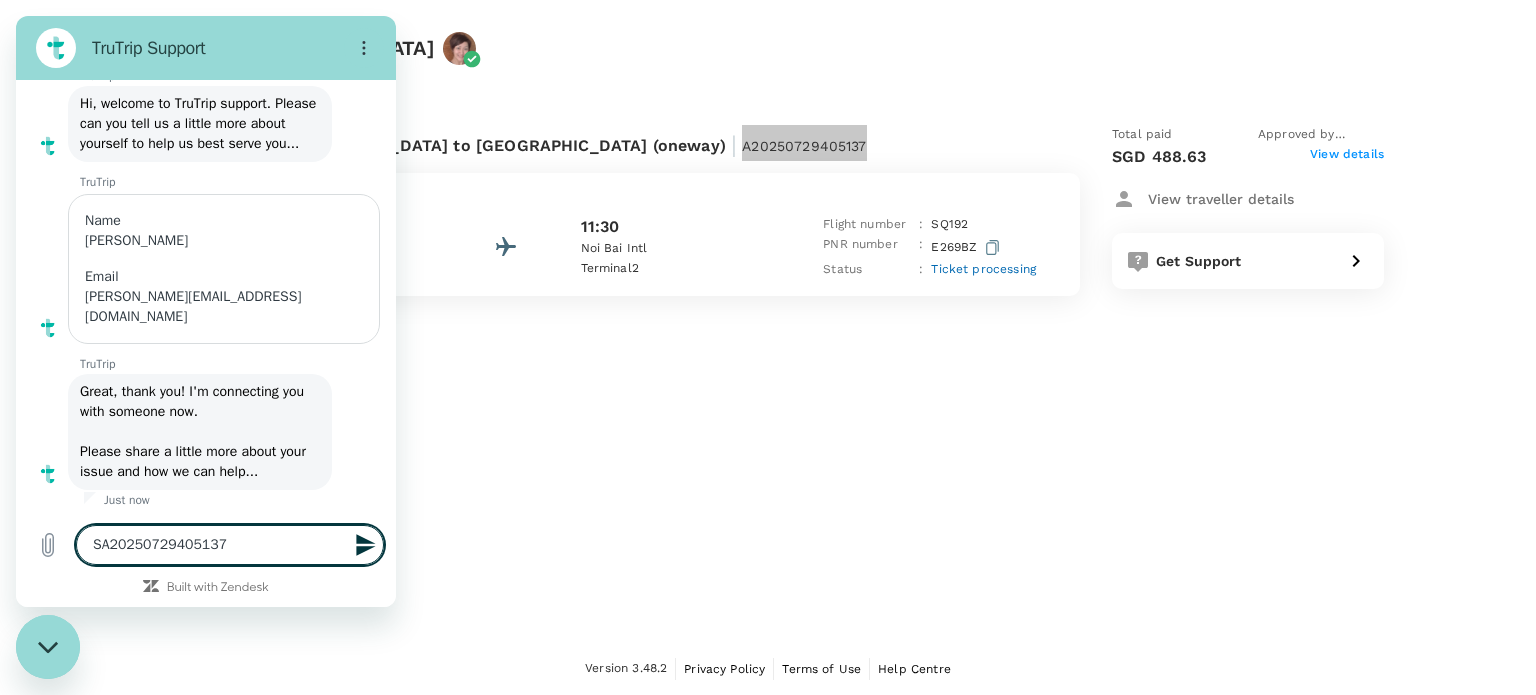 type on "A20250729405137" 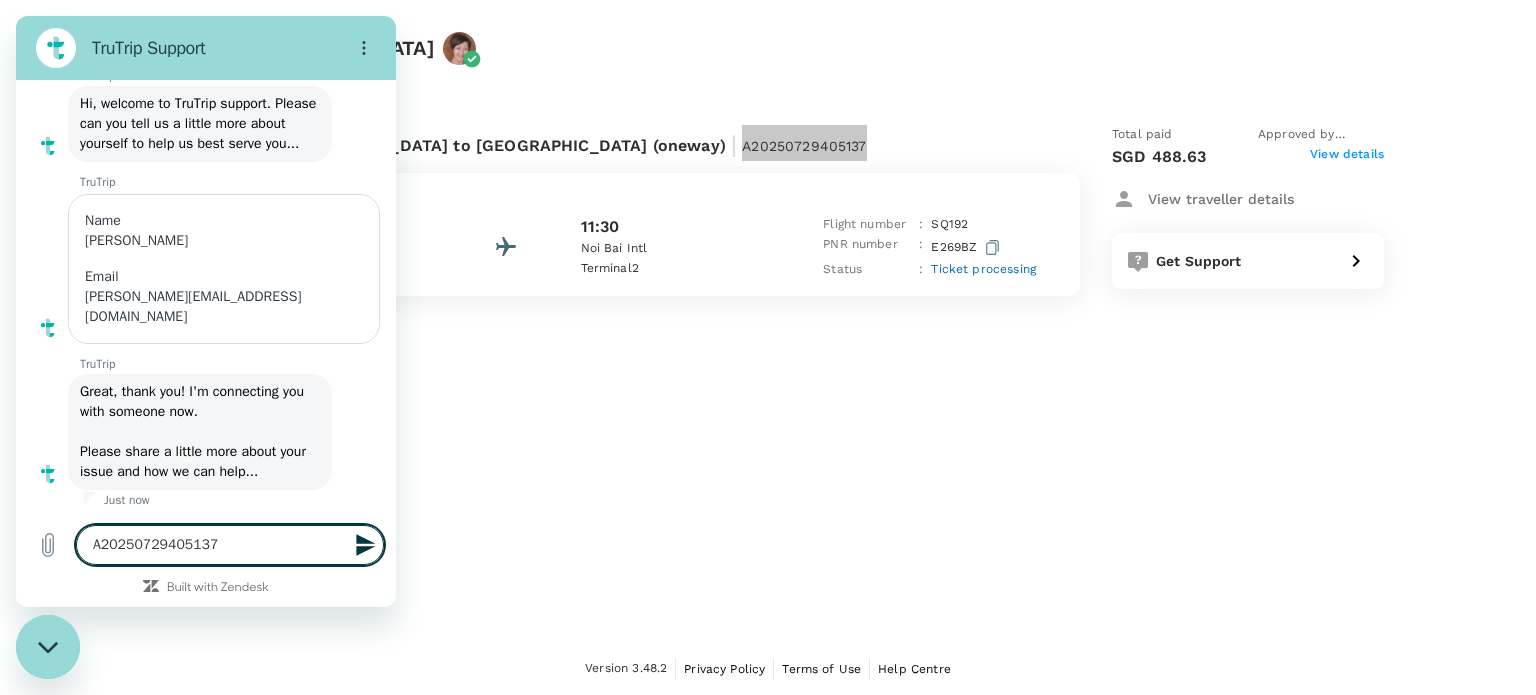 type 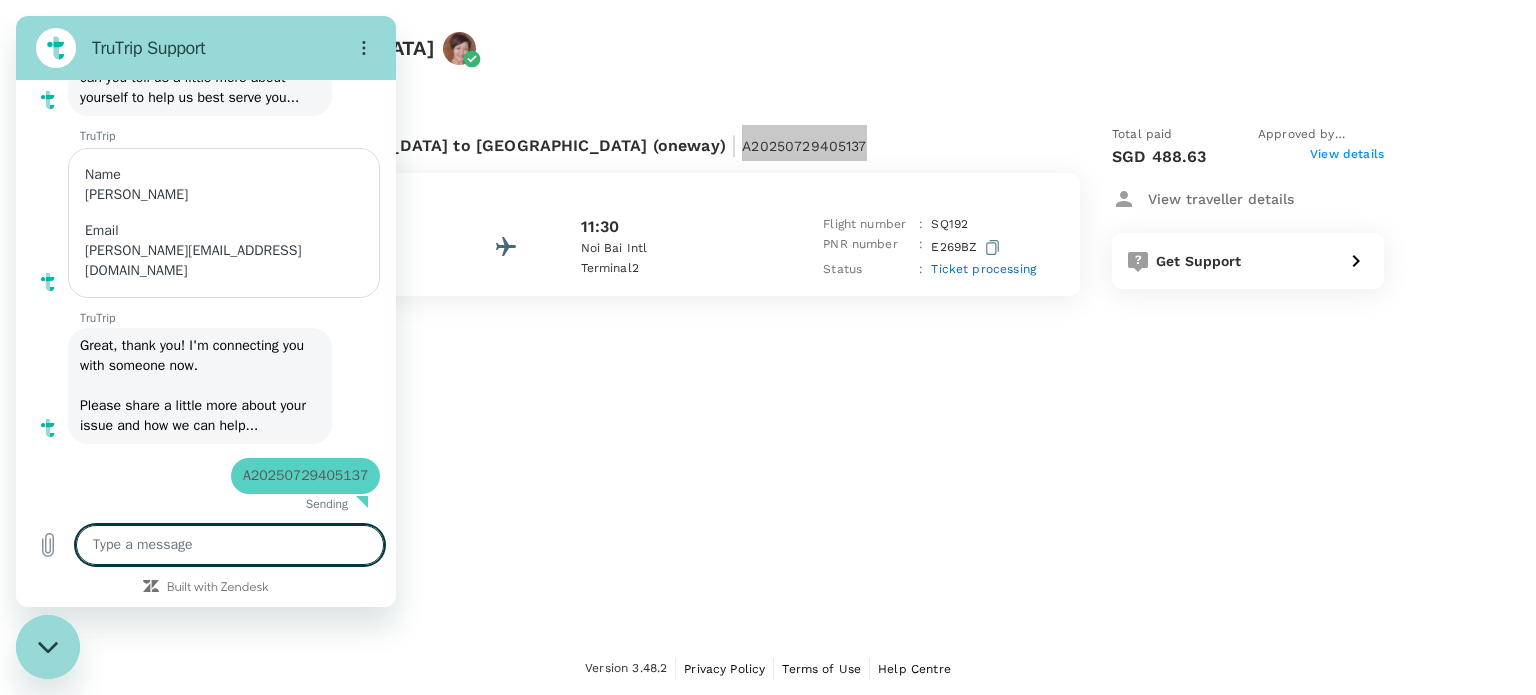 type on "x" 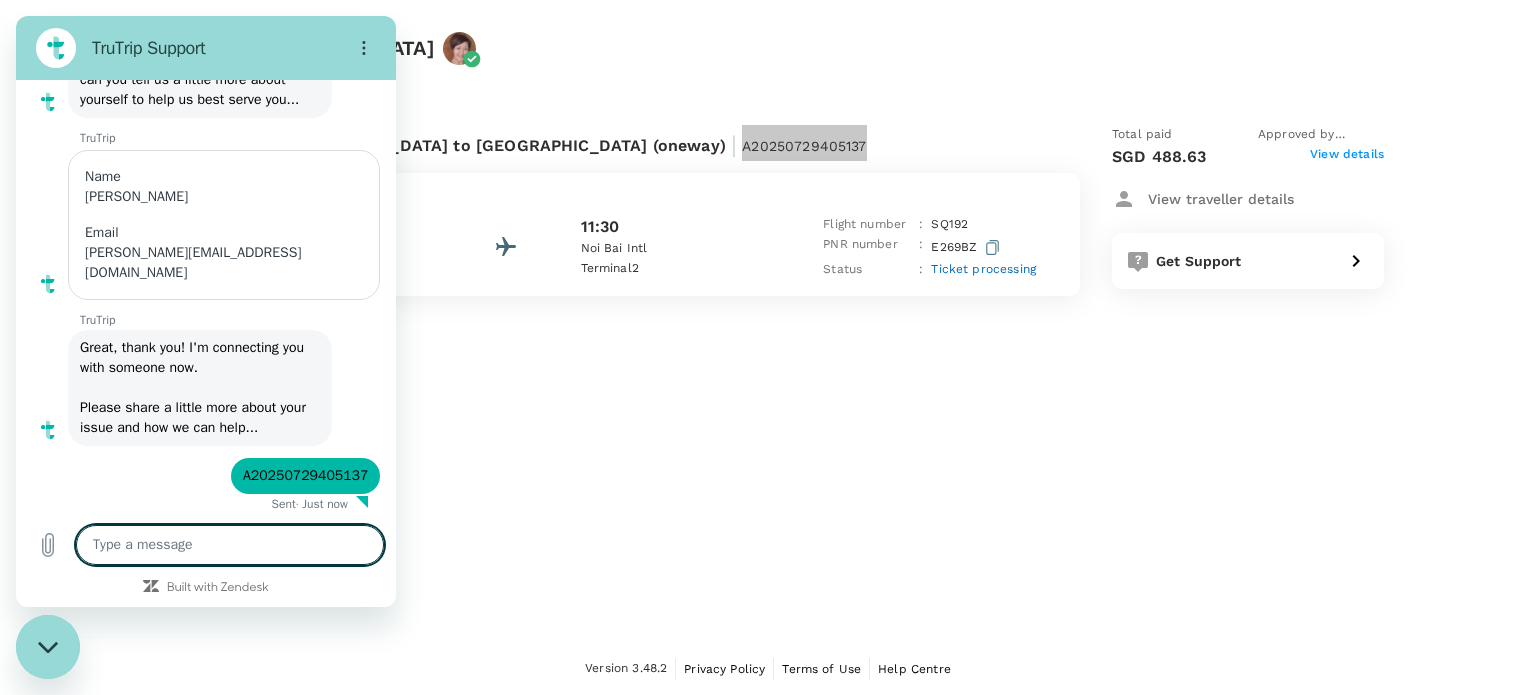 scroll, scrollTop: 2056, scrollLeft: 0, axis: vertical 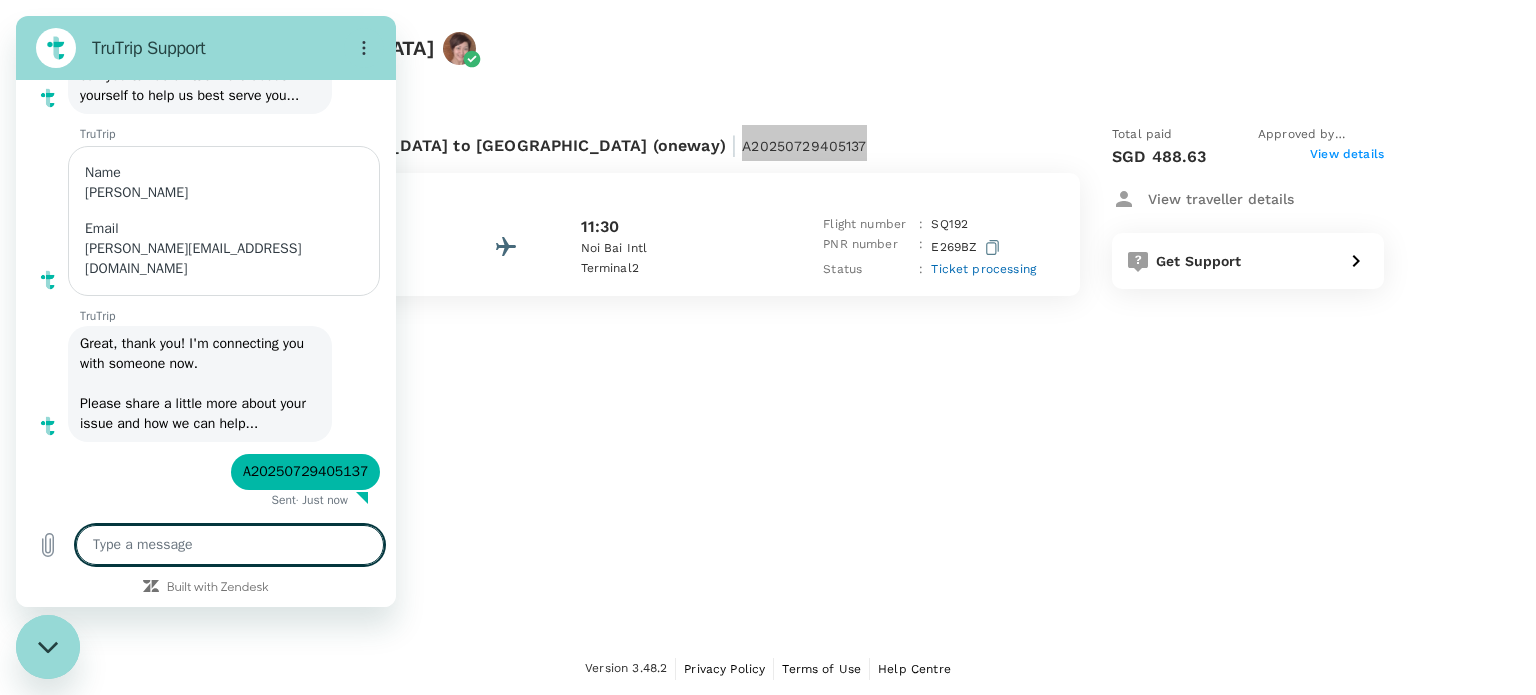 type on "C" 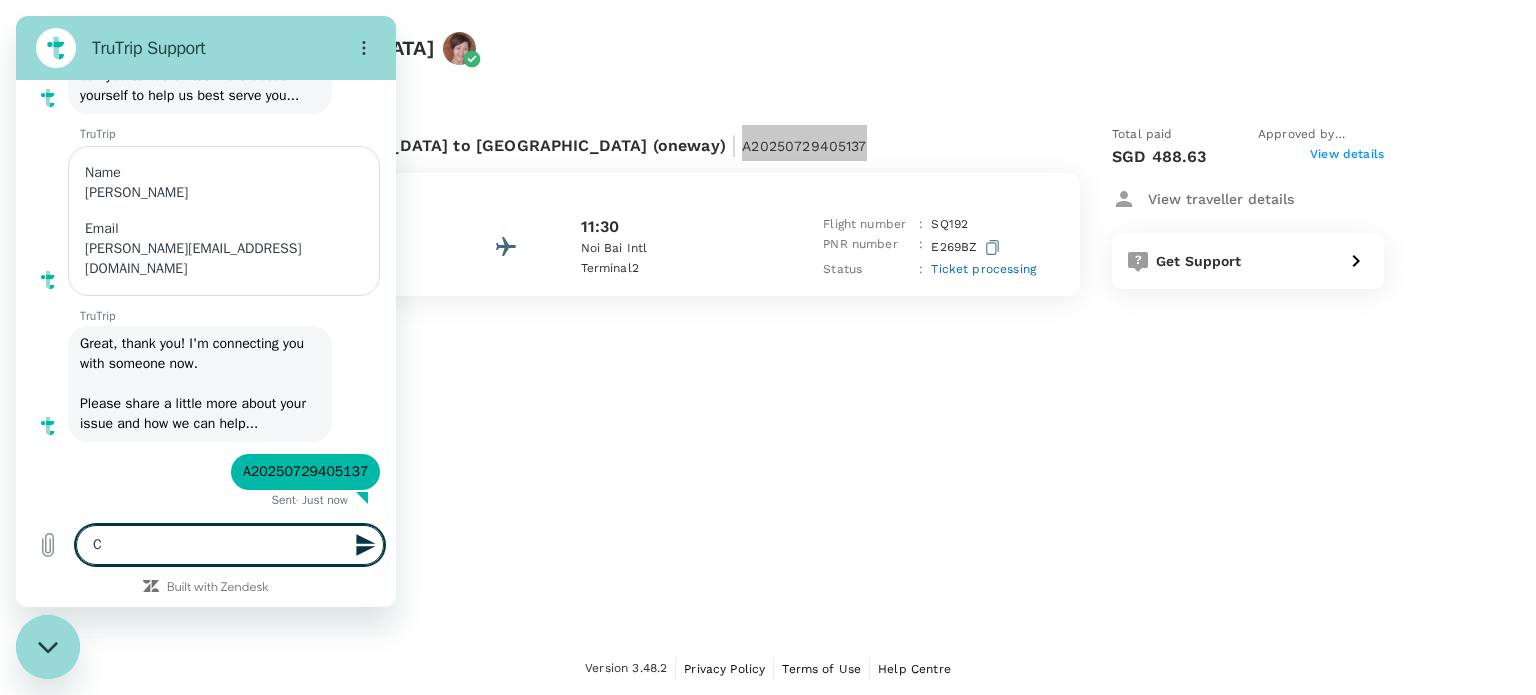 type on "Co" 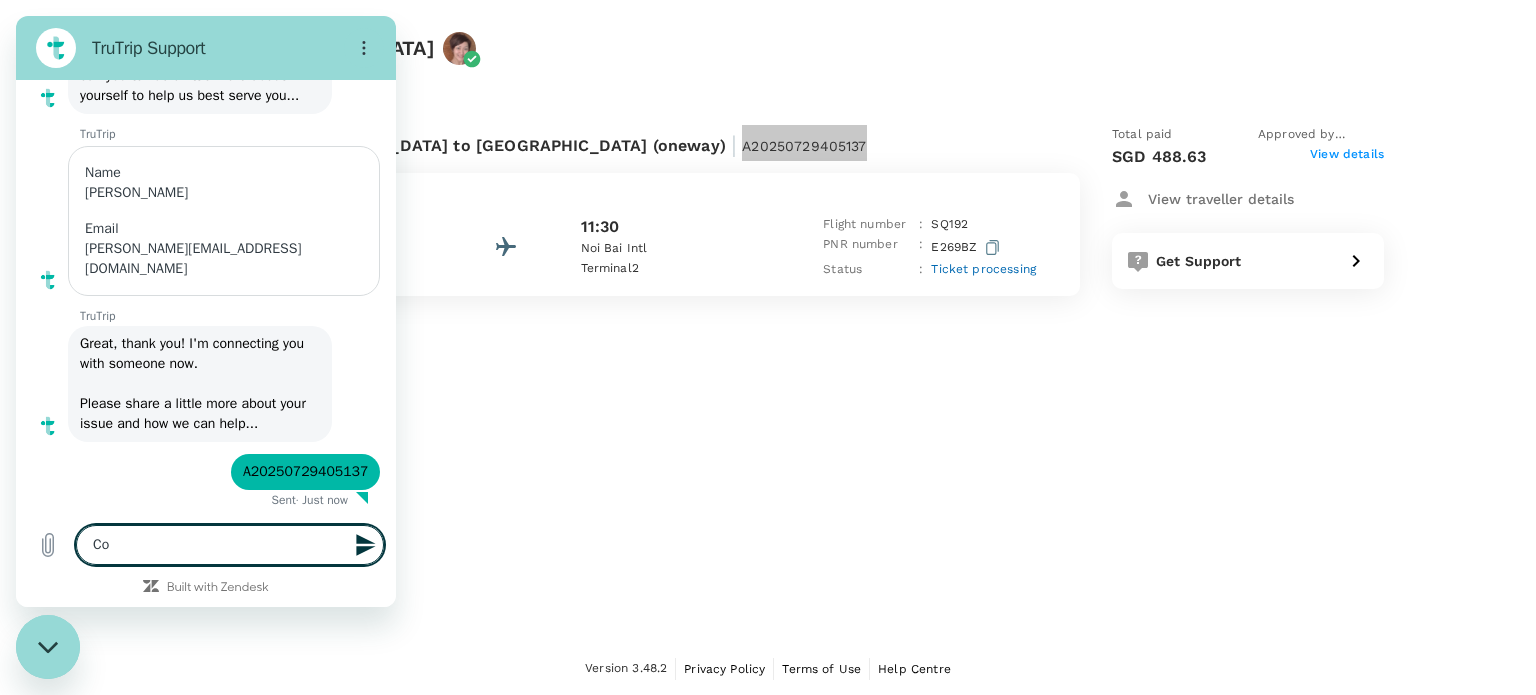 type on "Cou" 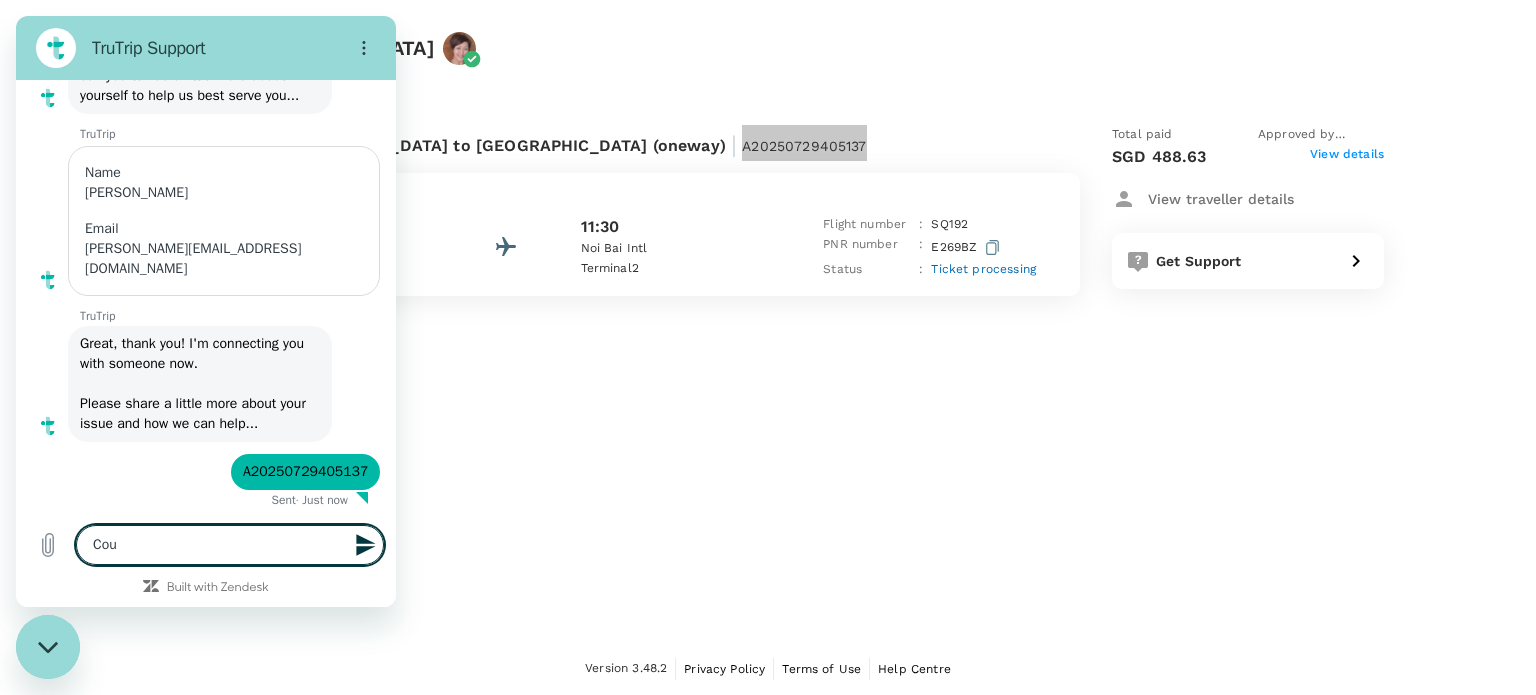 type on "Coul" 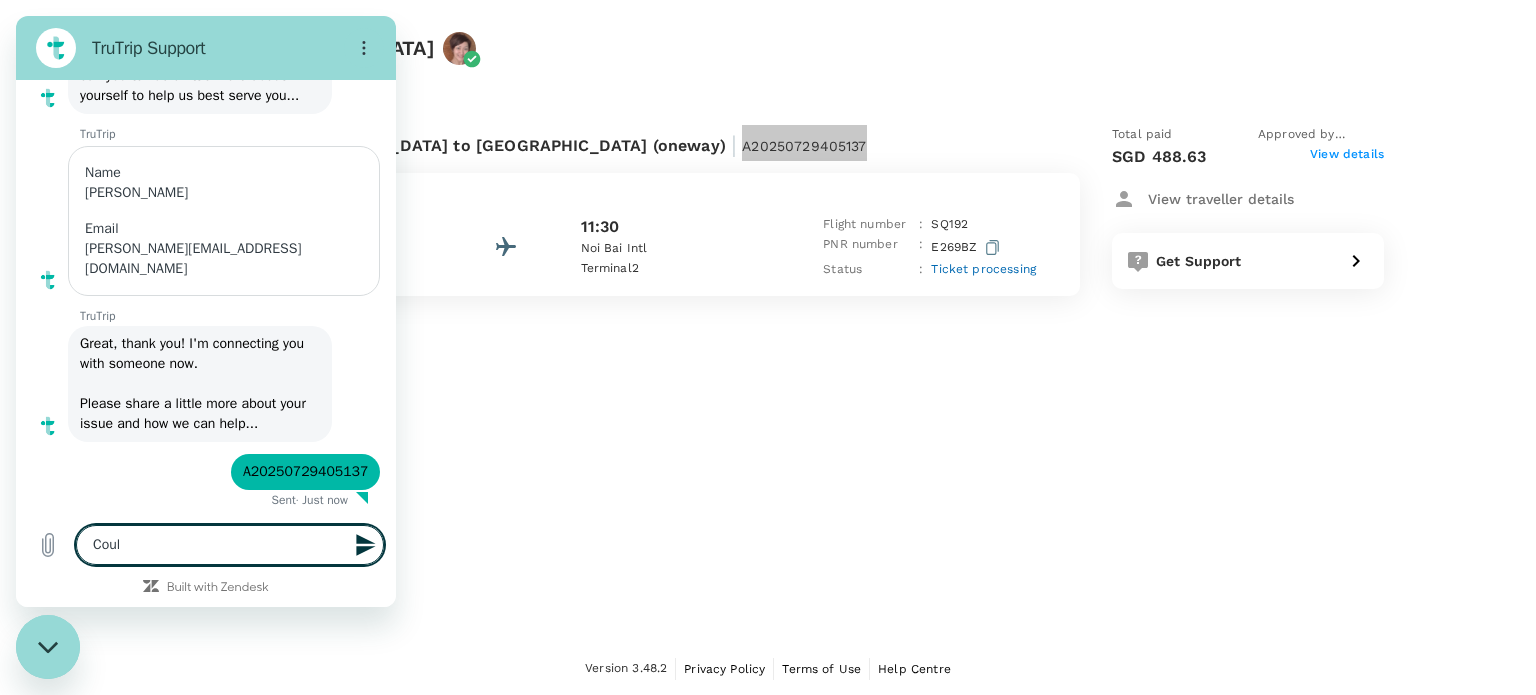 type on "Could" 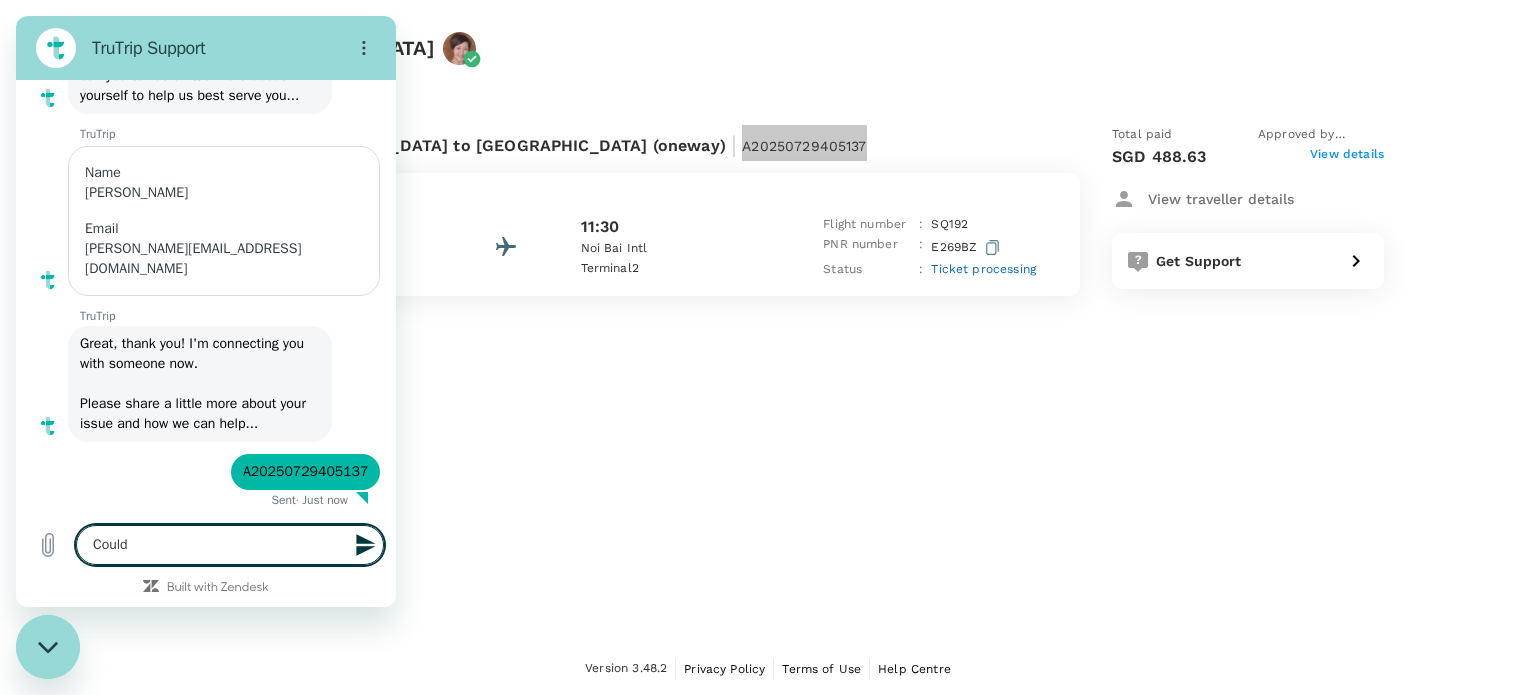 type on "Could" 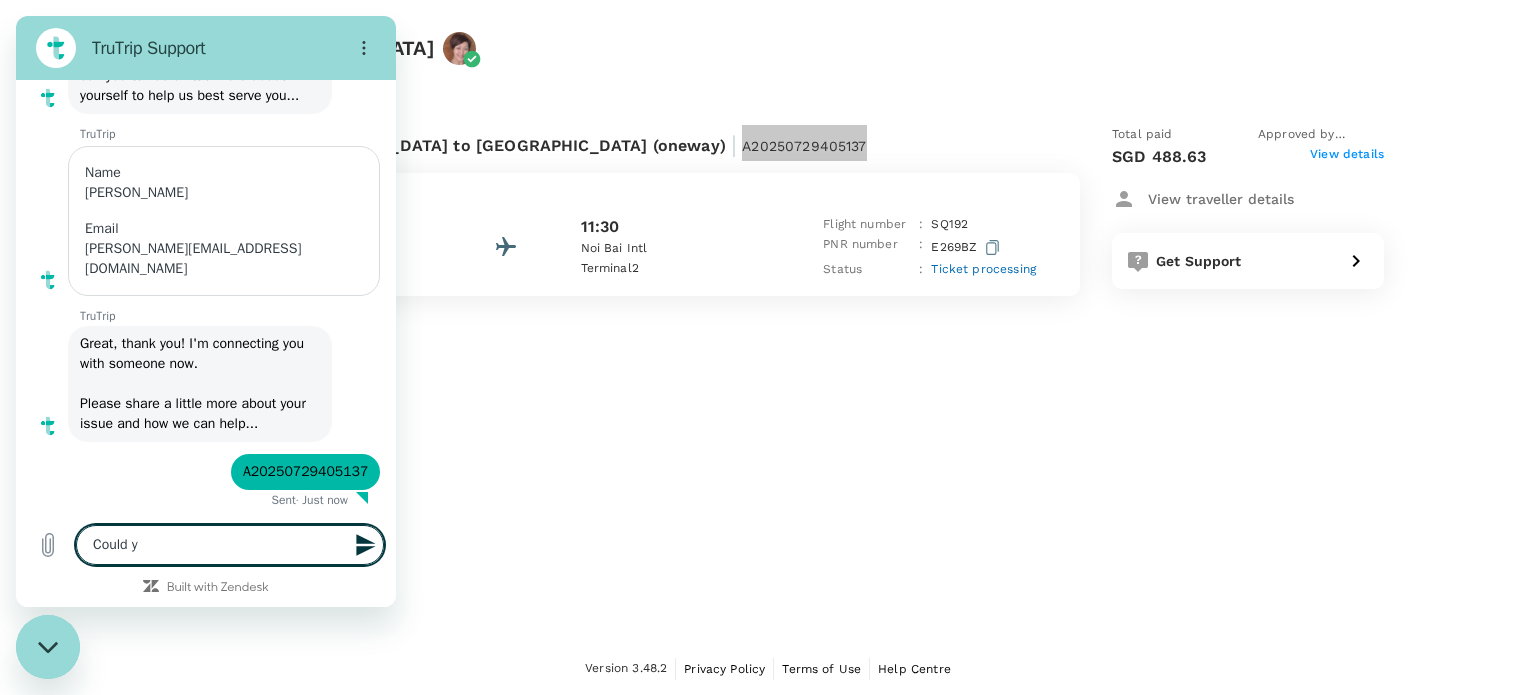 type on "Could yo" 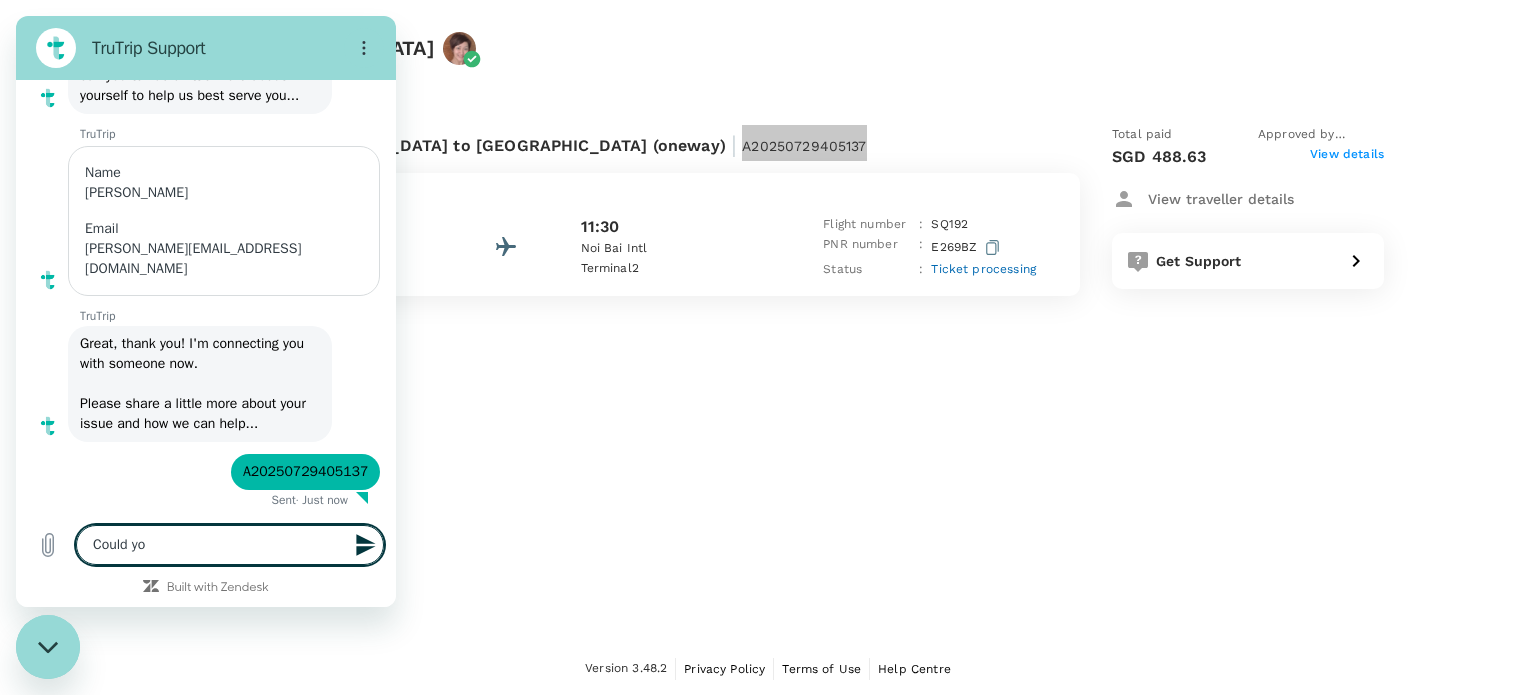 type on "Could you" 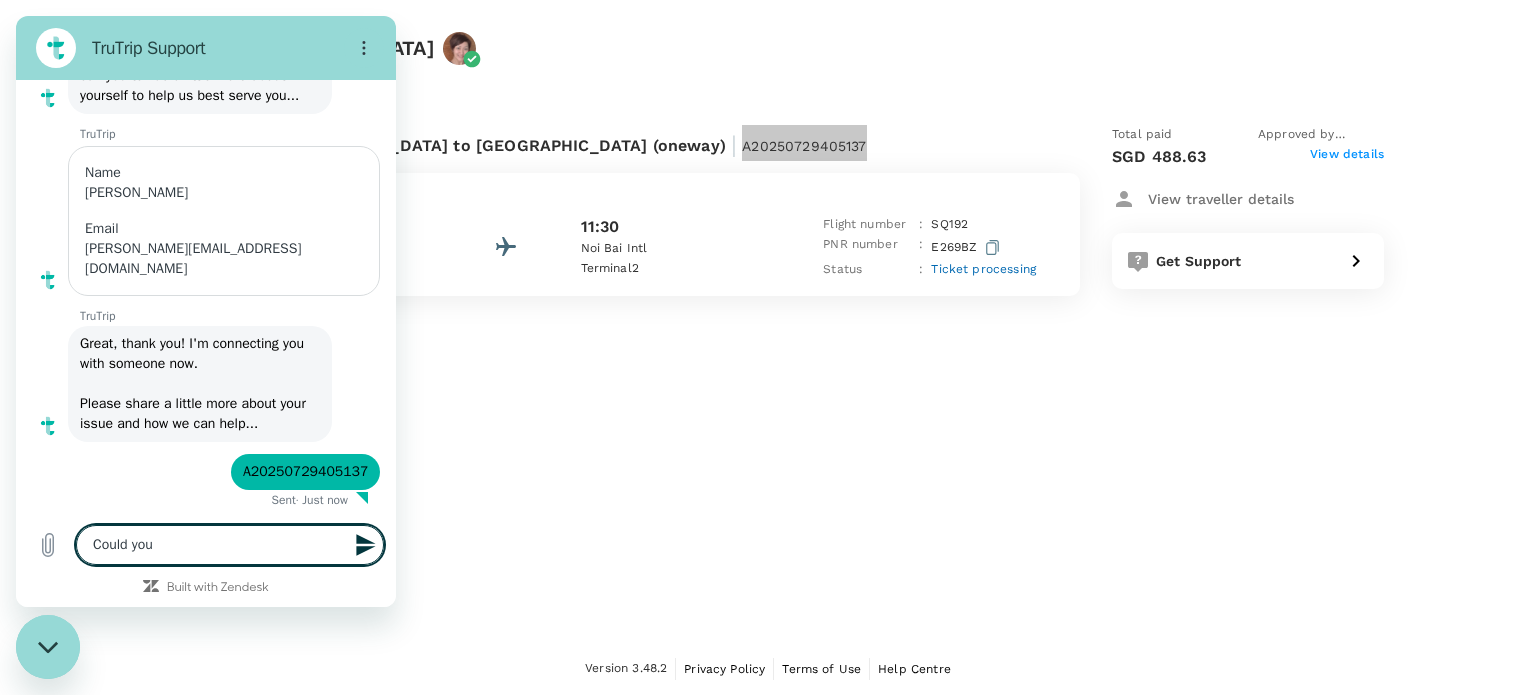 type on "Could you" 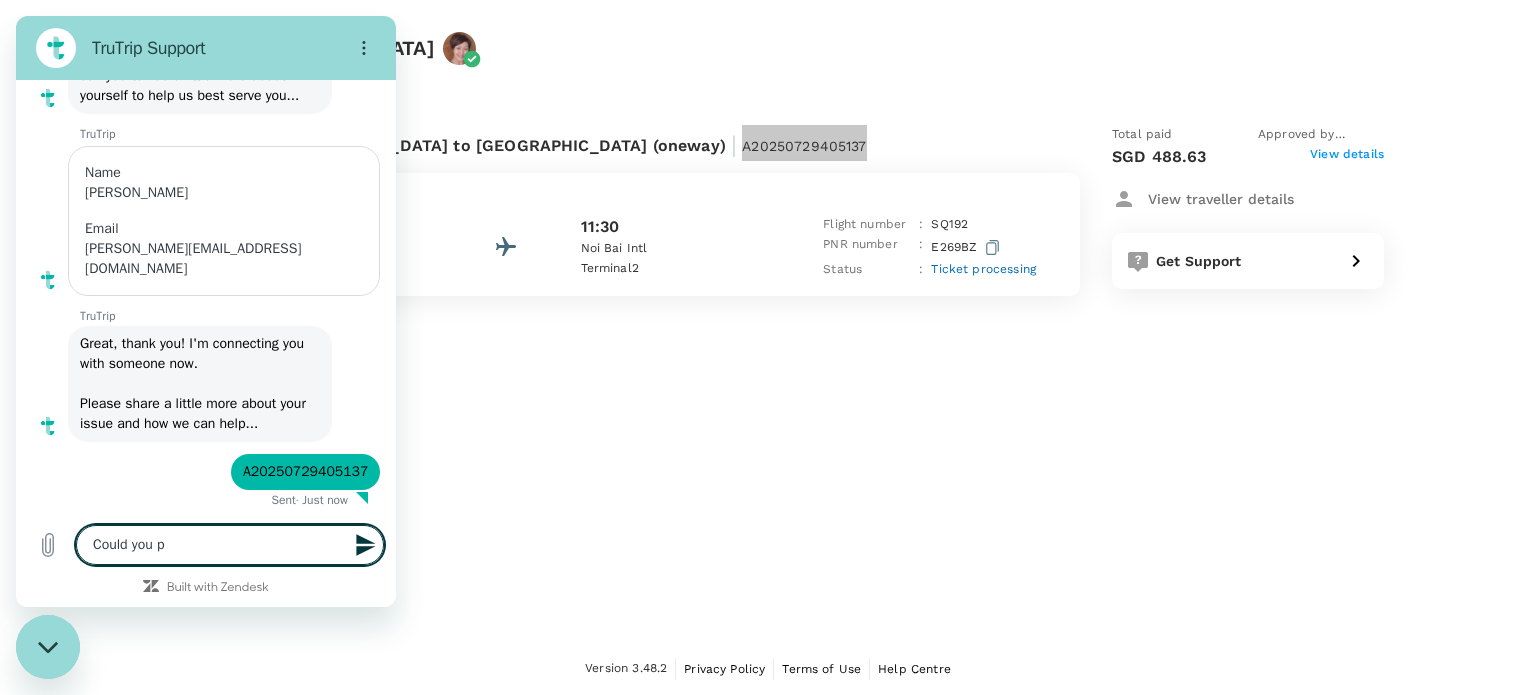 type on "Could you pl" 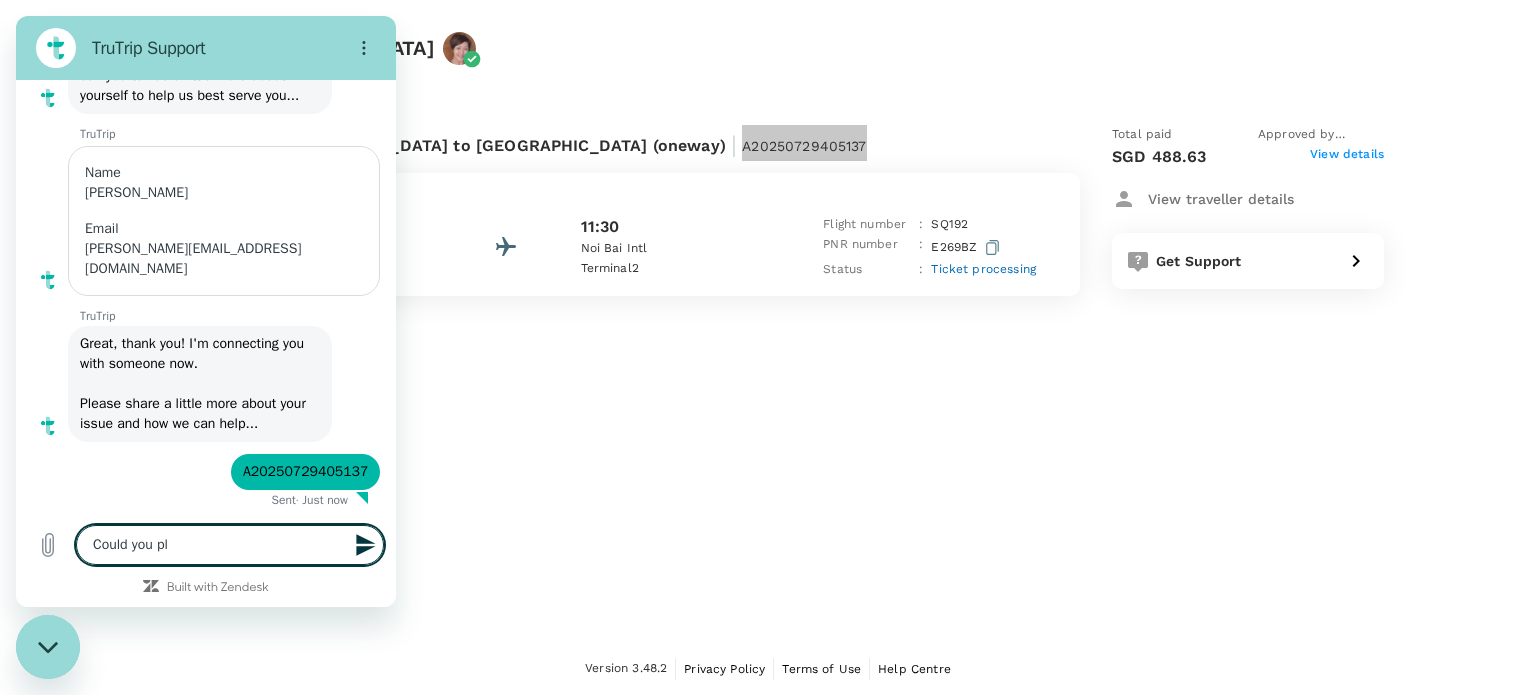 type on "Could you ple" 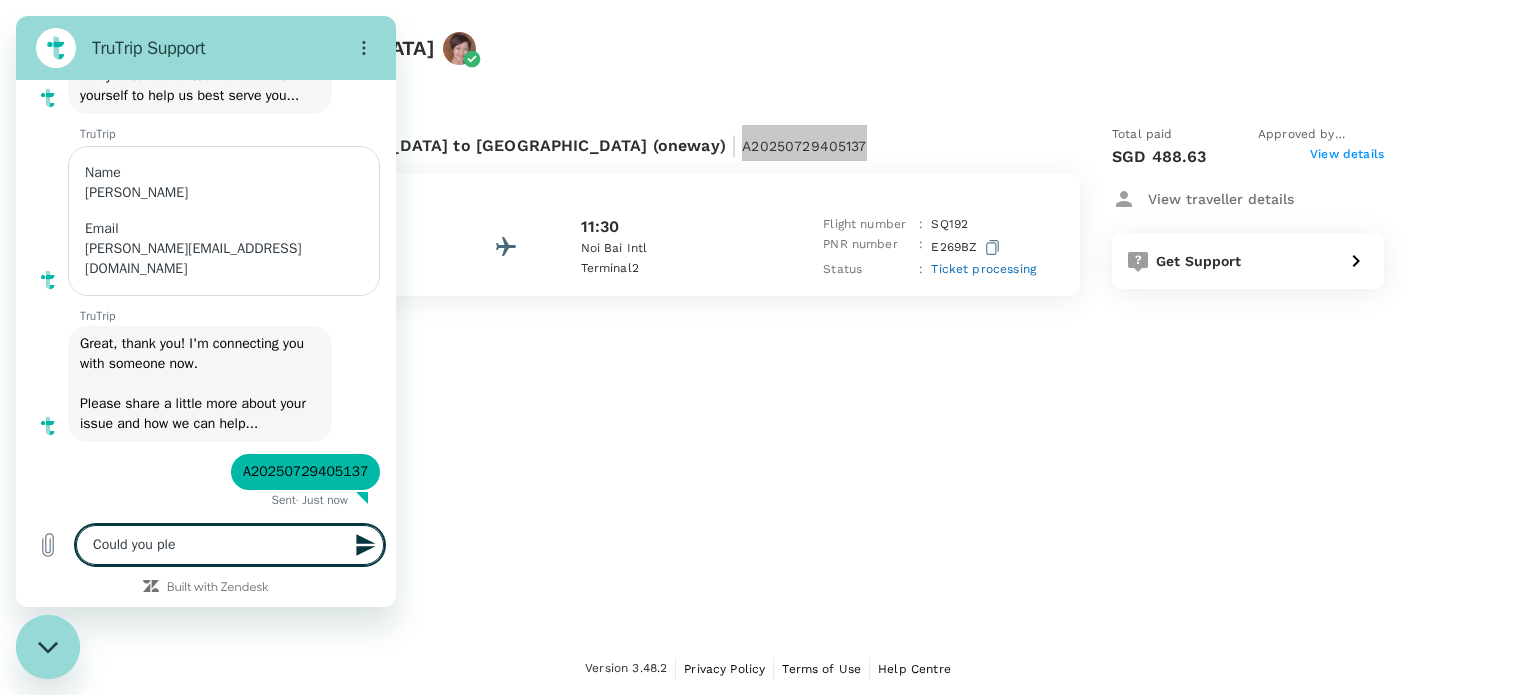 type on "Could you plea" 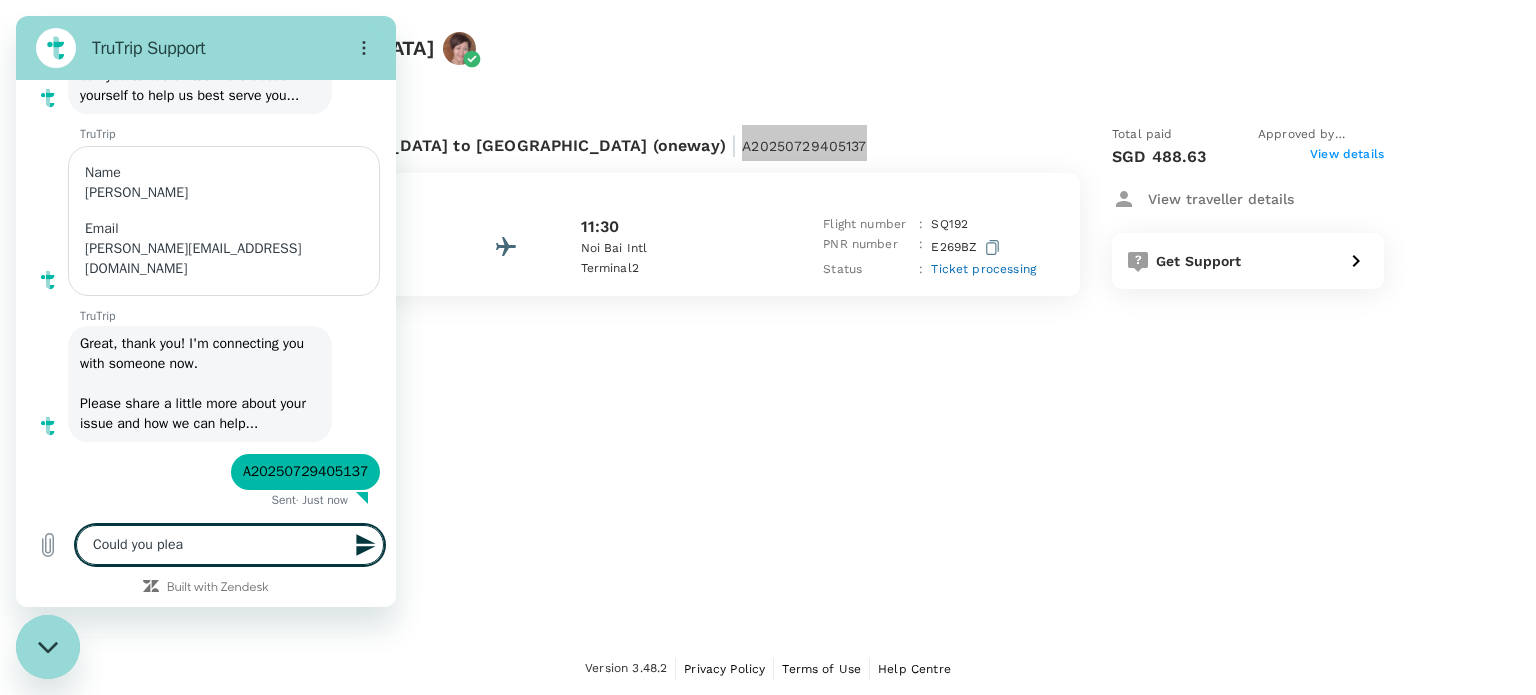 type on "Could you pleas" 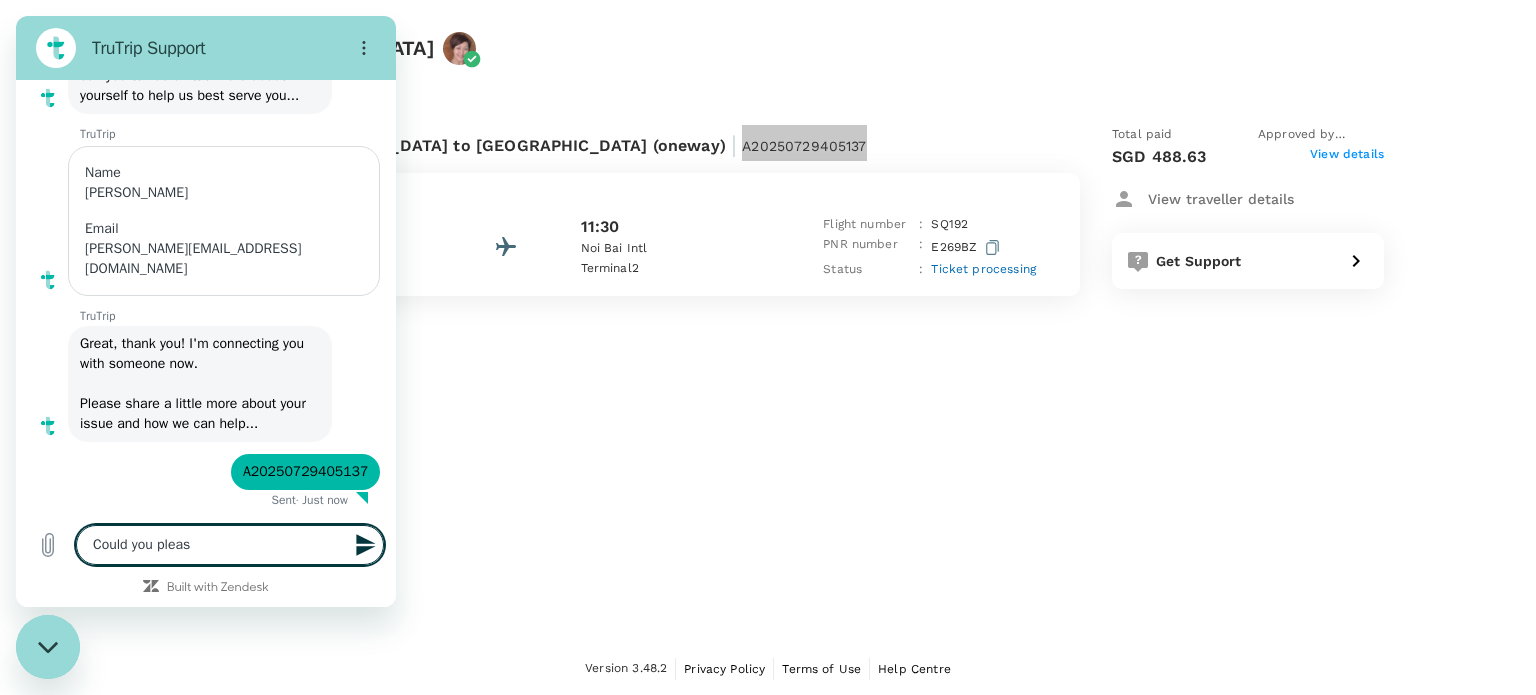 type on "Could you please" 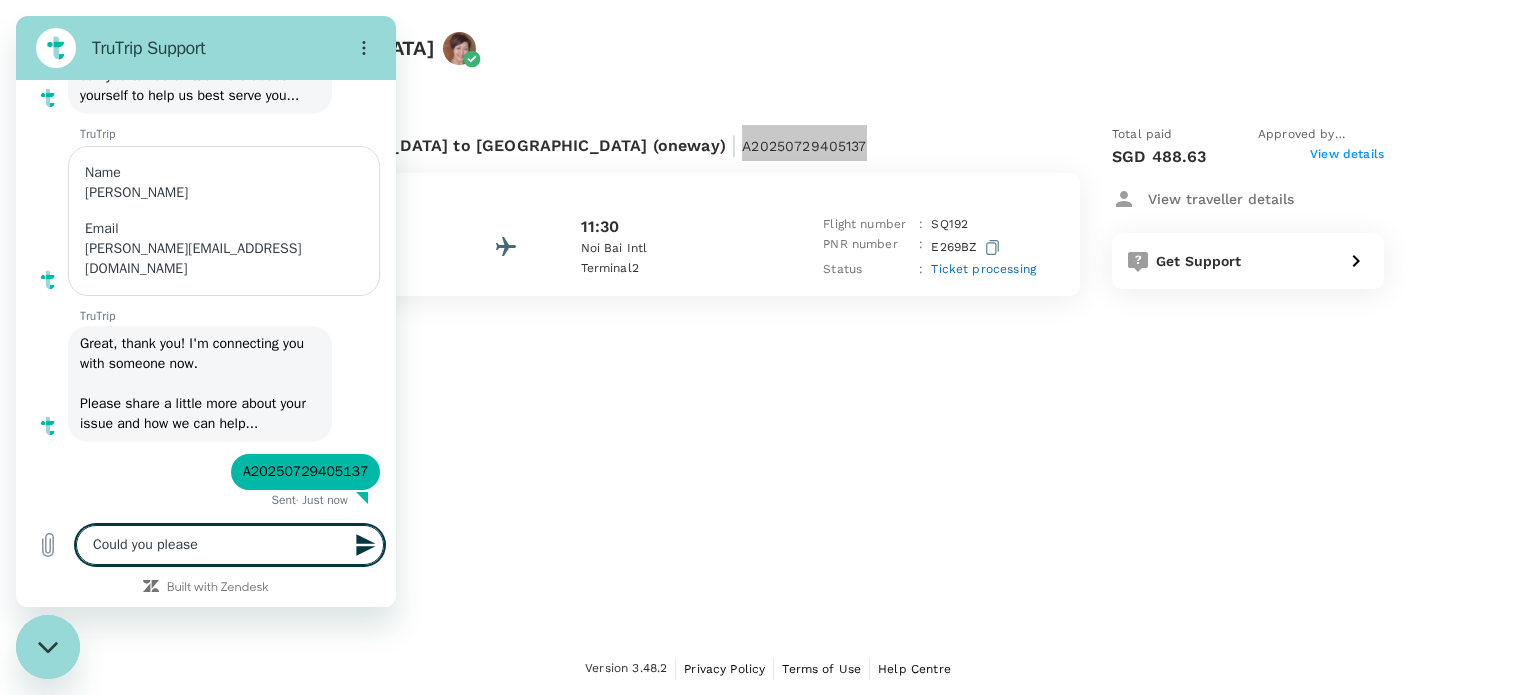 type on "Could you please" 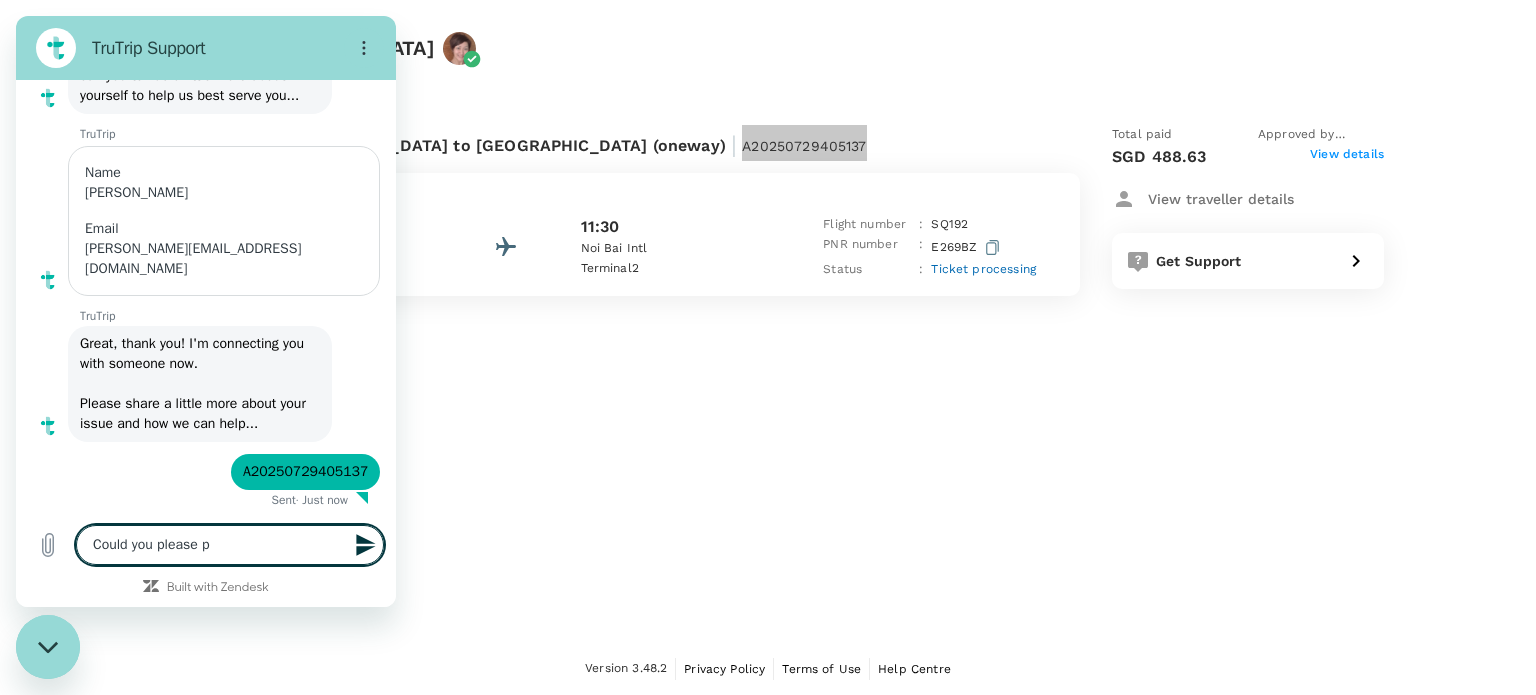 type on "Could you please pr" 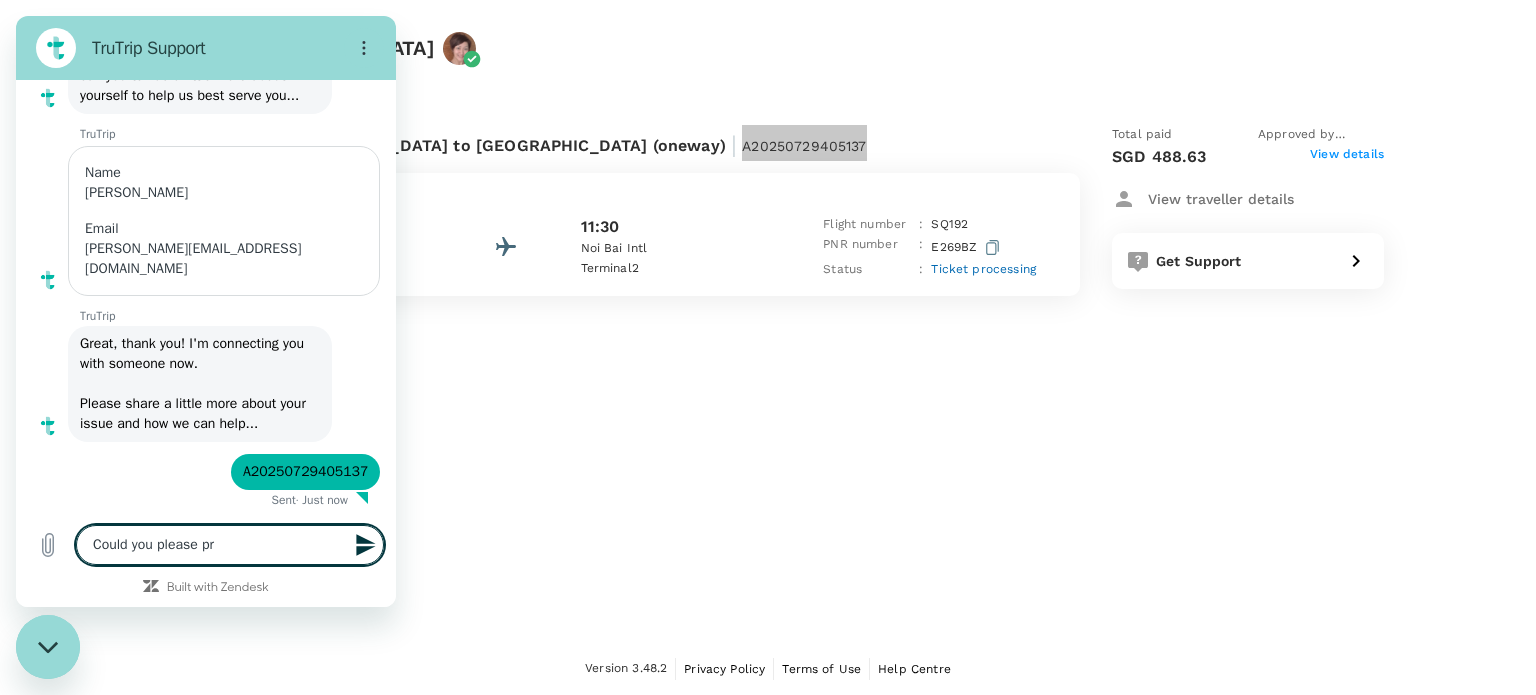 type on "Could you please pro" 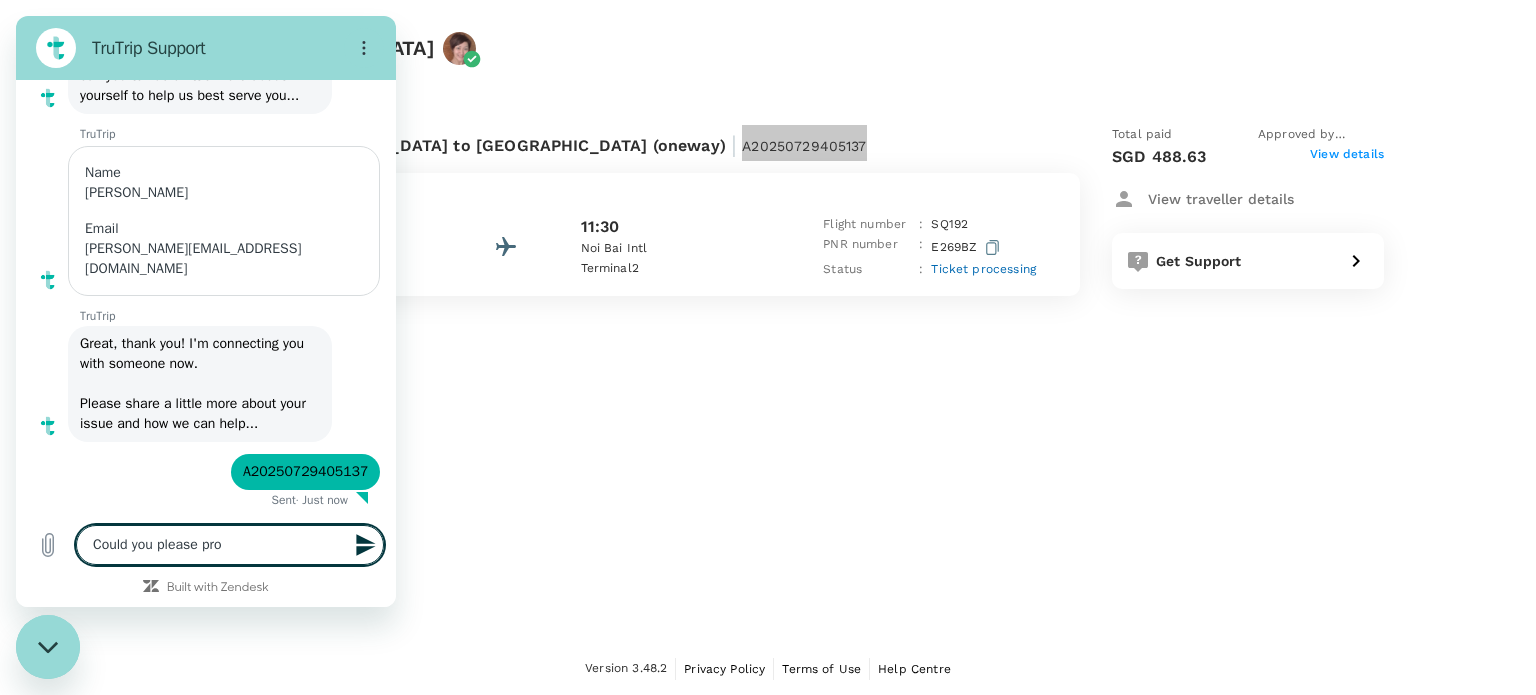 type on "Could you please proc" 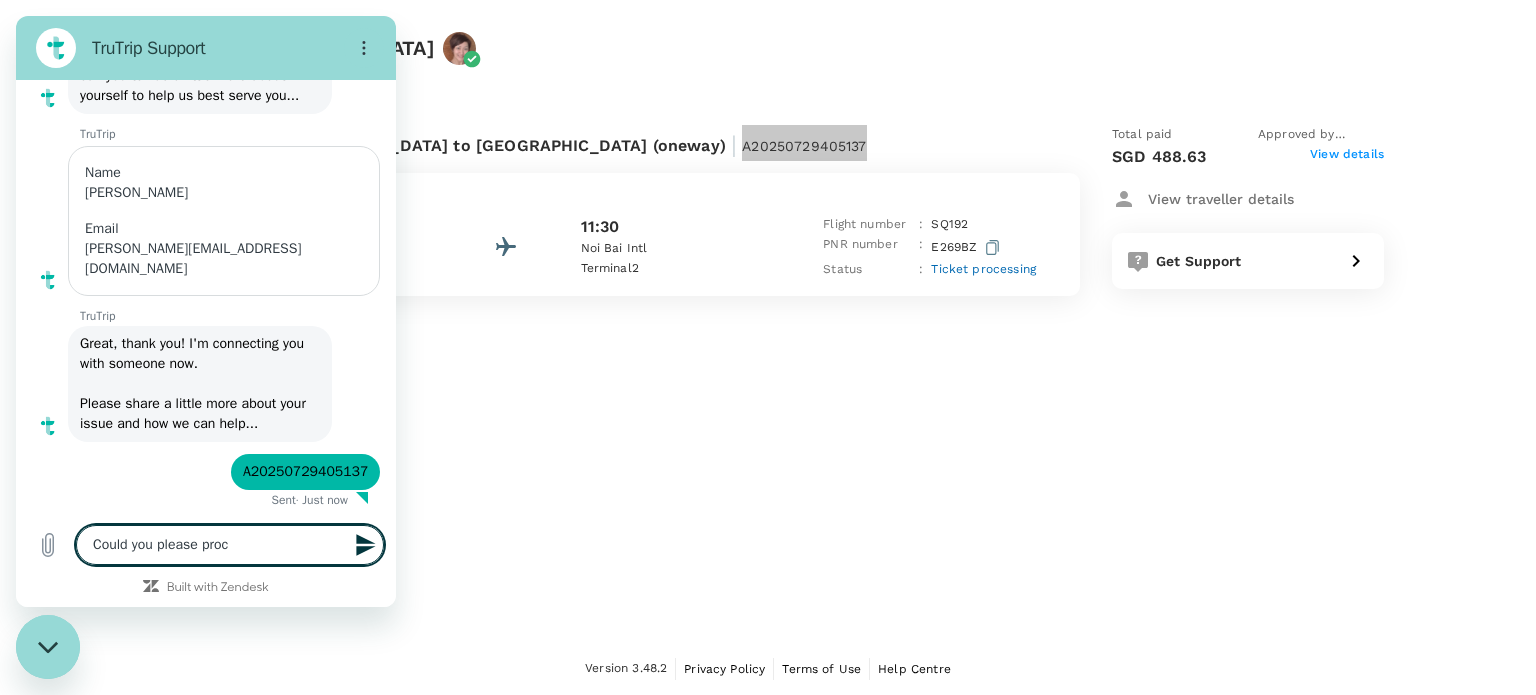 type on "Could you please proce" 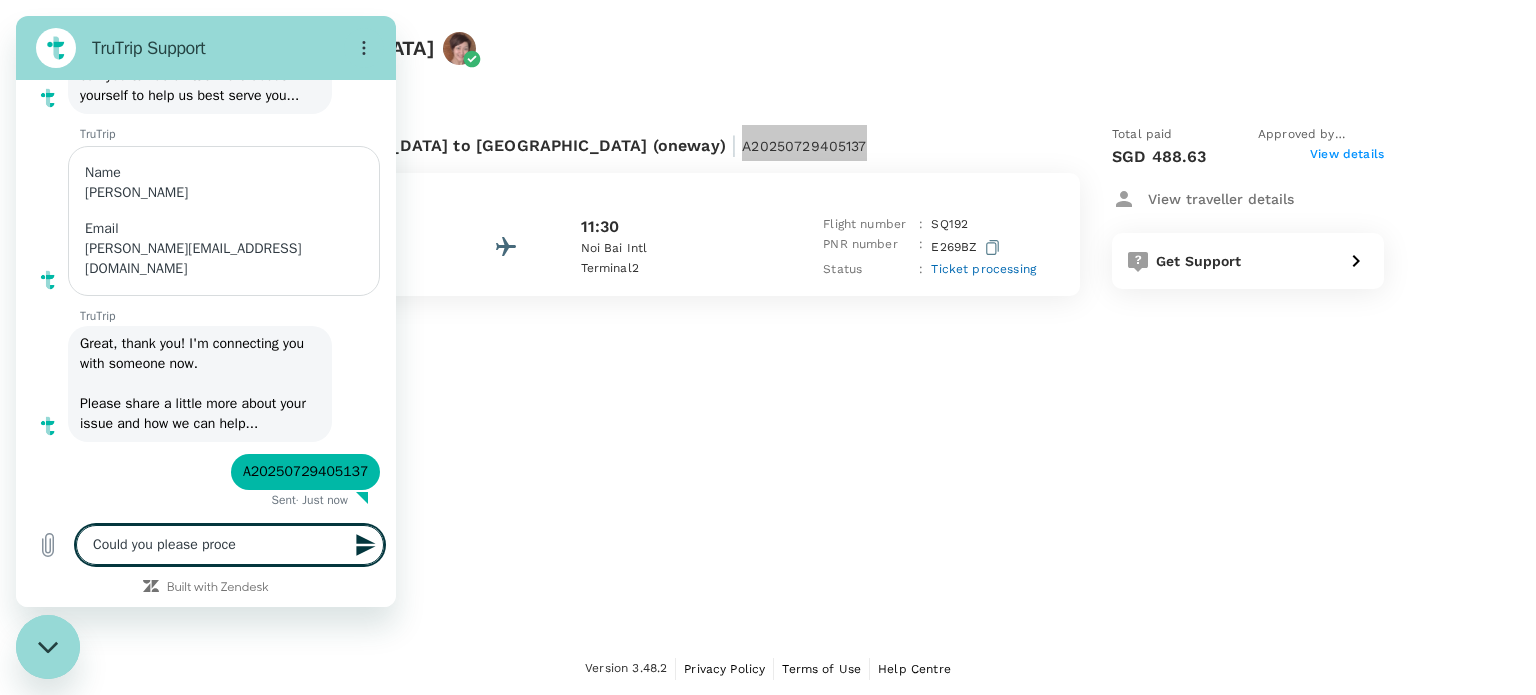 type on "Could you please proces" 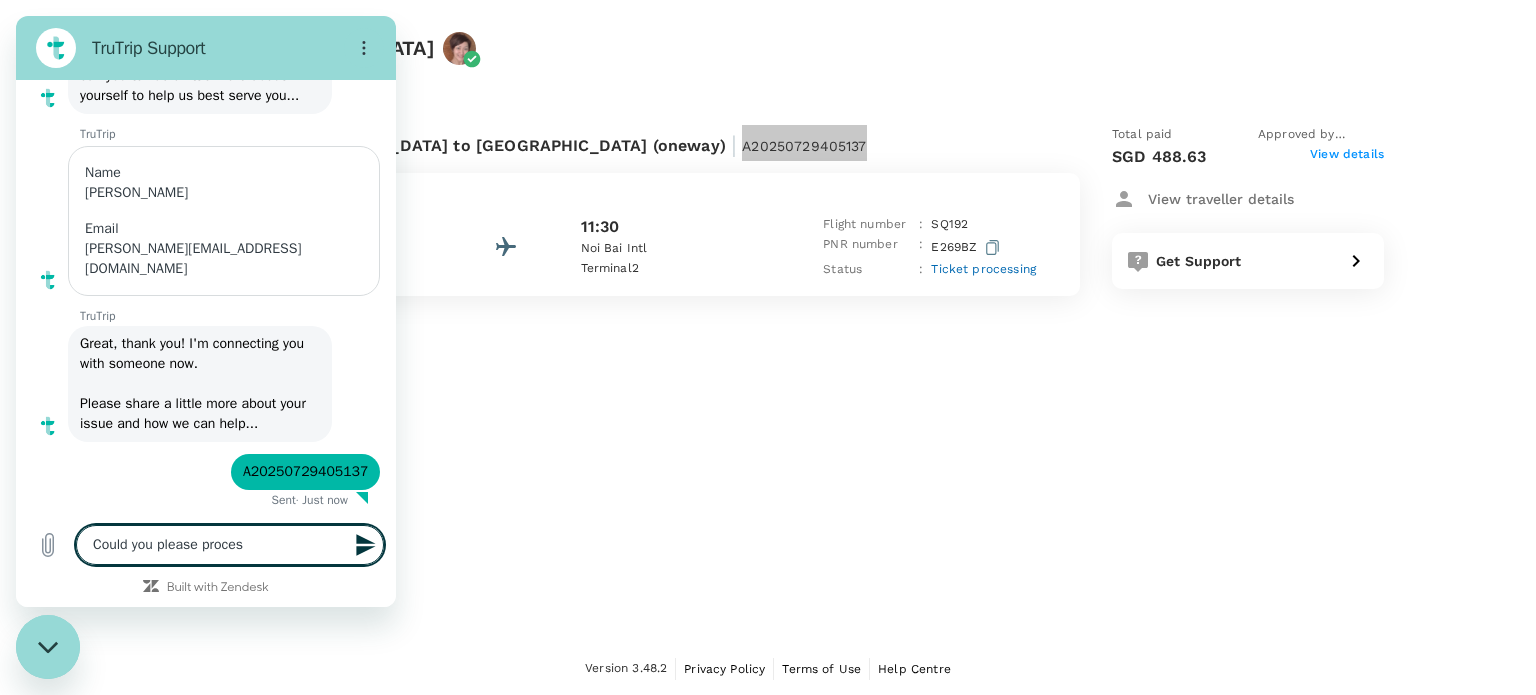 type on "x" 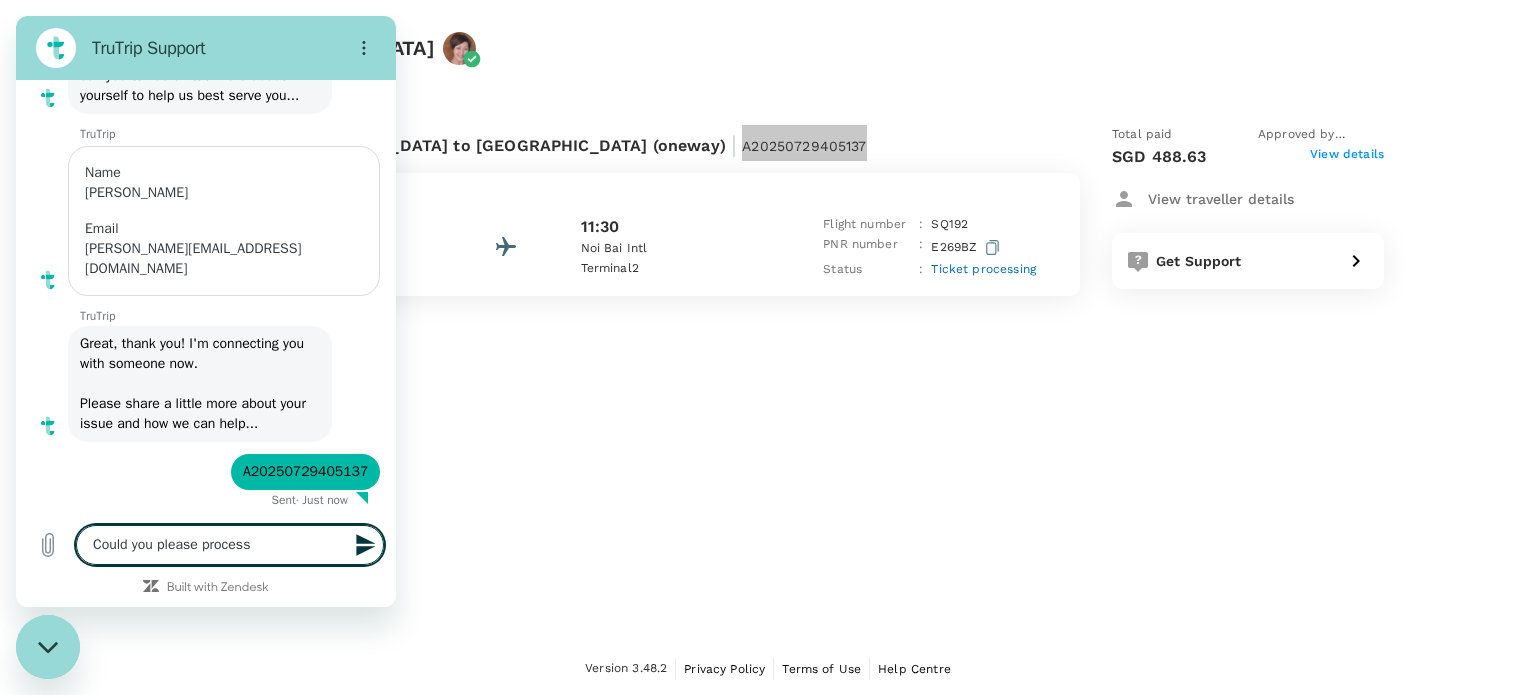 type on "x" 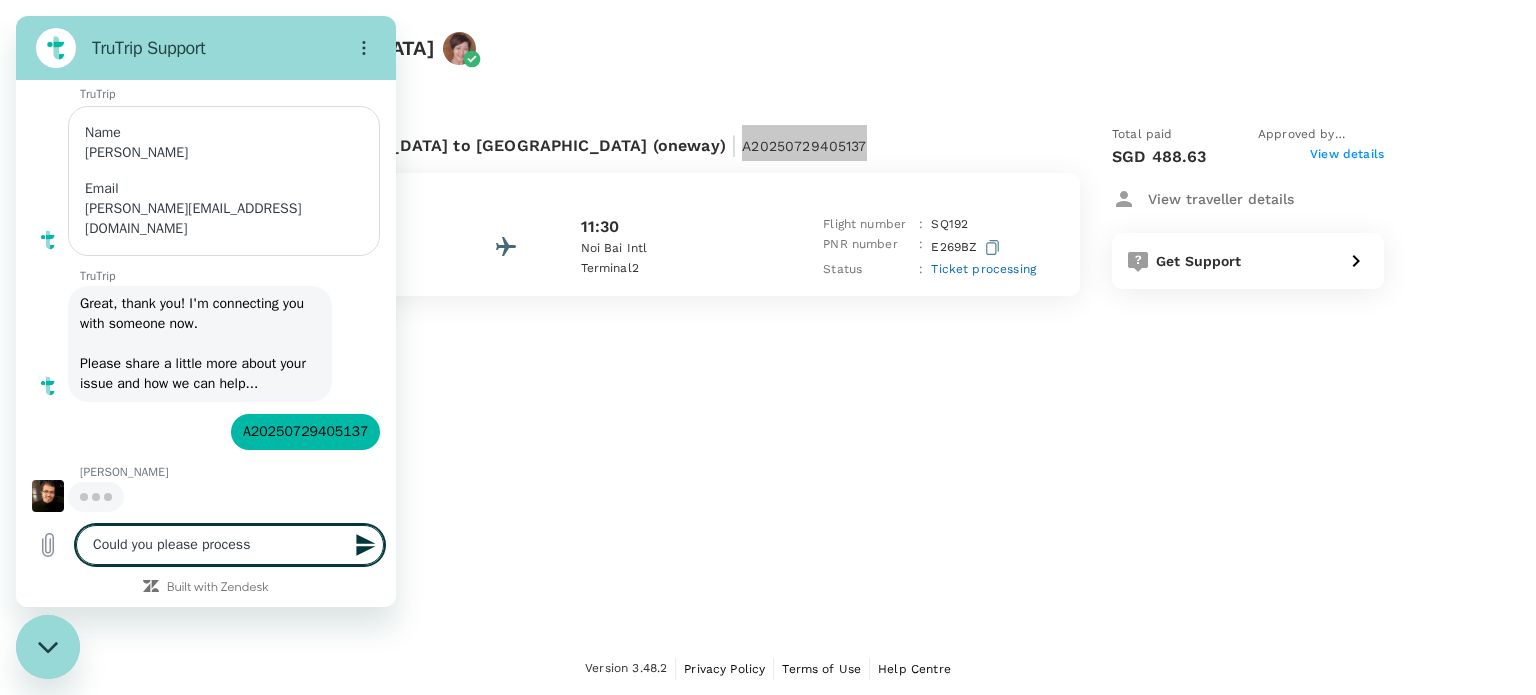 type on "Could you please process" 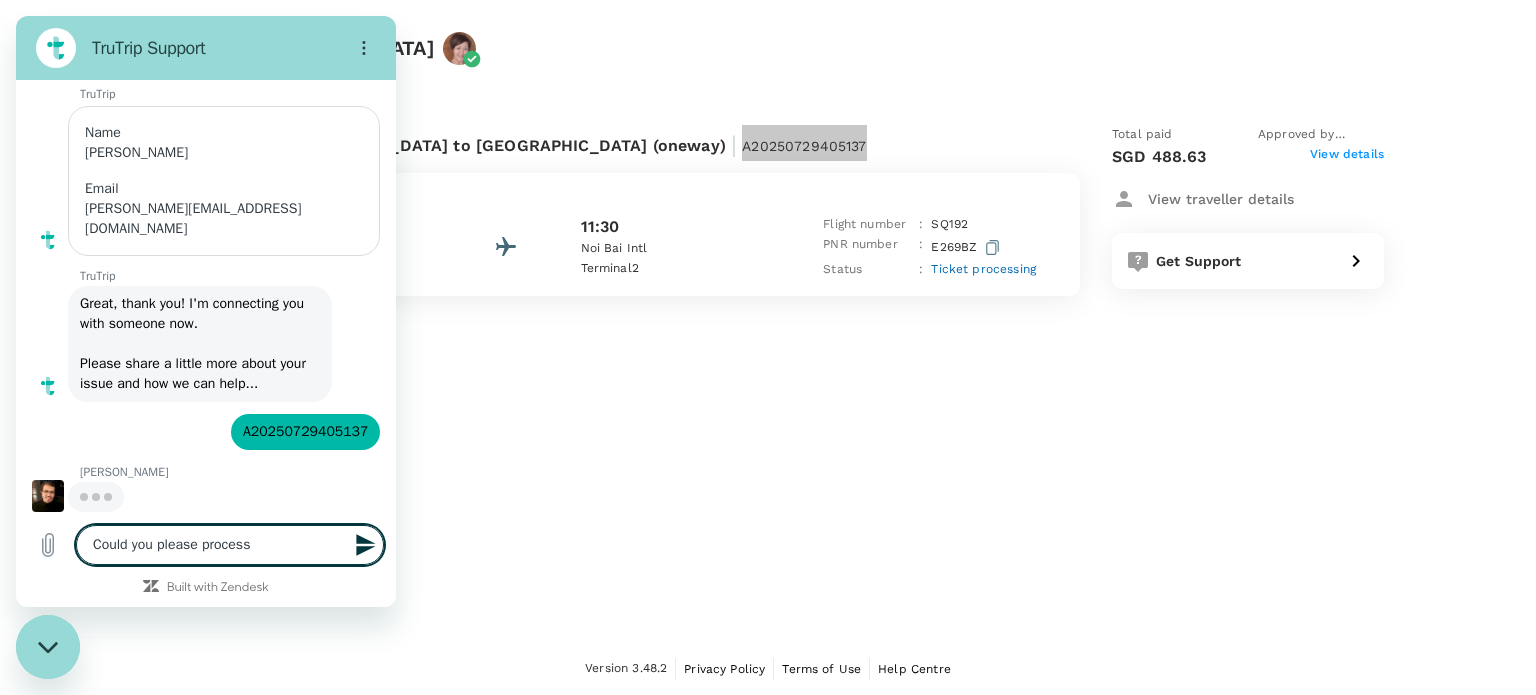 type on "x" 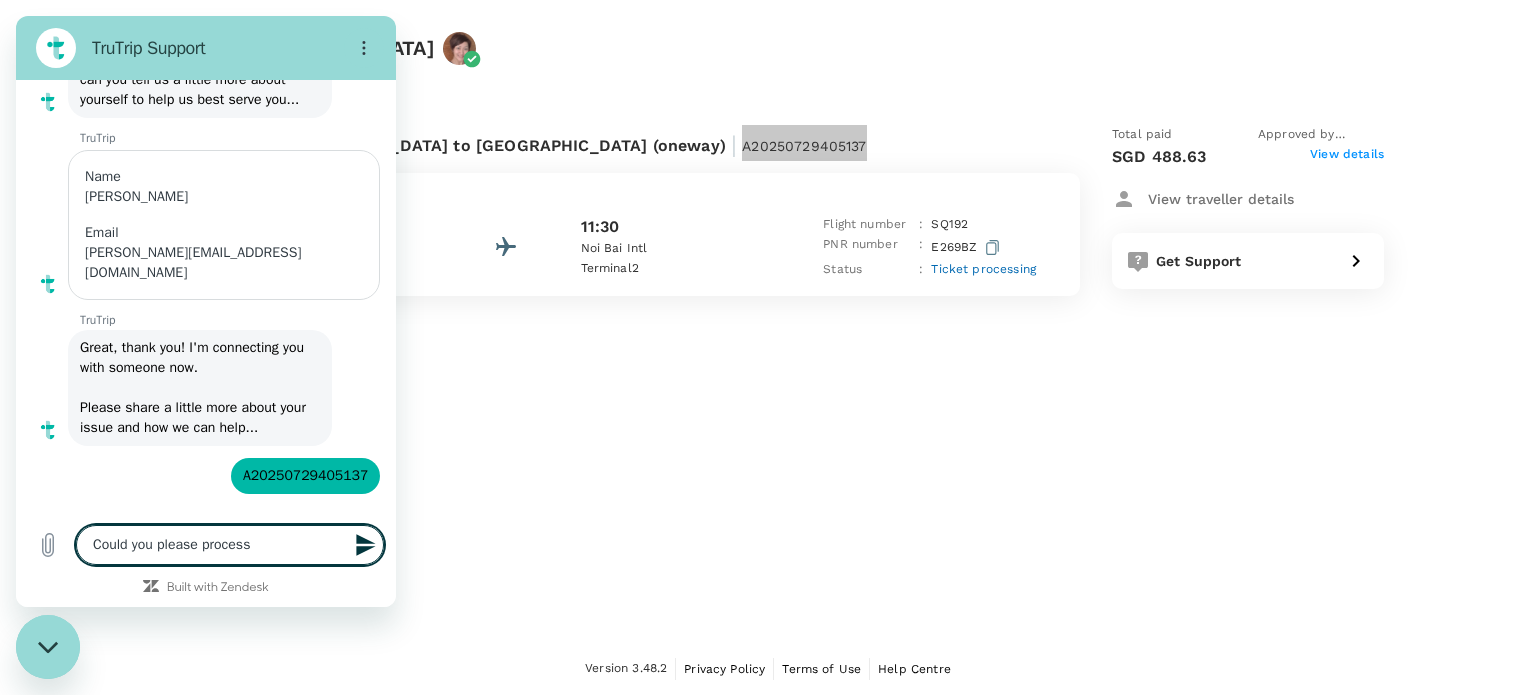 type on "Could you please process m" 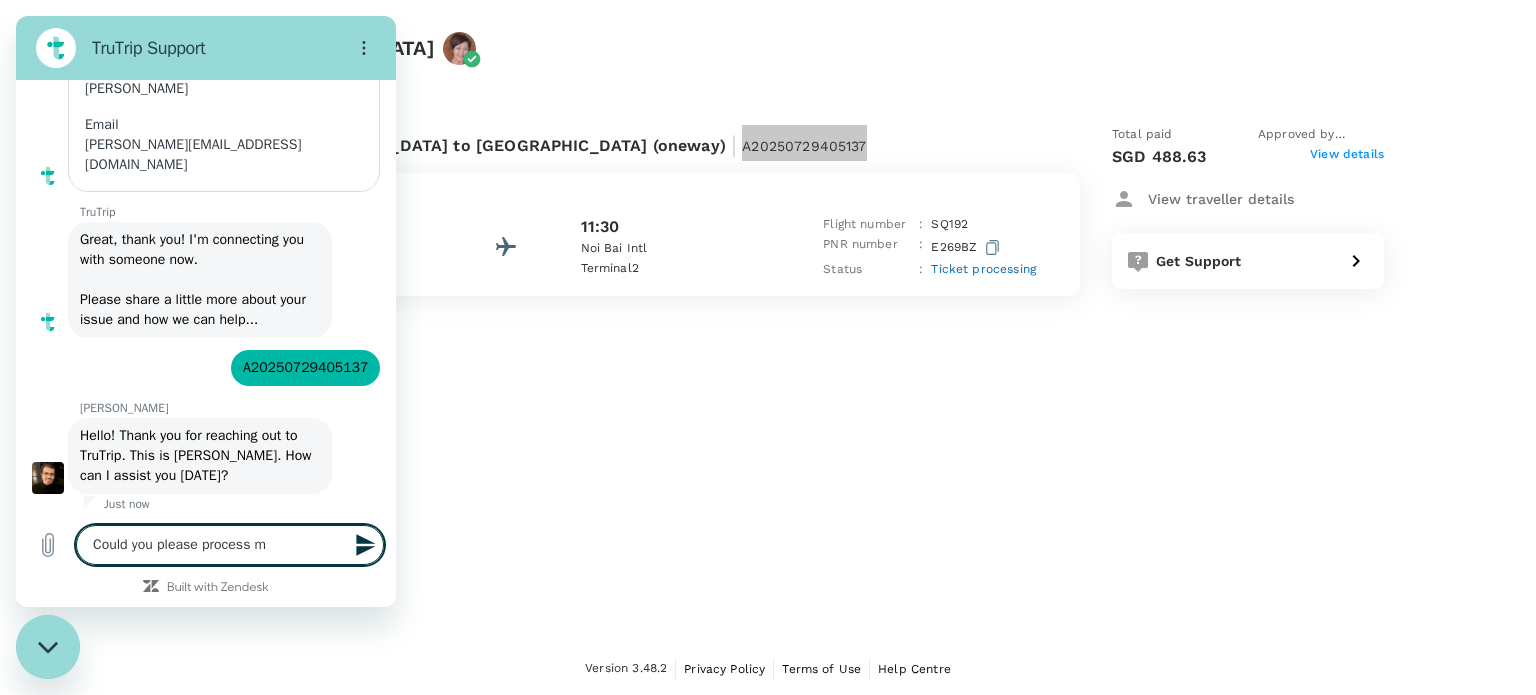 type on "x" 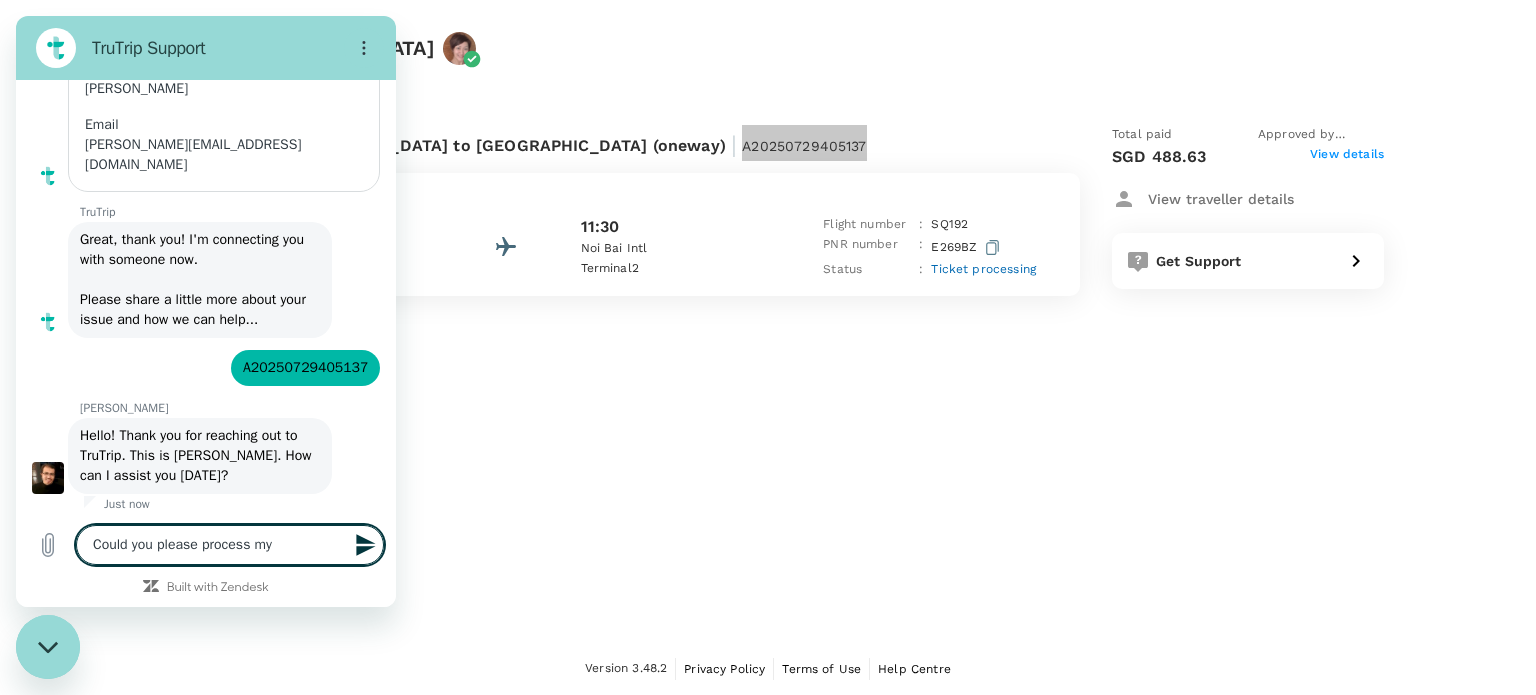 type on "Could you please process my" 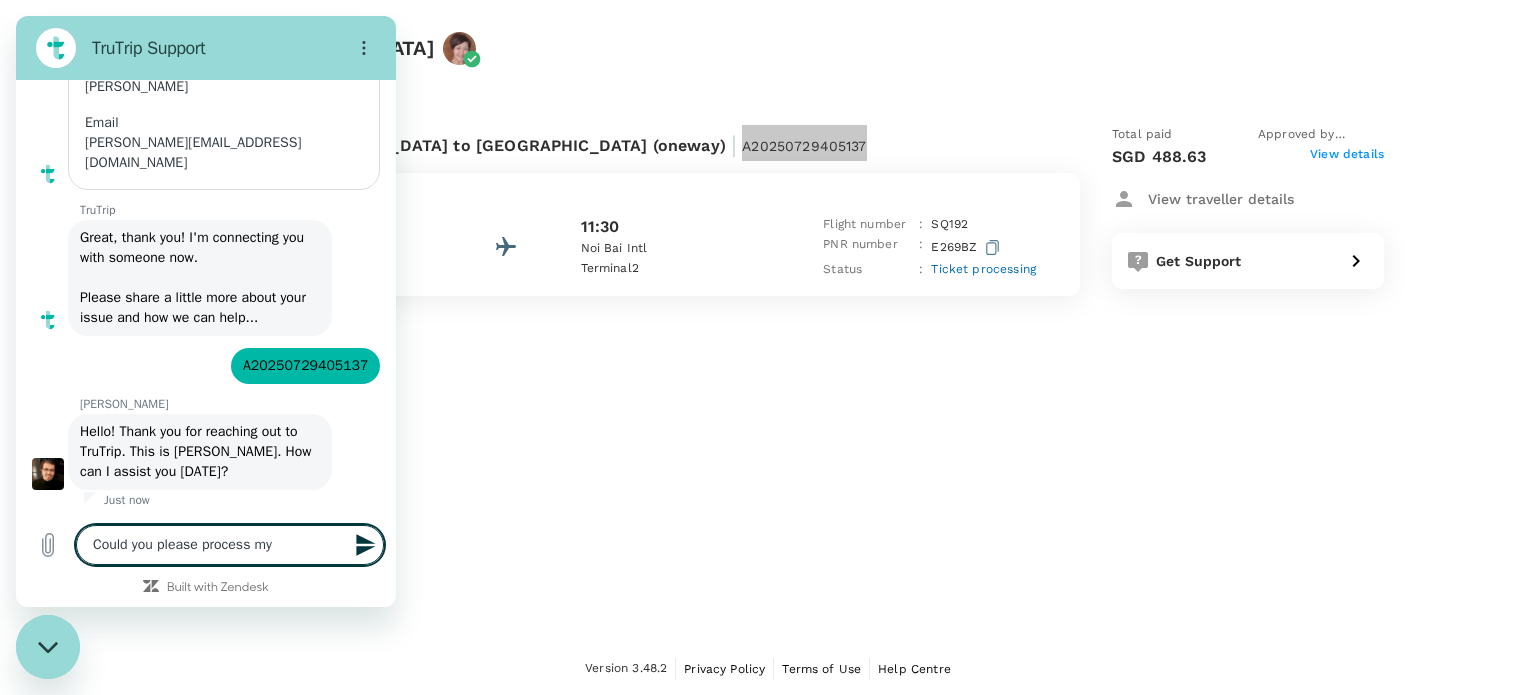 scroll, scrollTop: 2162, scrollLeft: 0, axis: vertical 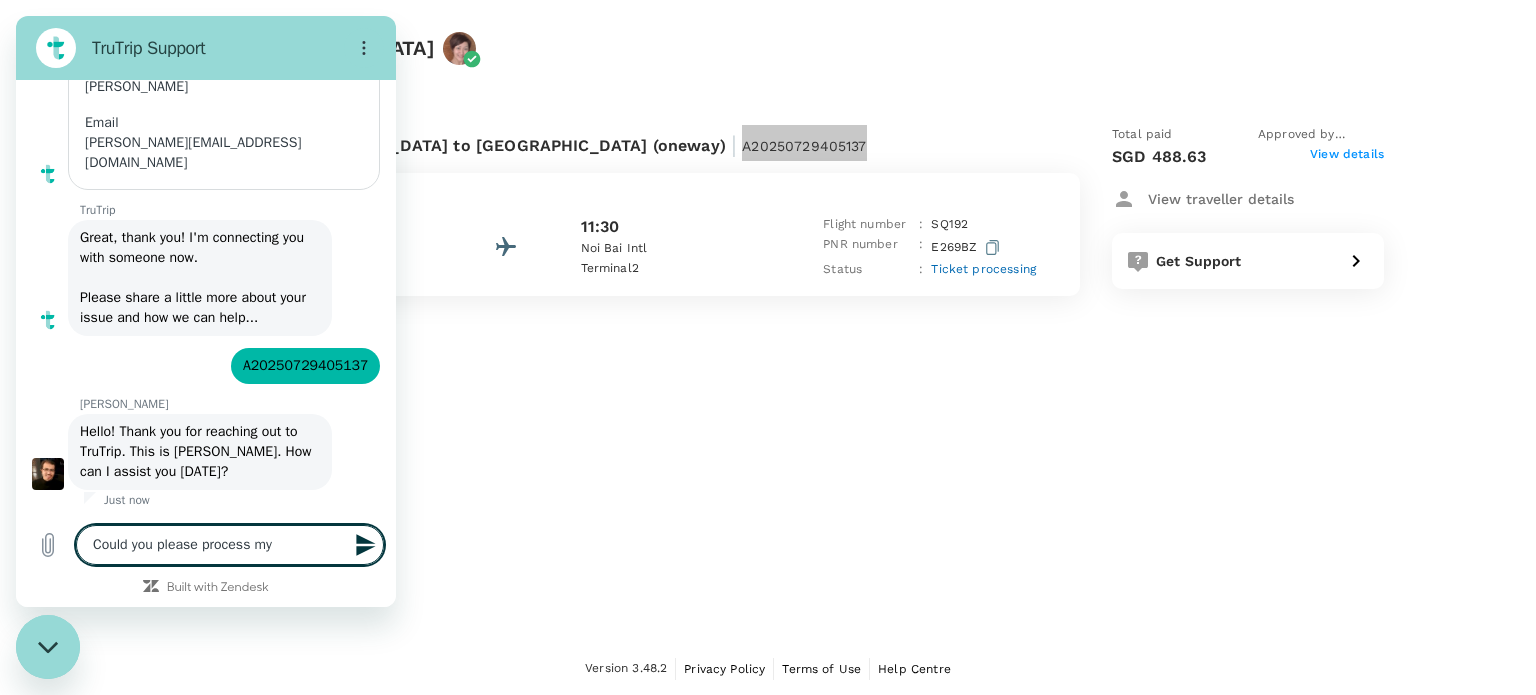 type on "Could you please process my t" 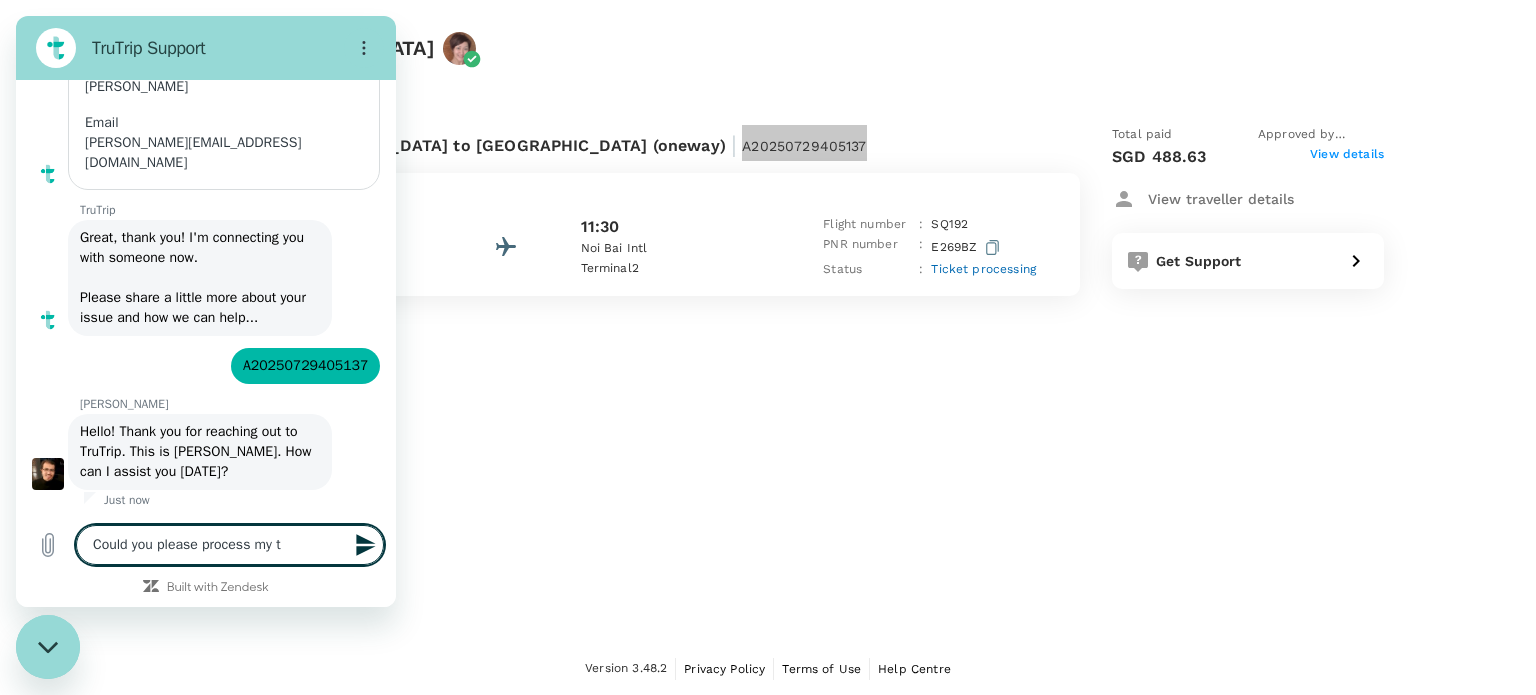 type on "Could you please process my ti" 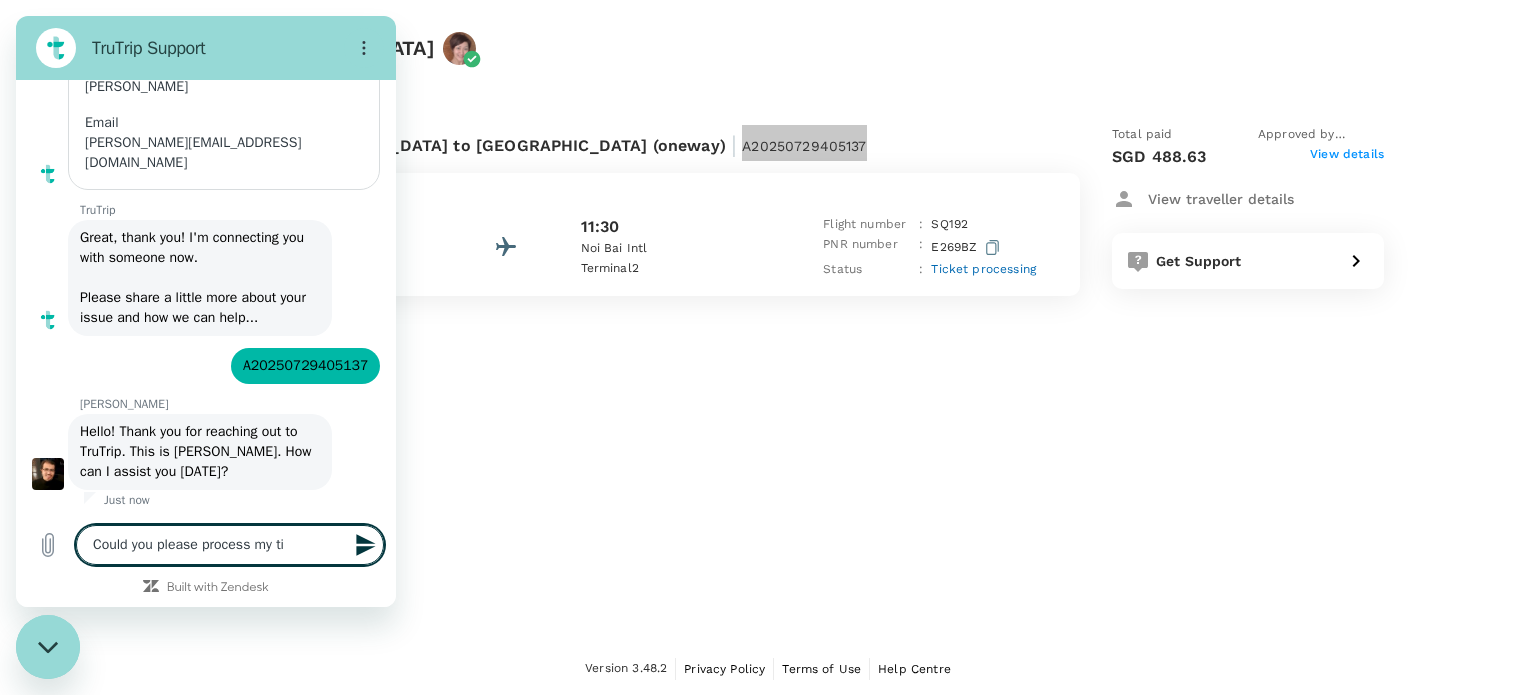 type on "Could you please process my tic" 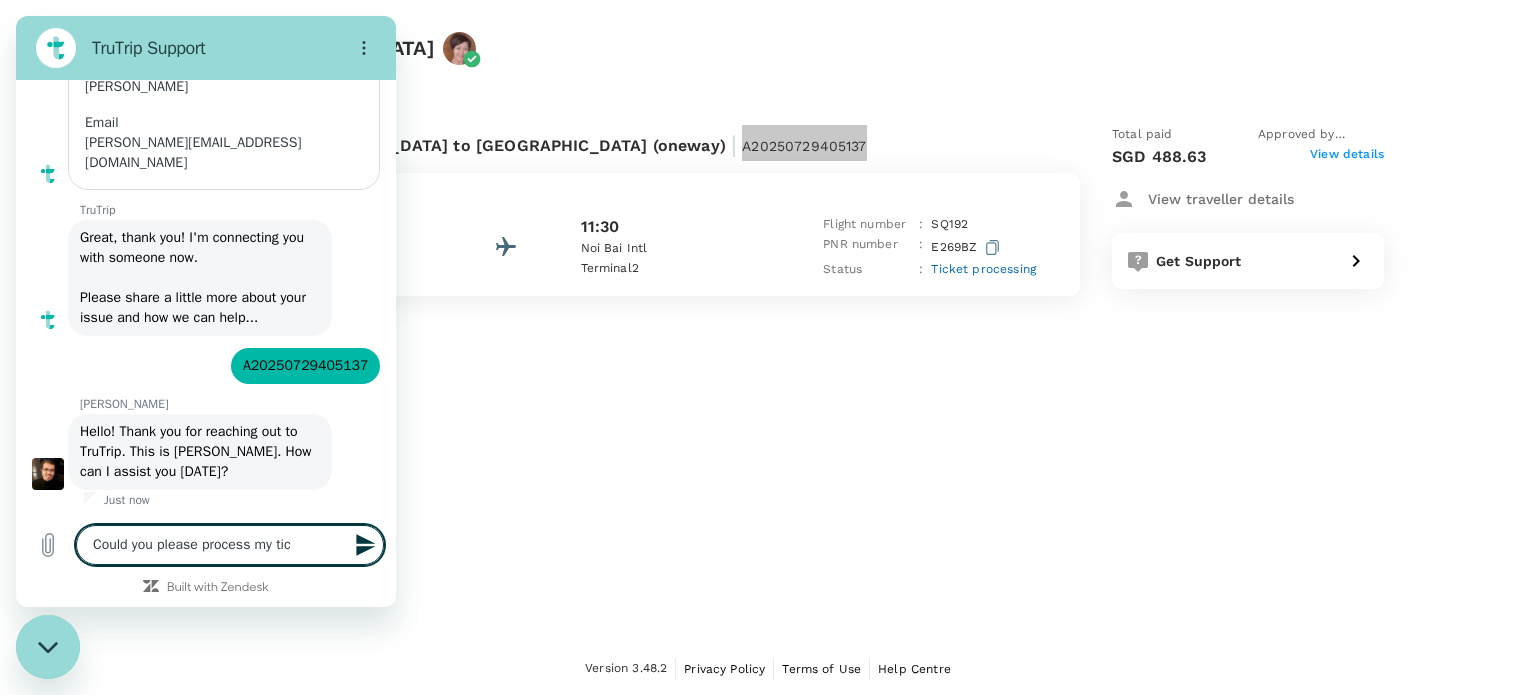 type on "Could you please process my tick" 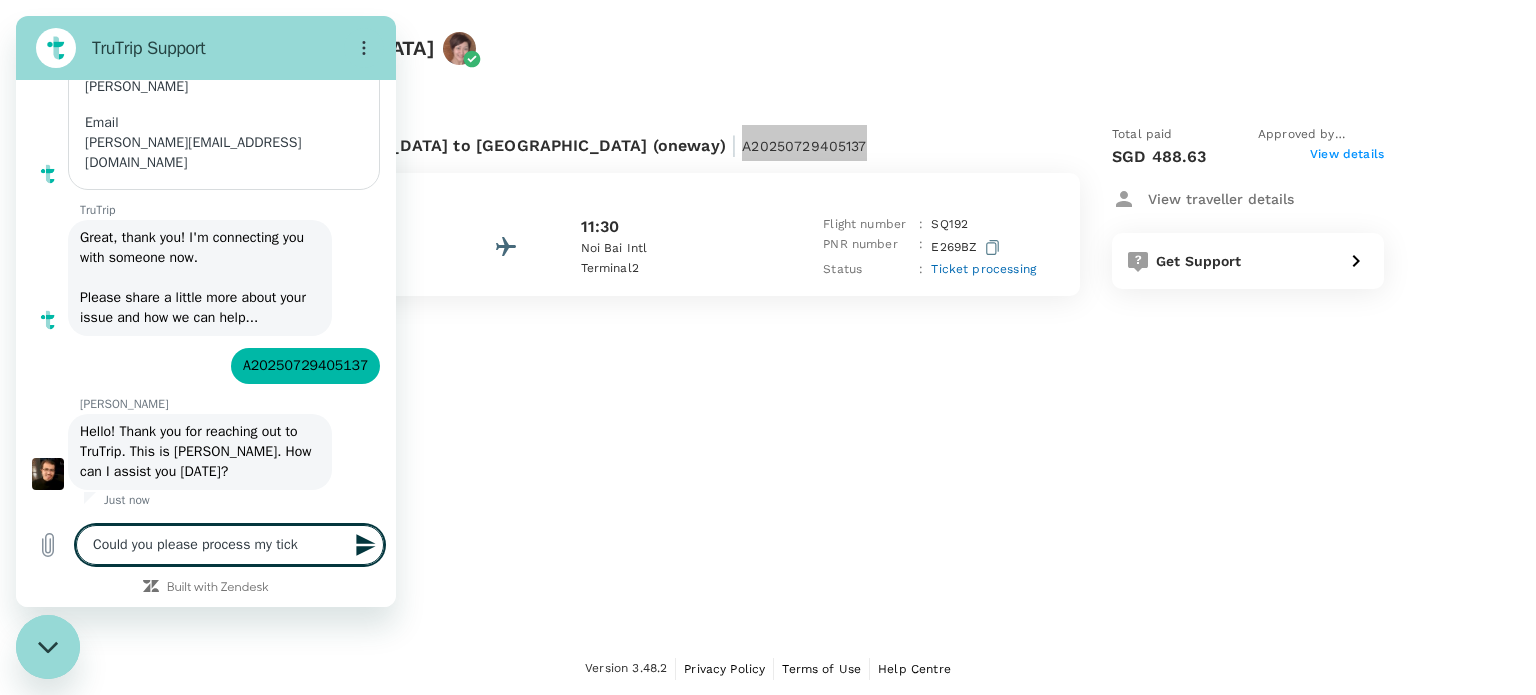 type on "Could you please process my ticke" 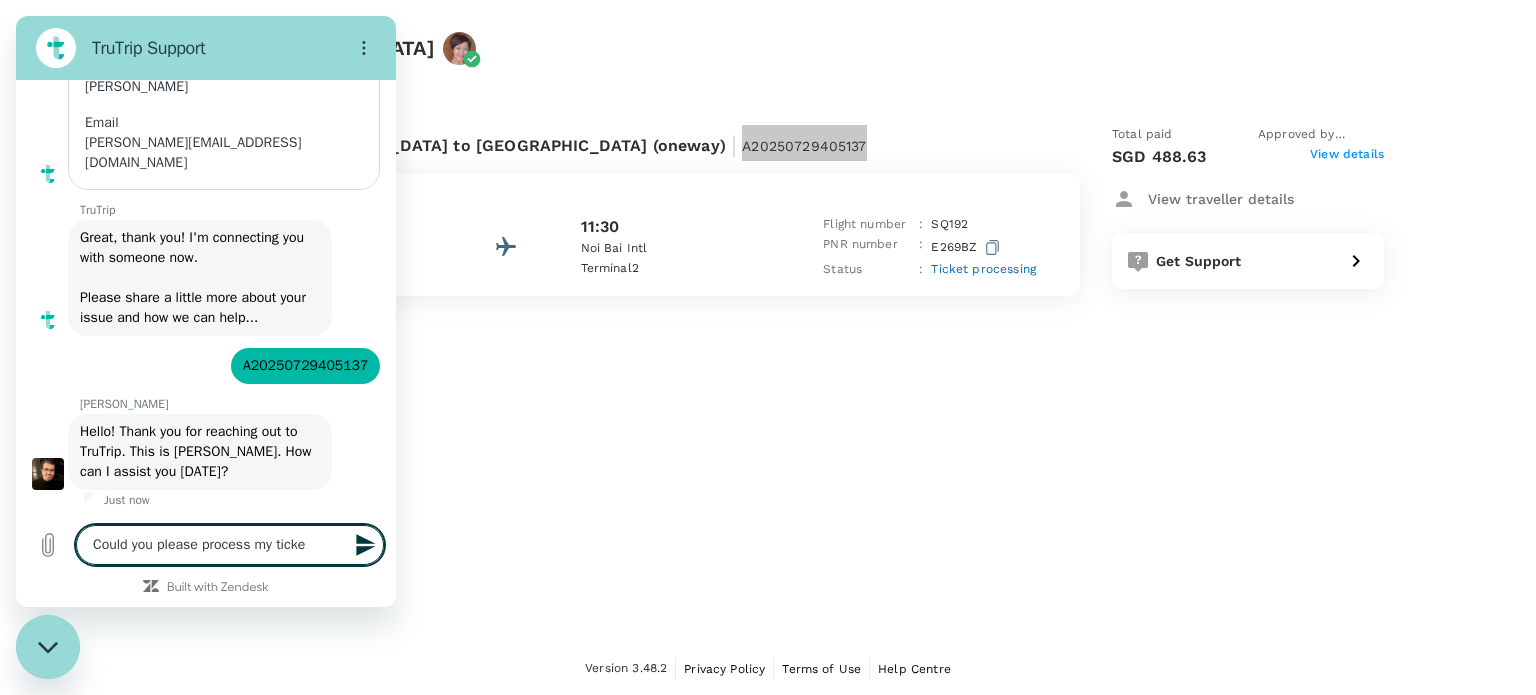 type on "Could you please process my ticket" 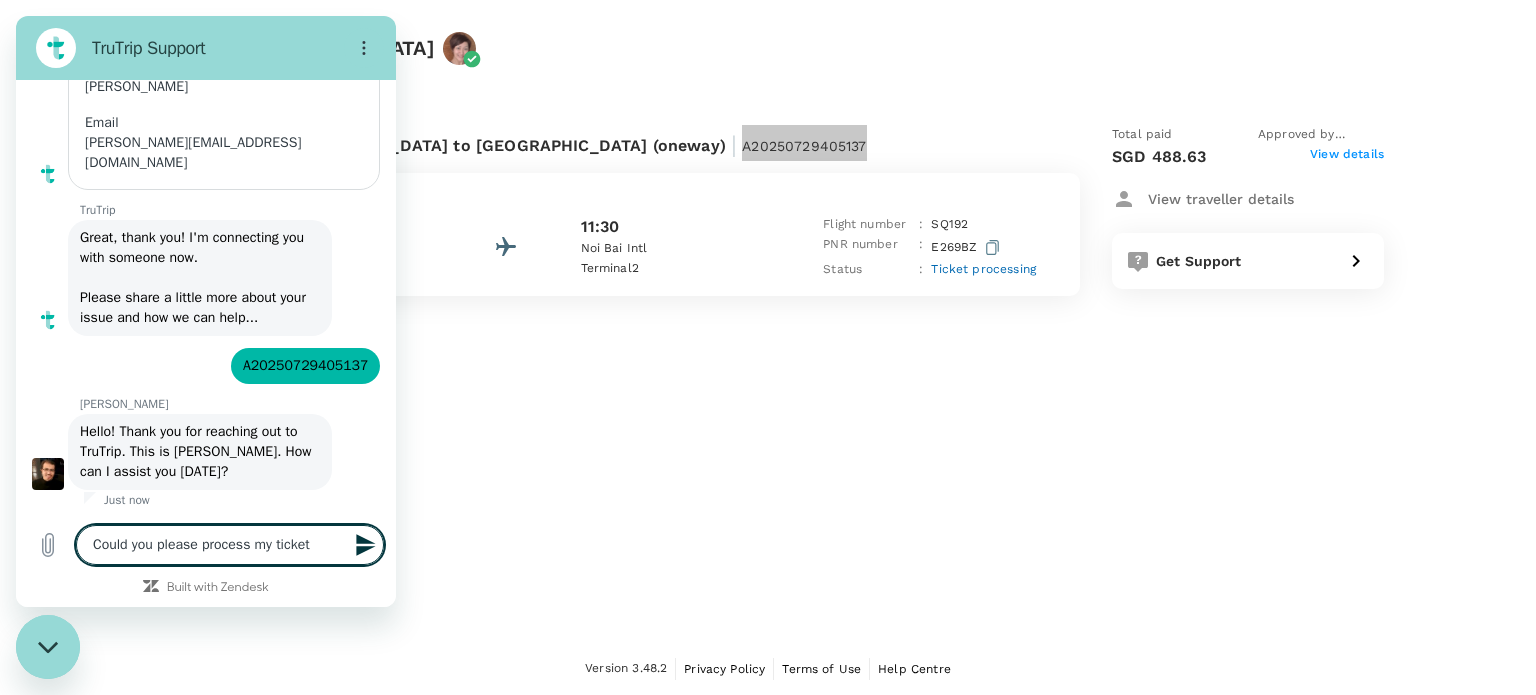 type on "Could you please process my ticket." 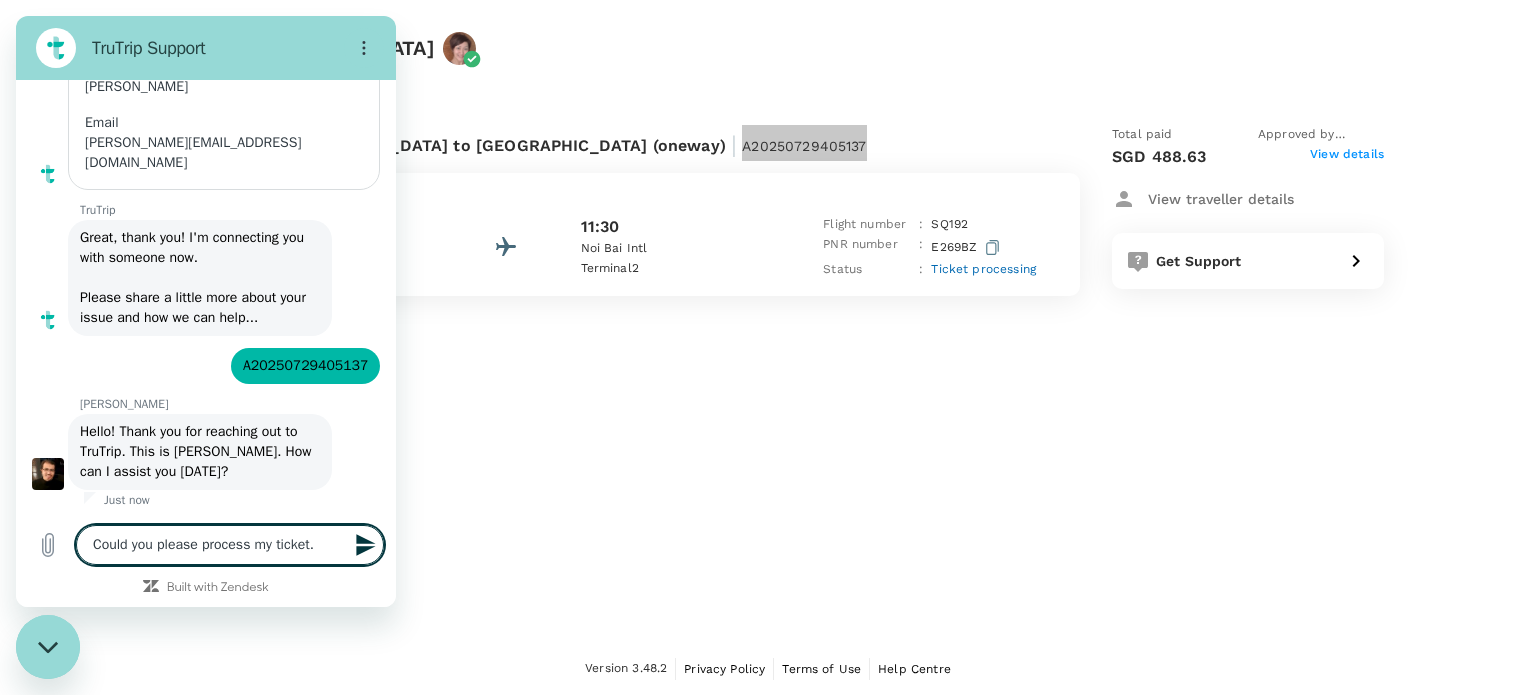 type on "Could you please process my ticket." 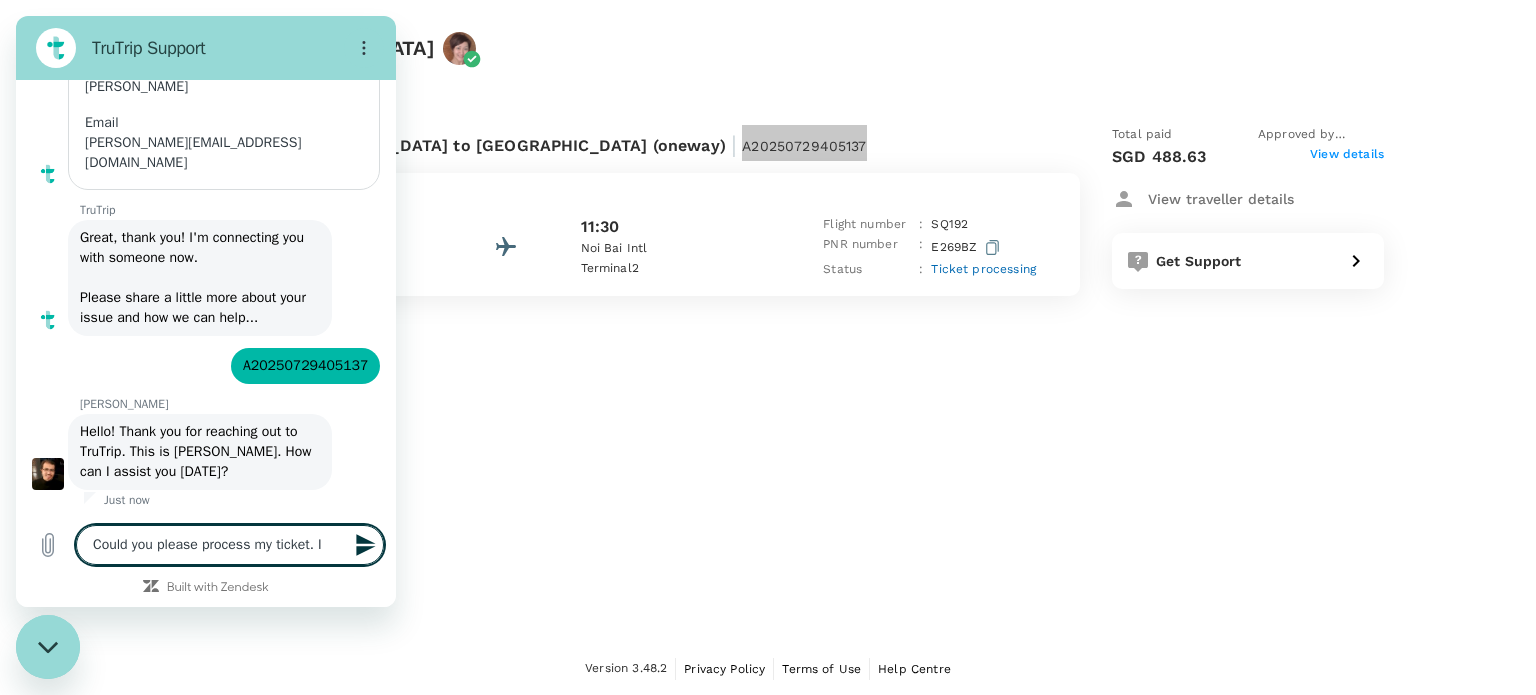 type on "Could you please process my ticket. It" 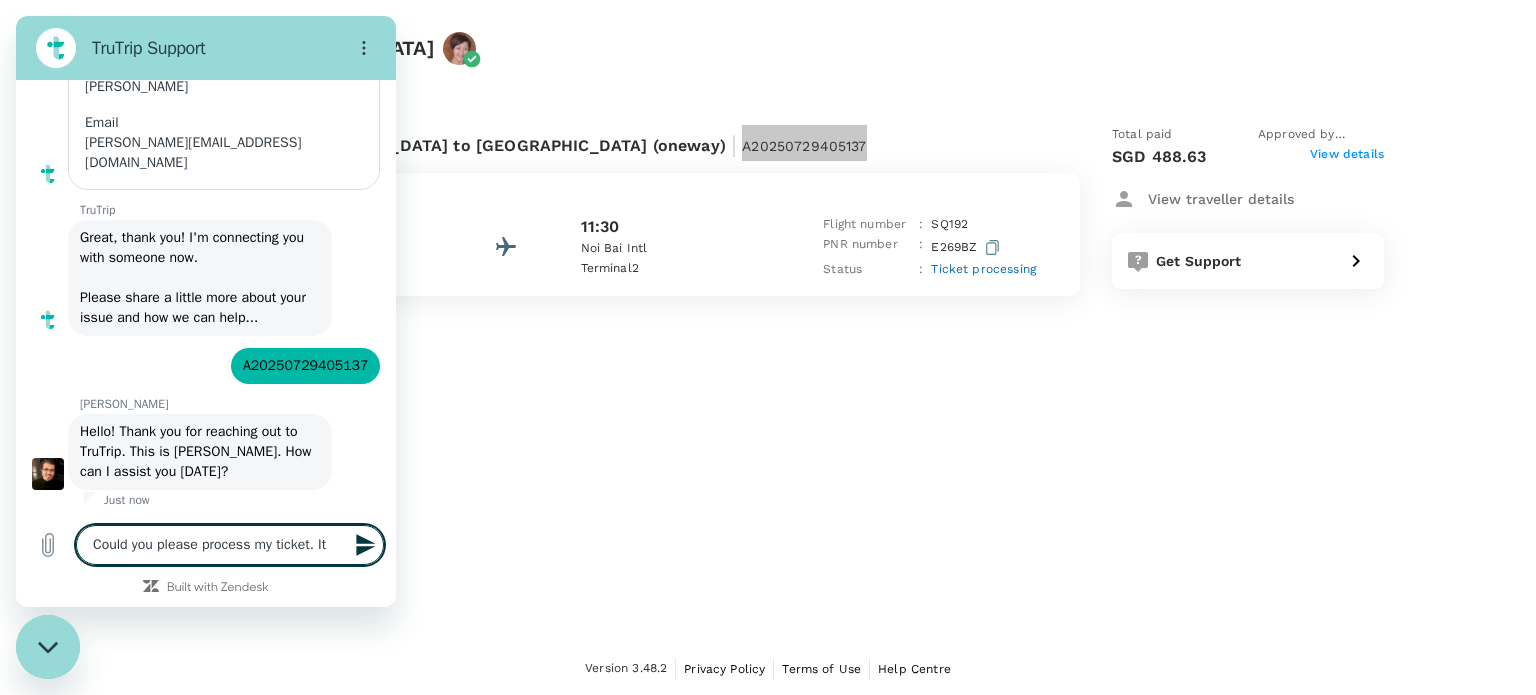 type on "x" 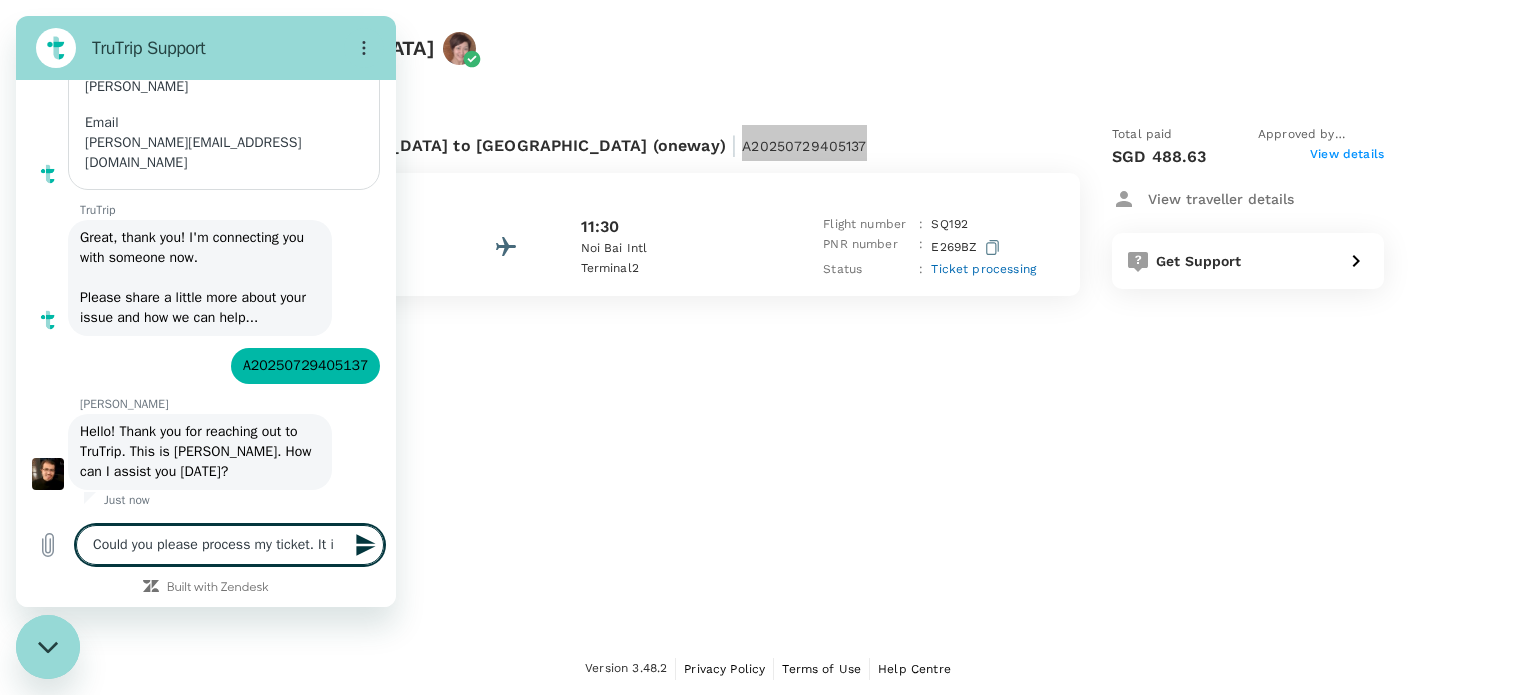 type on "Could you please process my ticket. It is" 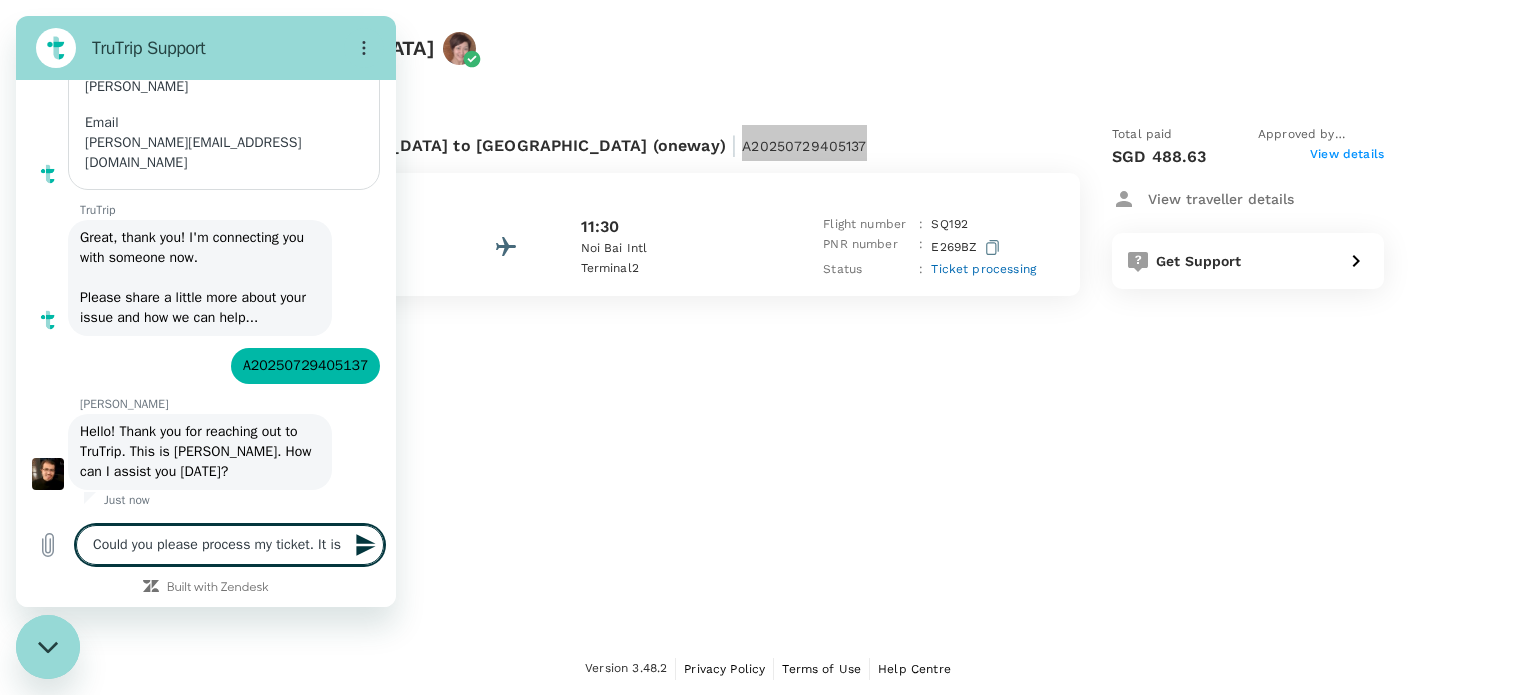 type on "Could you please process my ticket. It is" 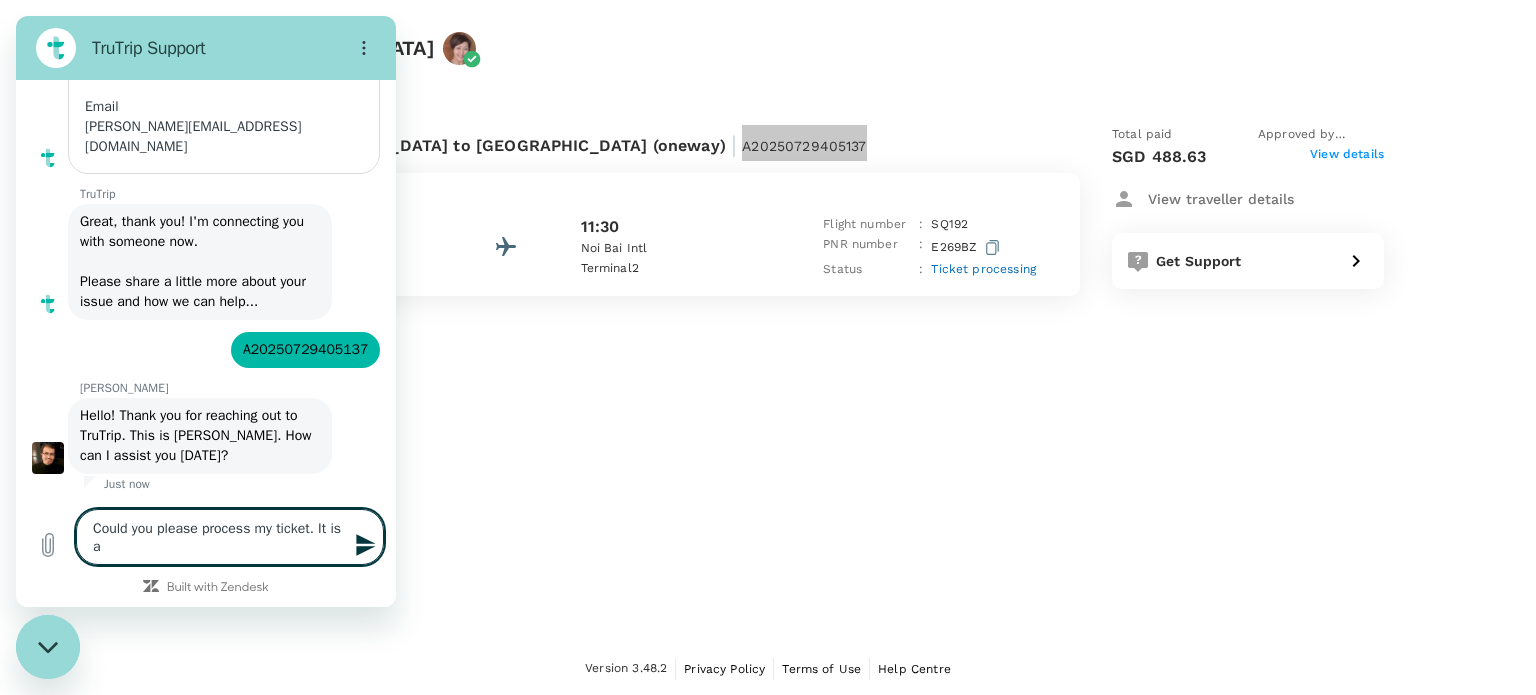 type on "Could you please process my ticket. It is al" 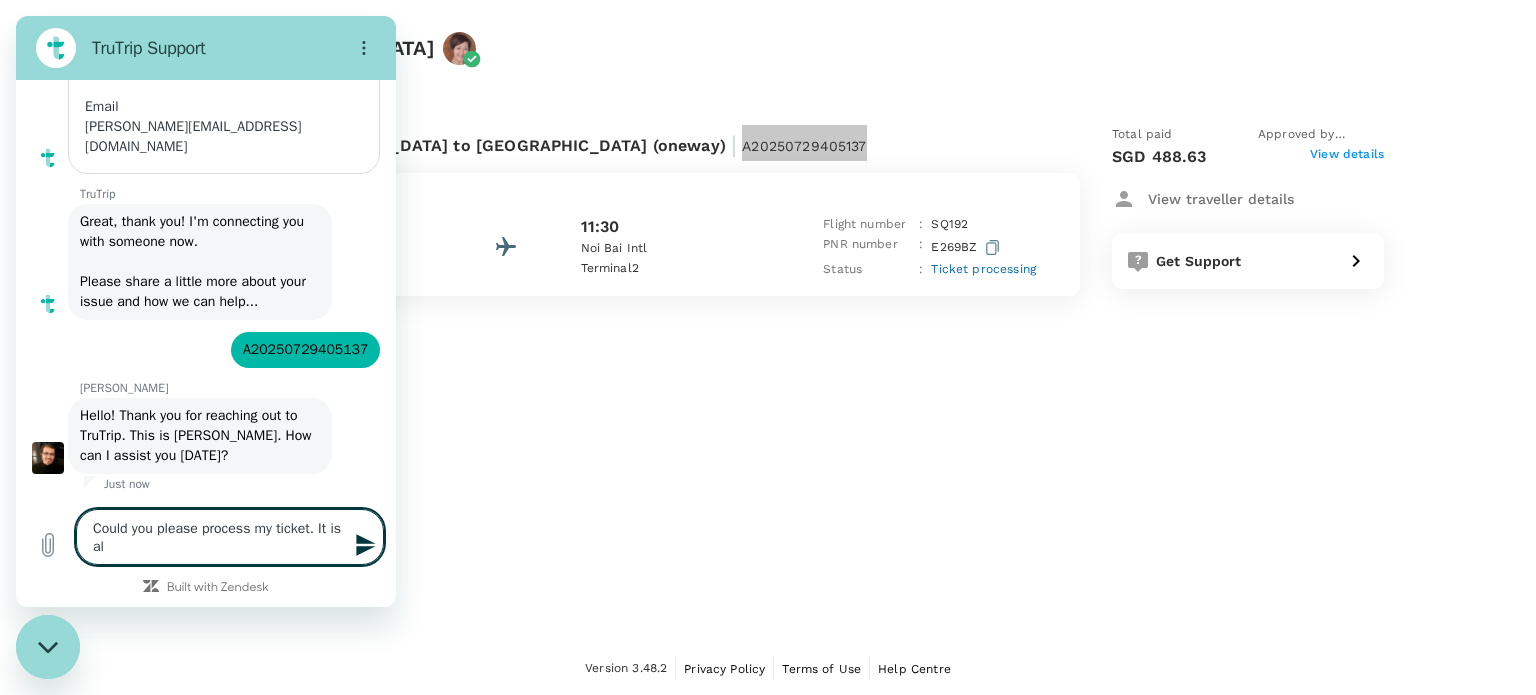 type on "x" 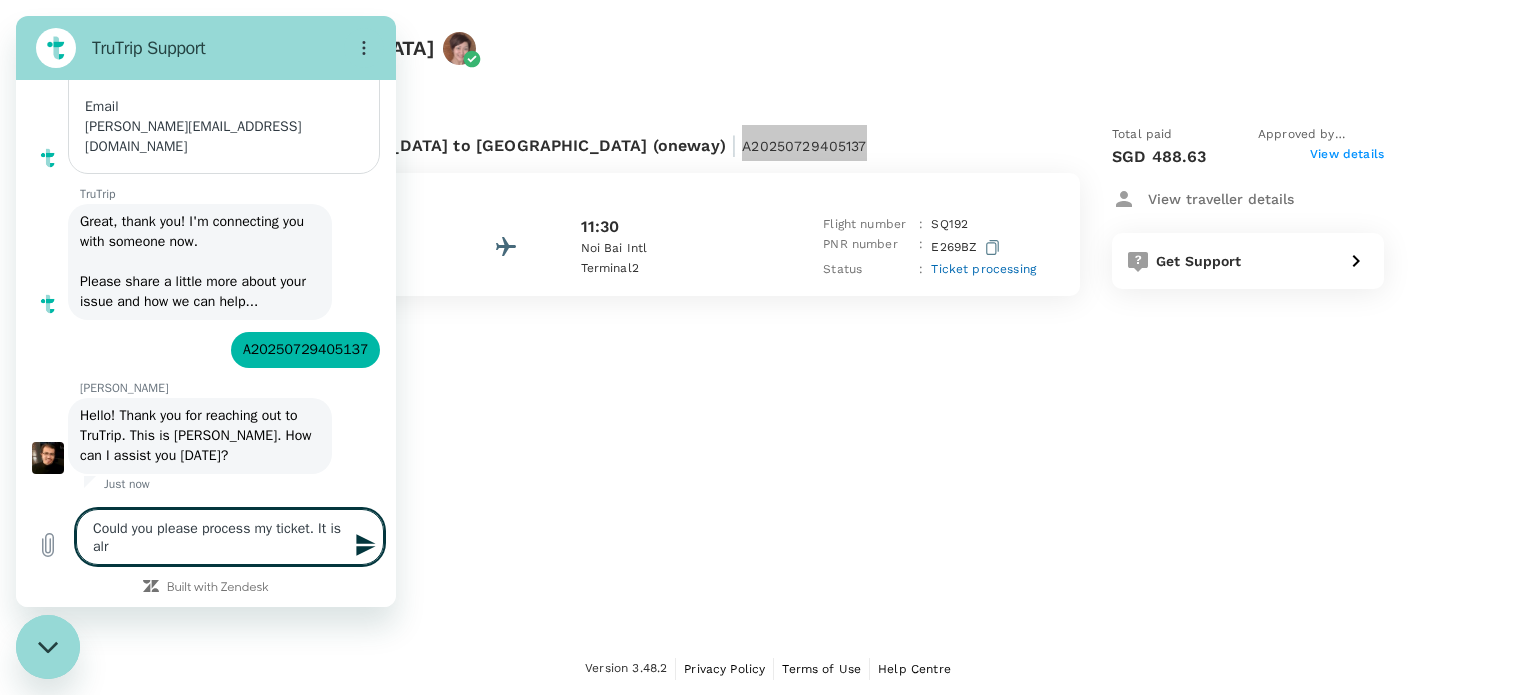 type on "Could you please process my ticket. It is alre" 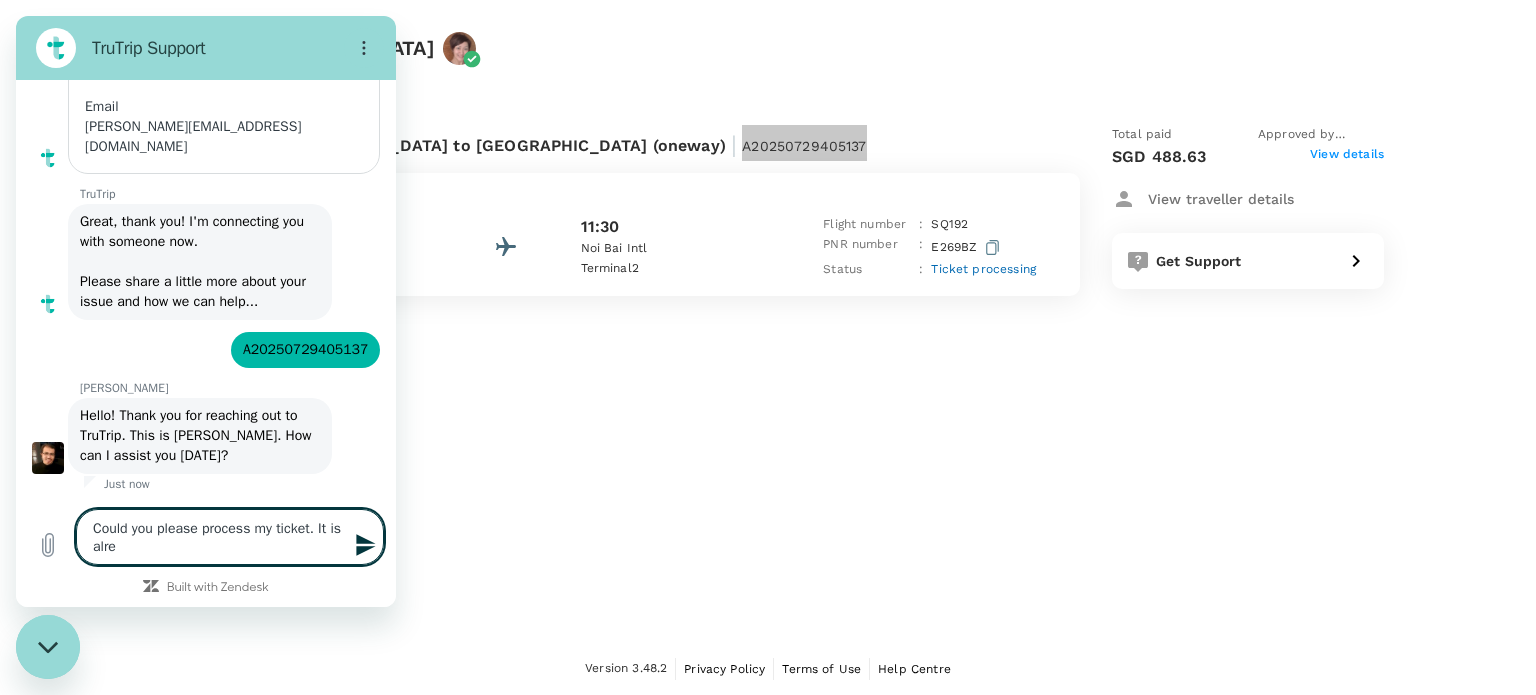 type on "Could you please process my ticket. It is alrea" 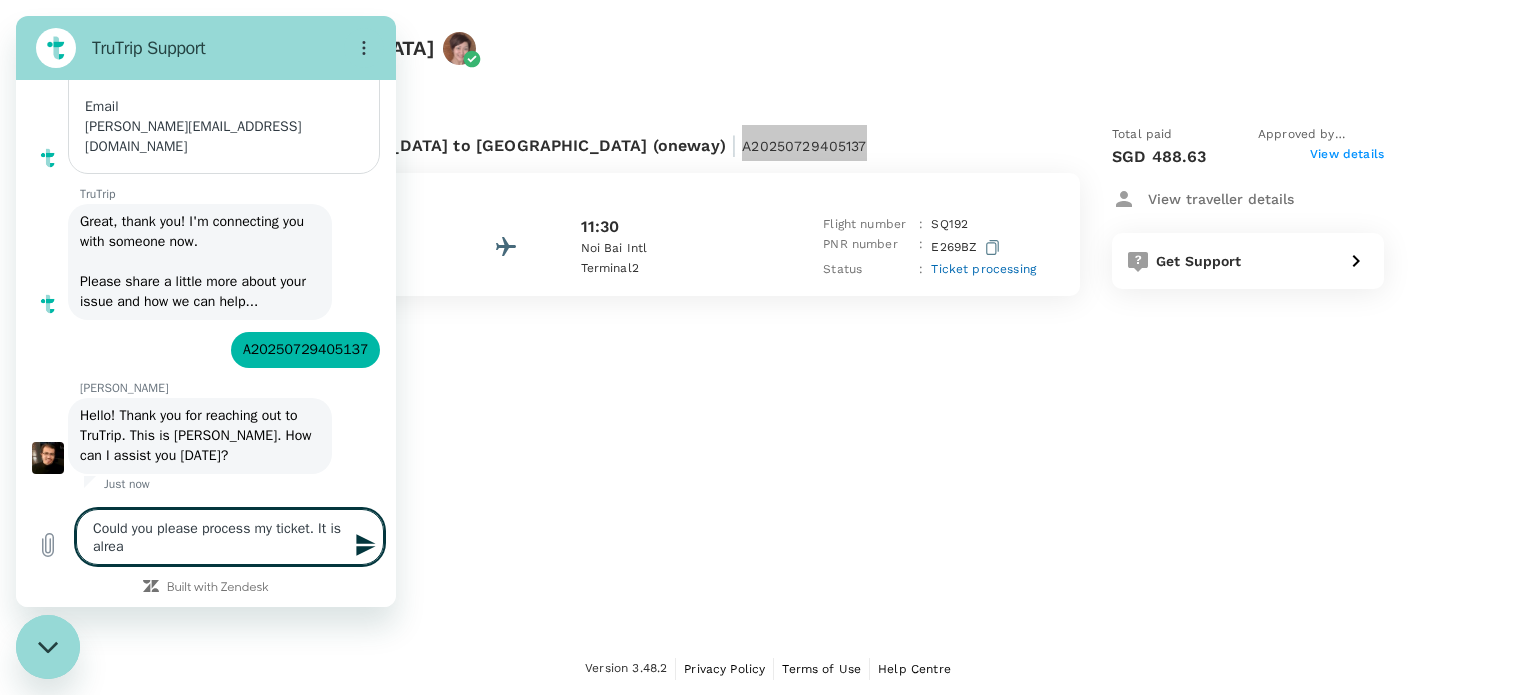 type on "x" 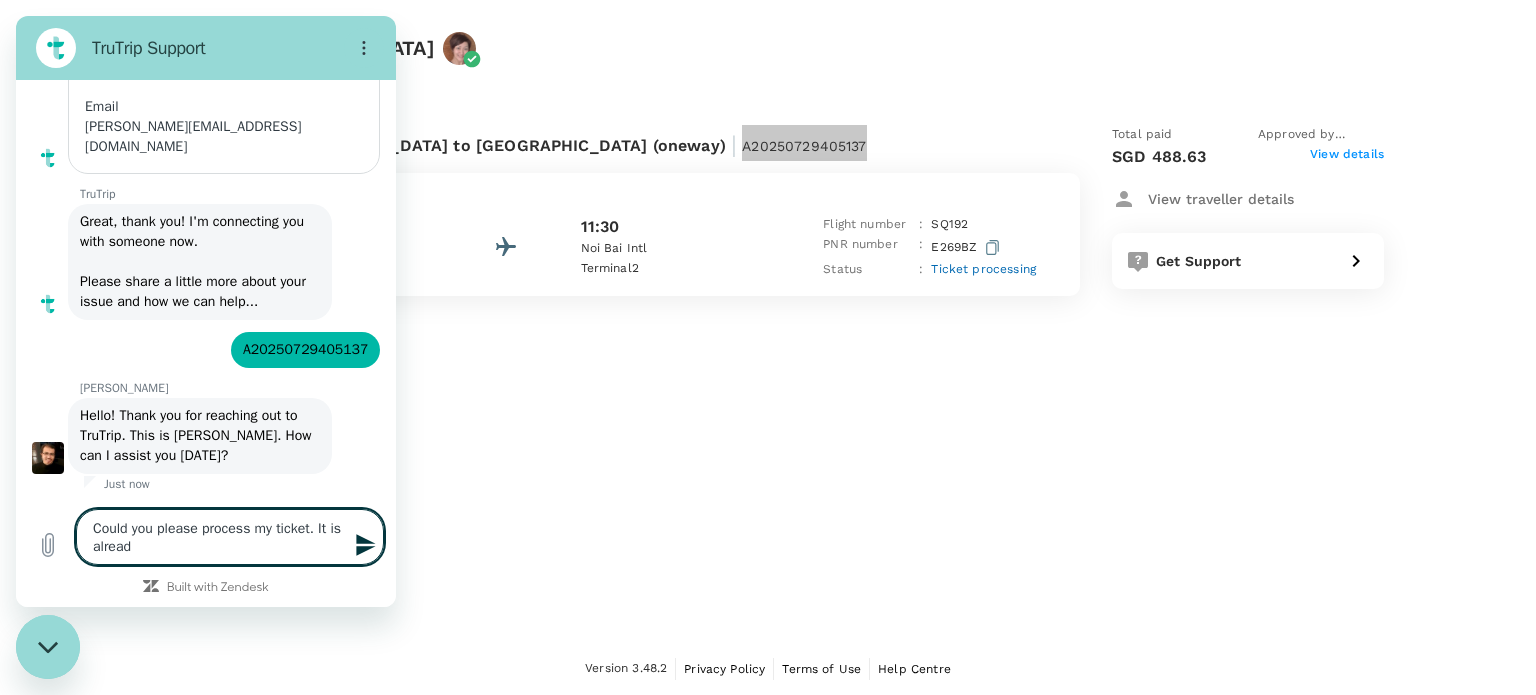type on "x" 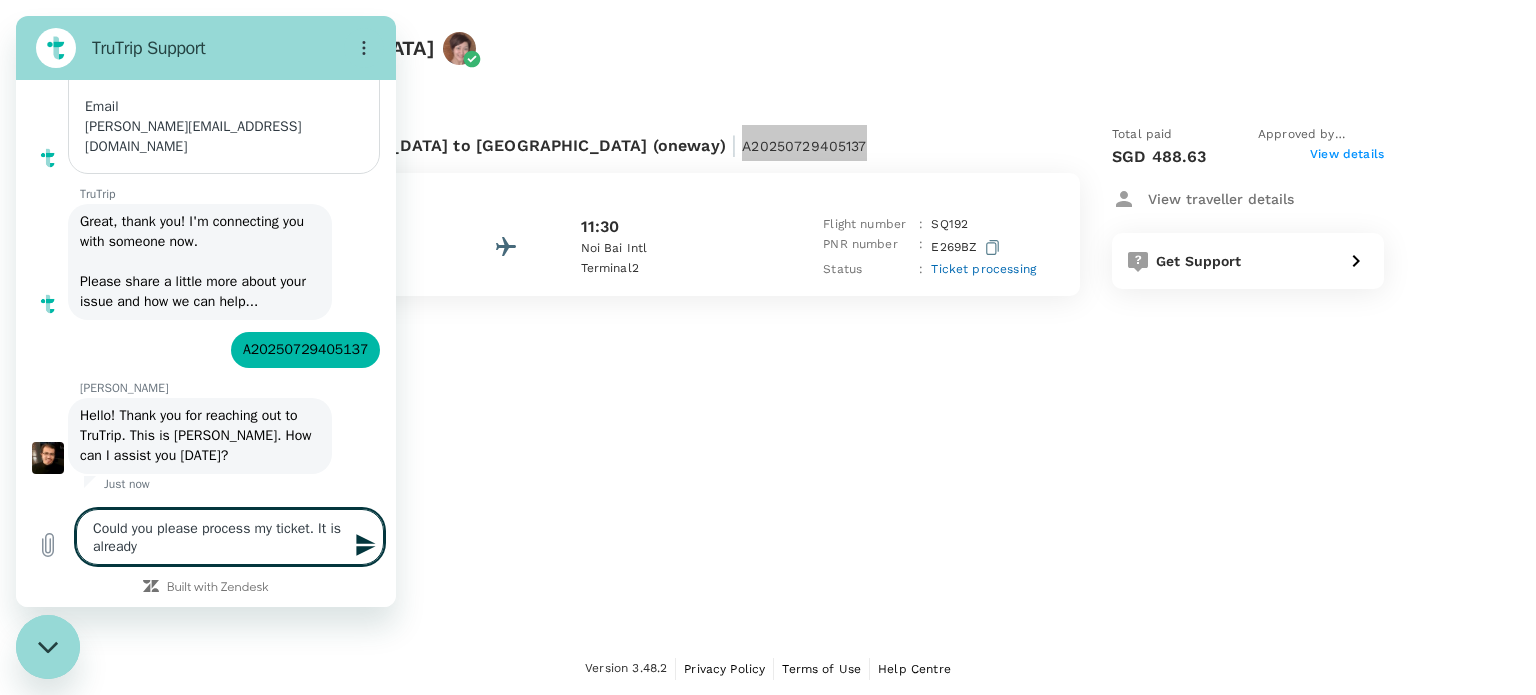 type on "Could you please process my ticket. It is already" 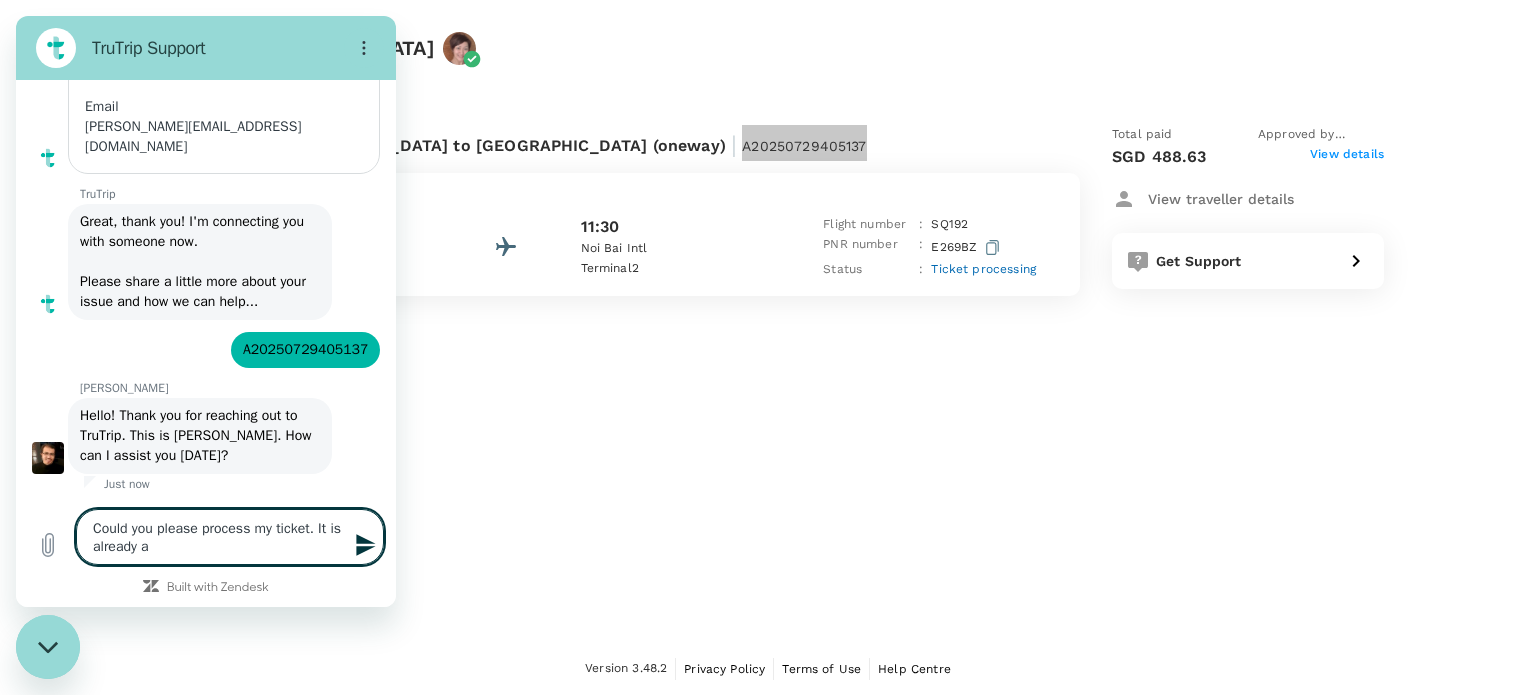 type on "Could you please process my ticket. It is already ap" 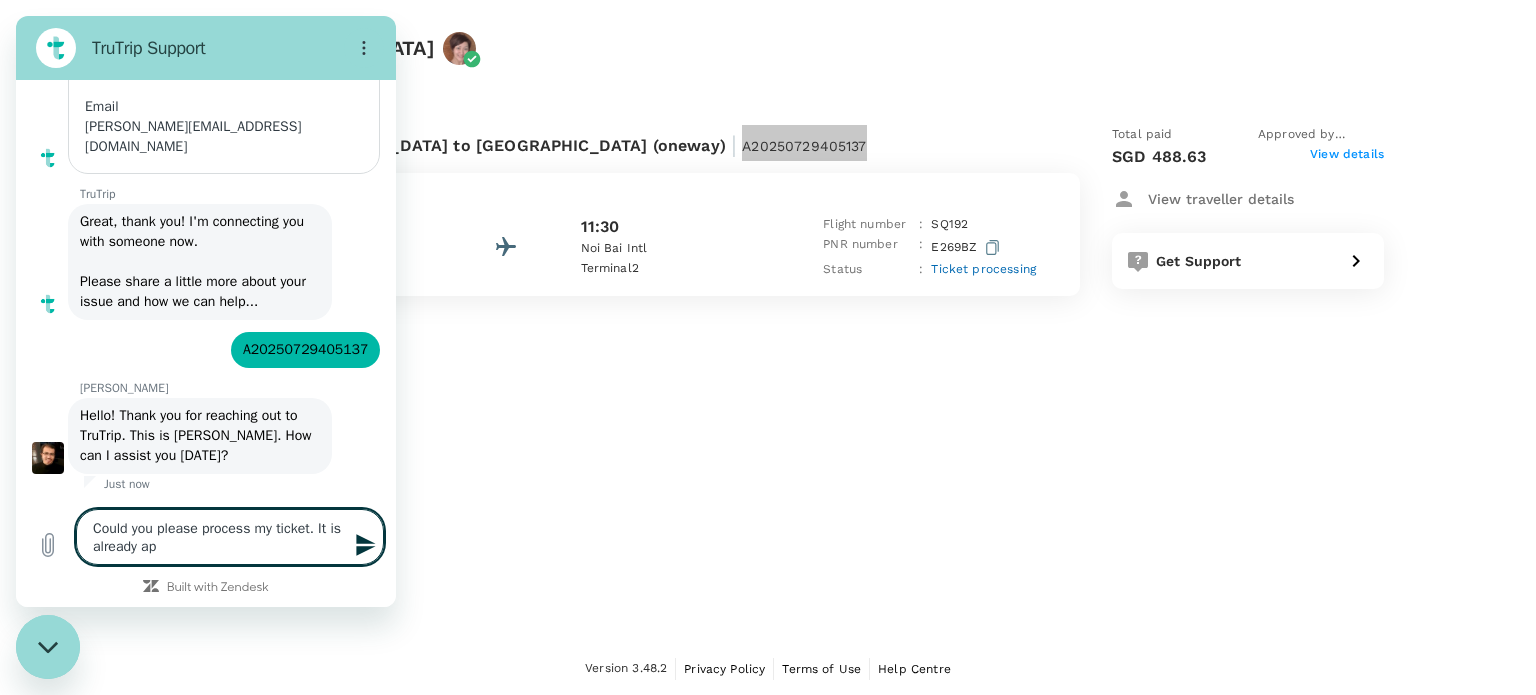 type on "x" 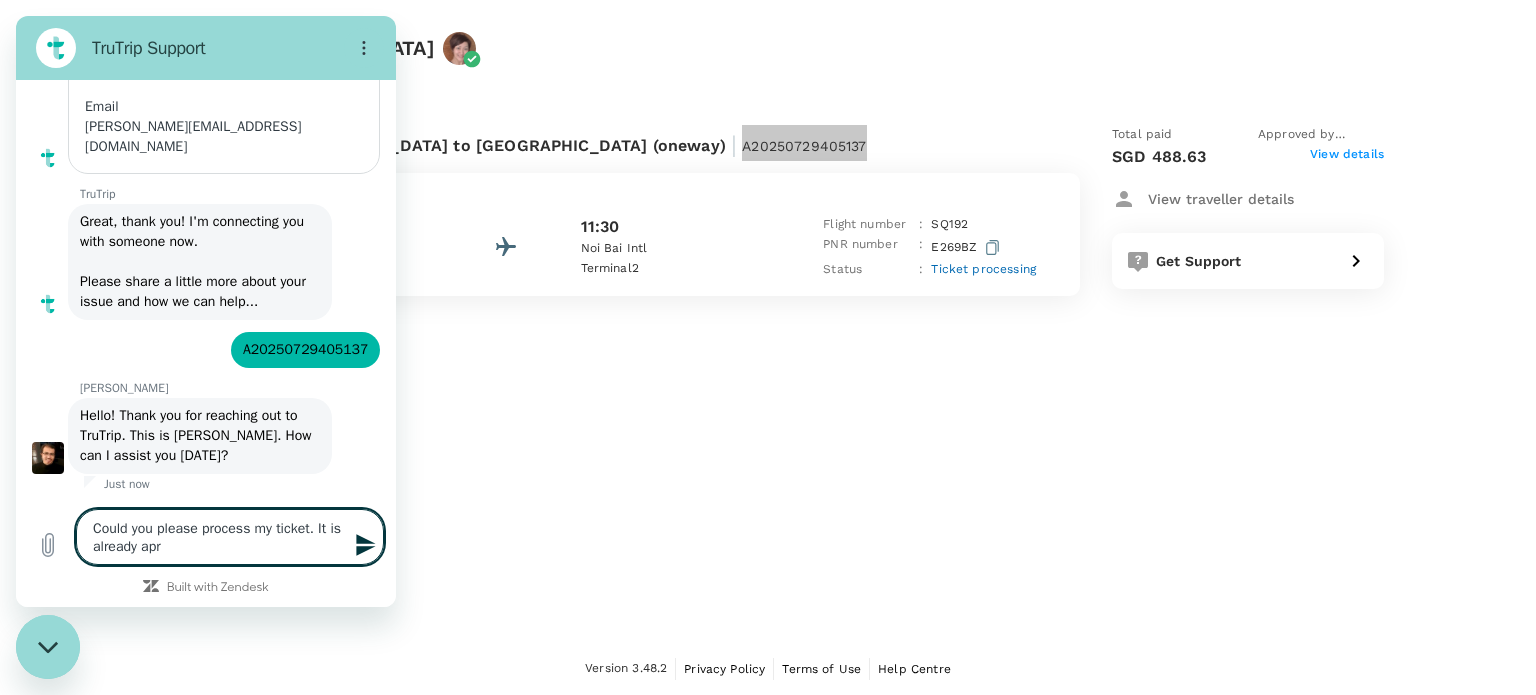 type on "Could you please process my ticket. It is already ap" 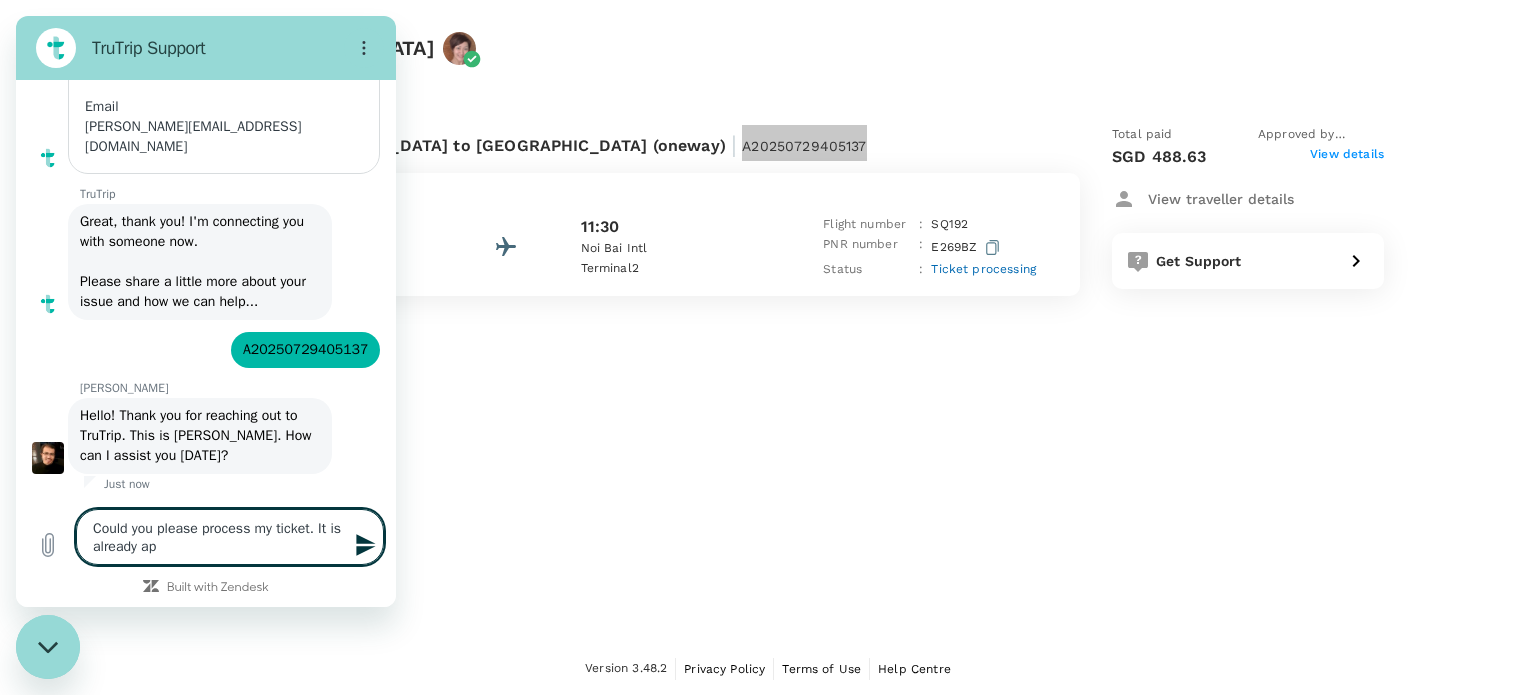 type on "Could you please process my ticket. It is already app" 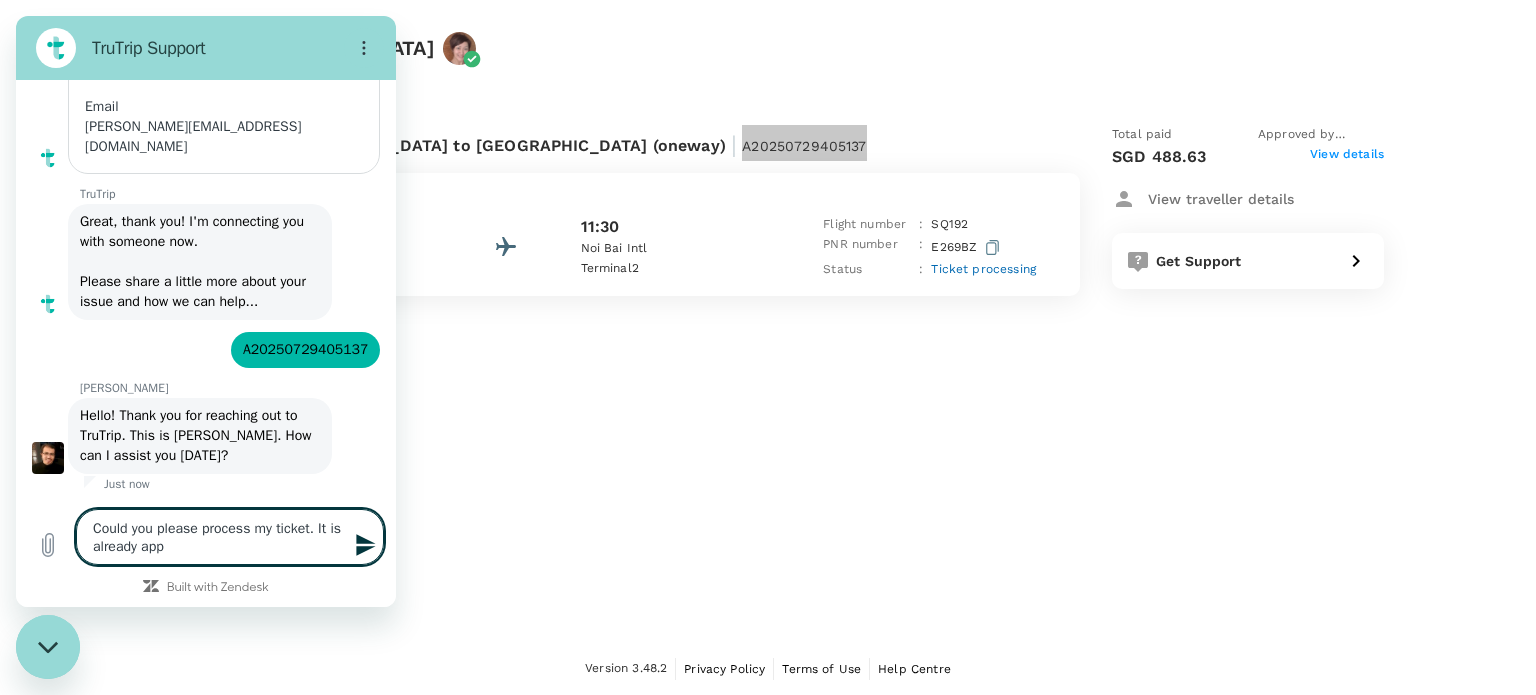type on "Could you please process my ticket. It is already appr" 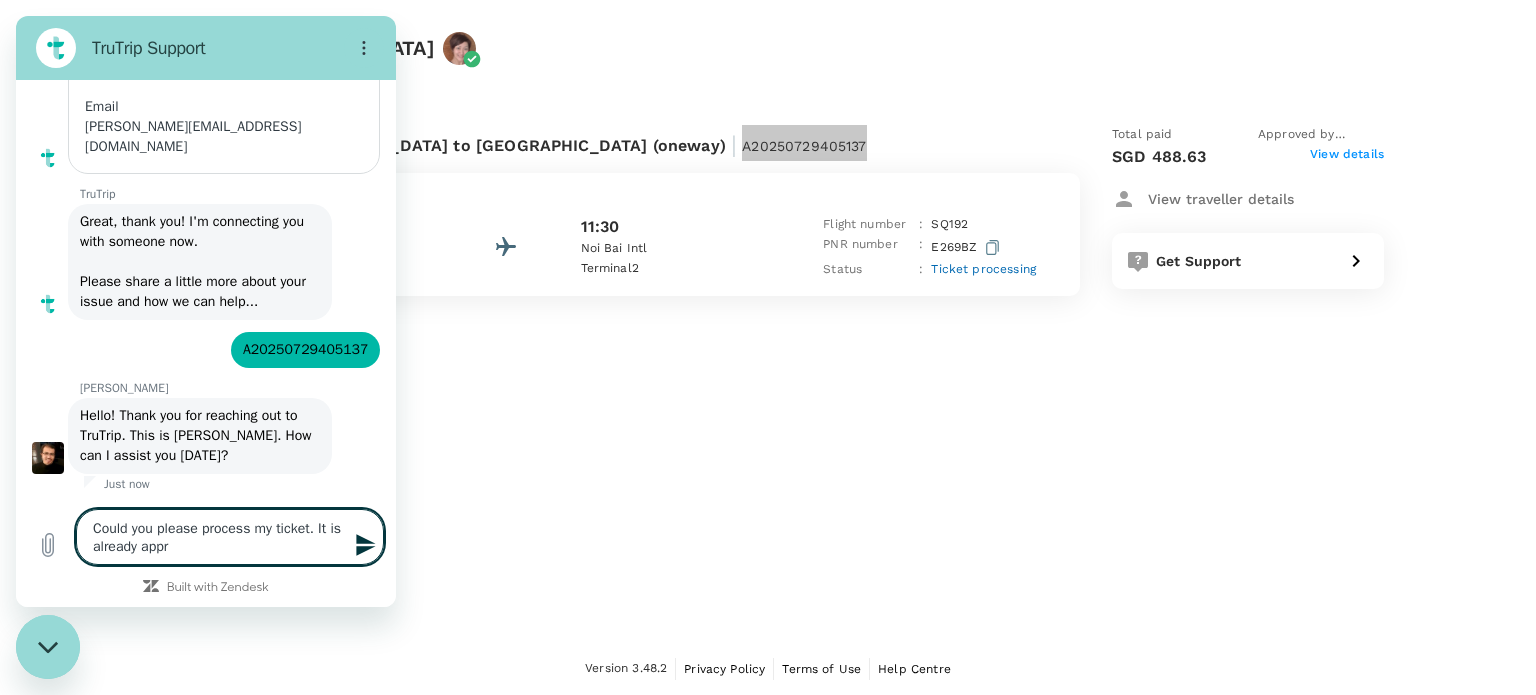 type on "Could you please process my ticket. It is already appro" 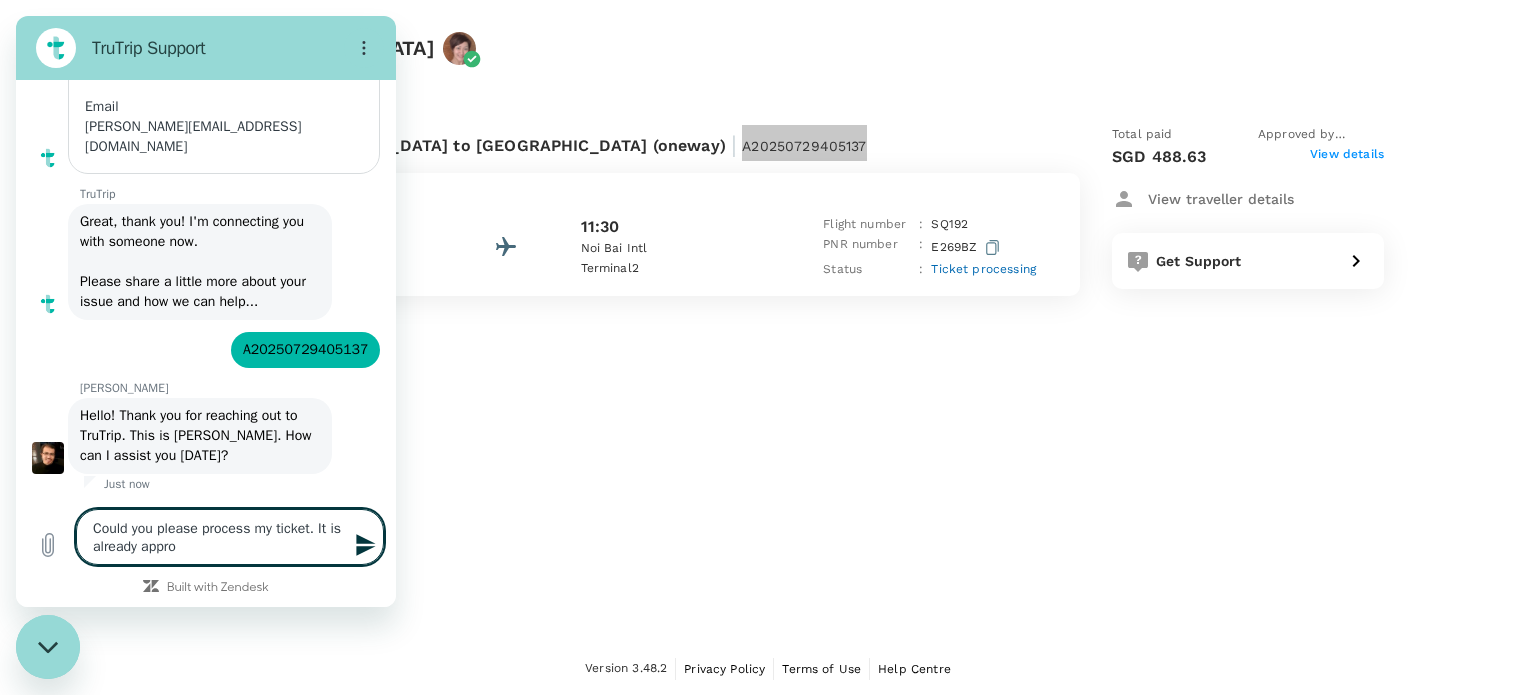 type on "Could you please process my ticket. It is already approv" 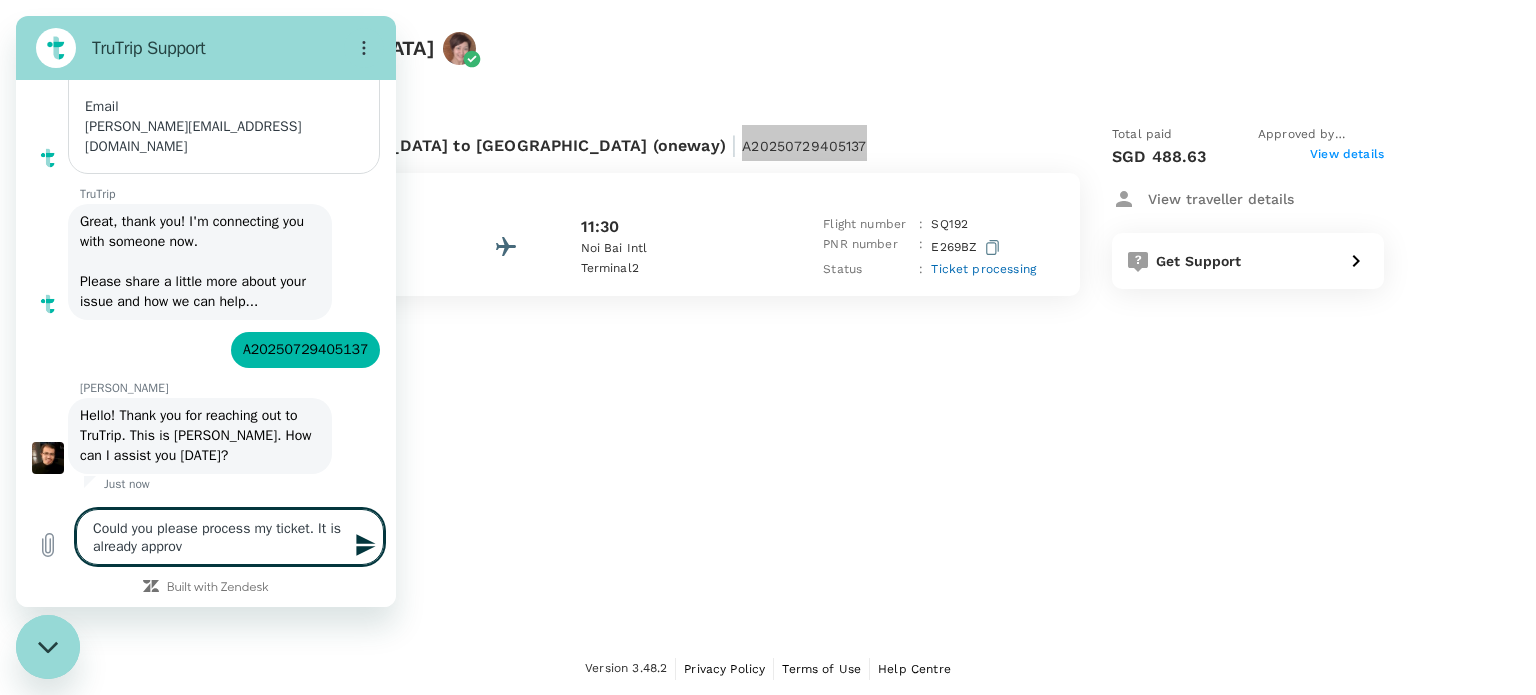 type on "Could you please process my ticket. It is already approve" 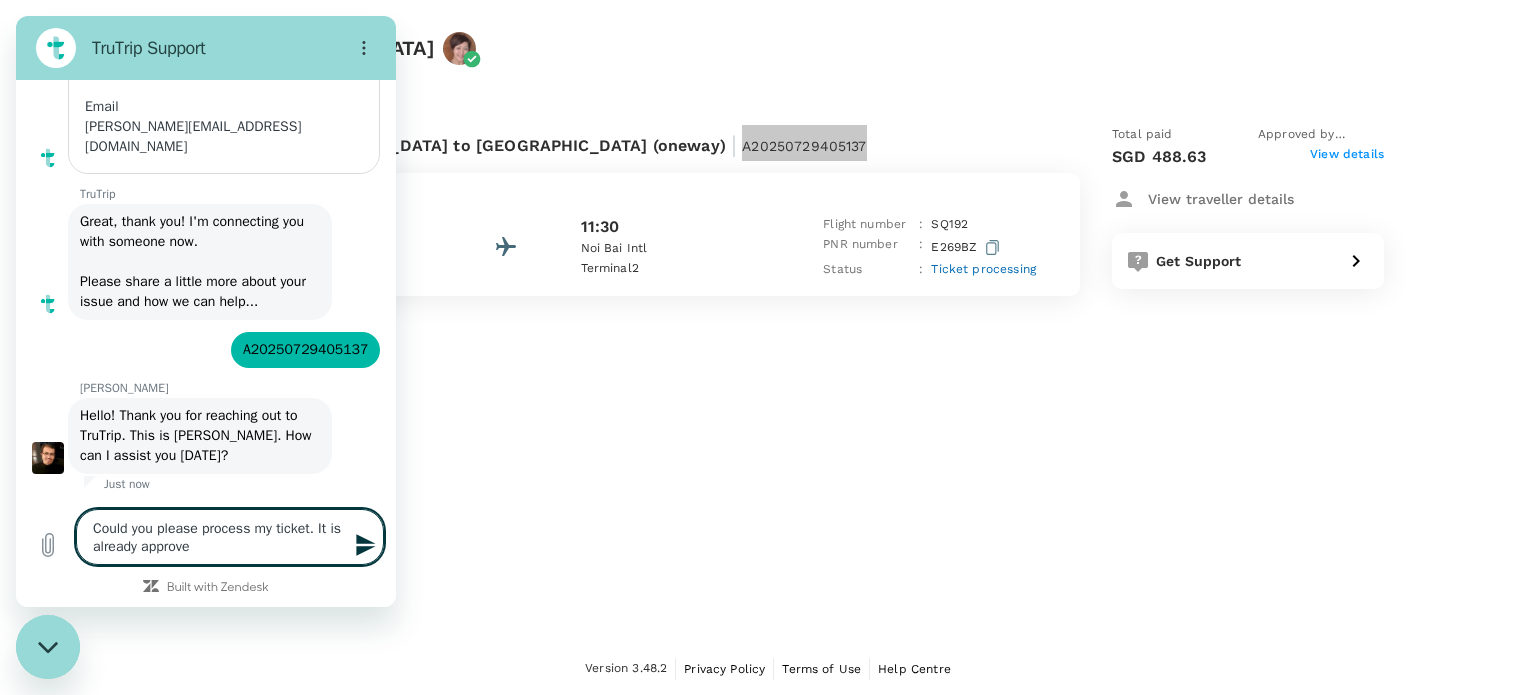 type on "Could you please process my ticket. It is already approved" 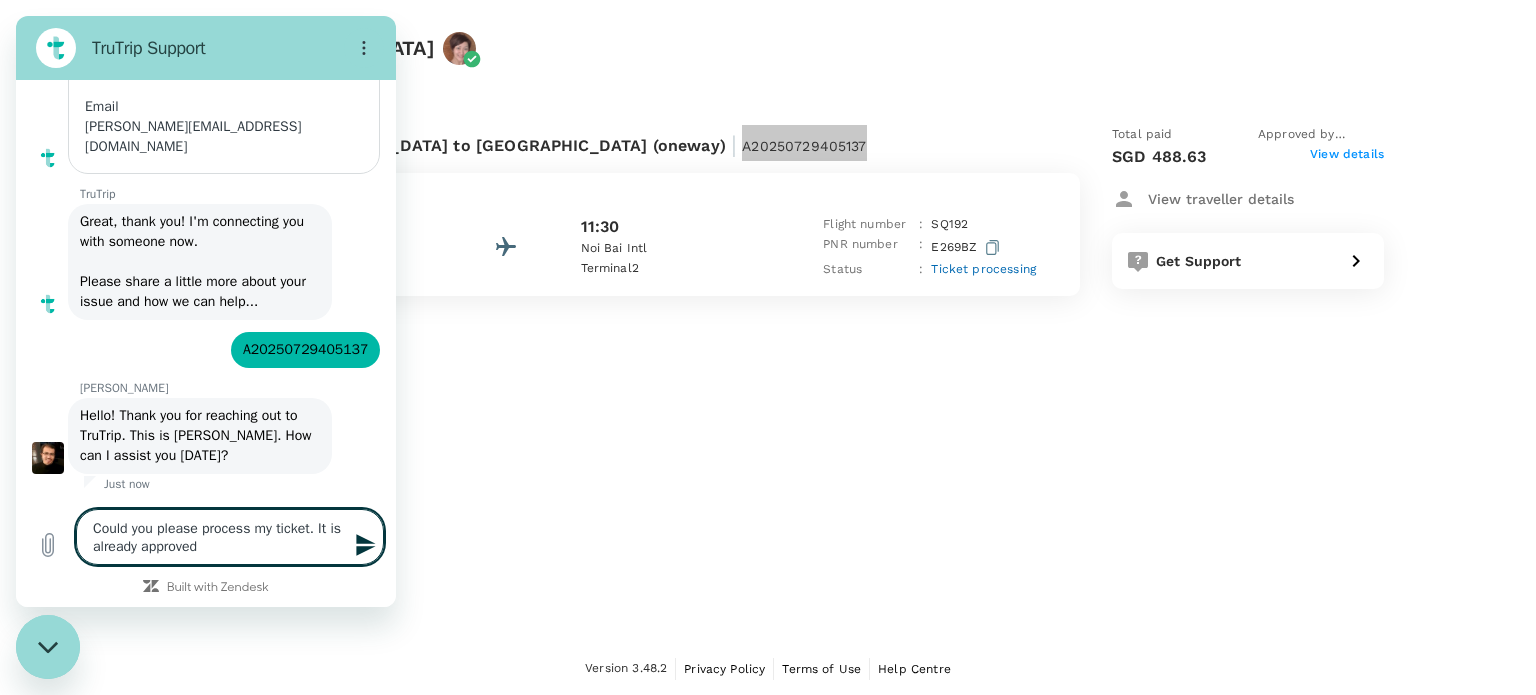 type 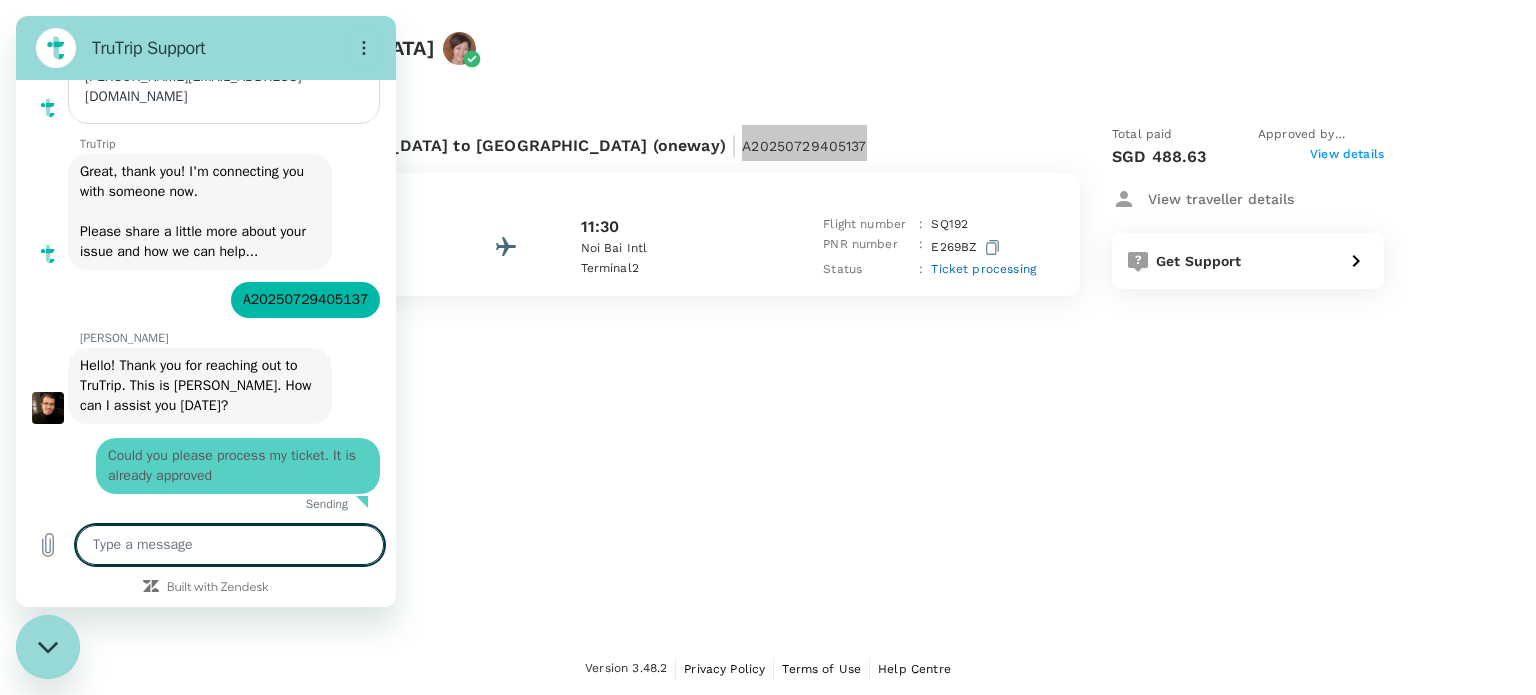 type on "x" 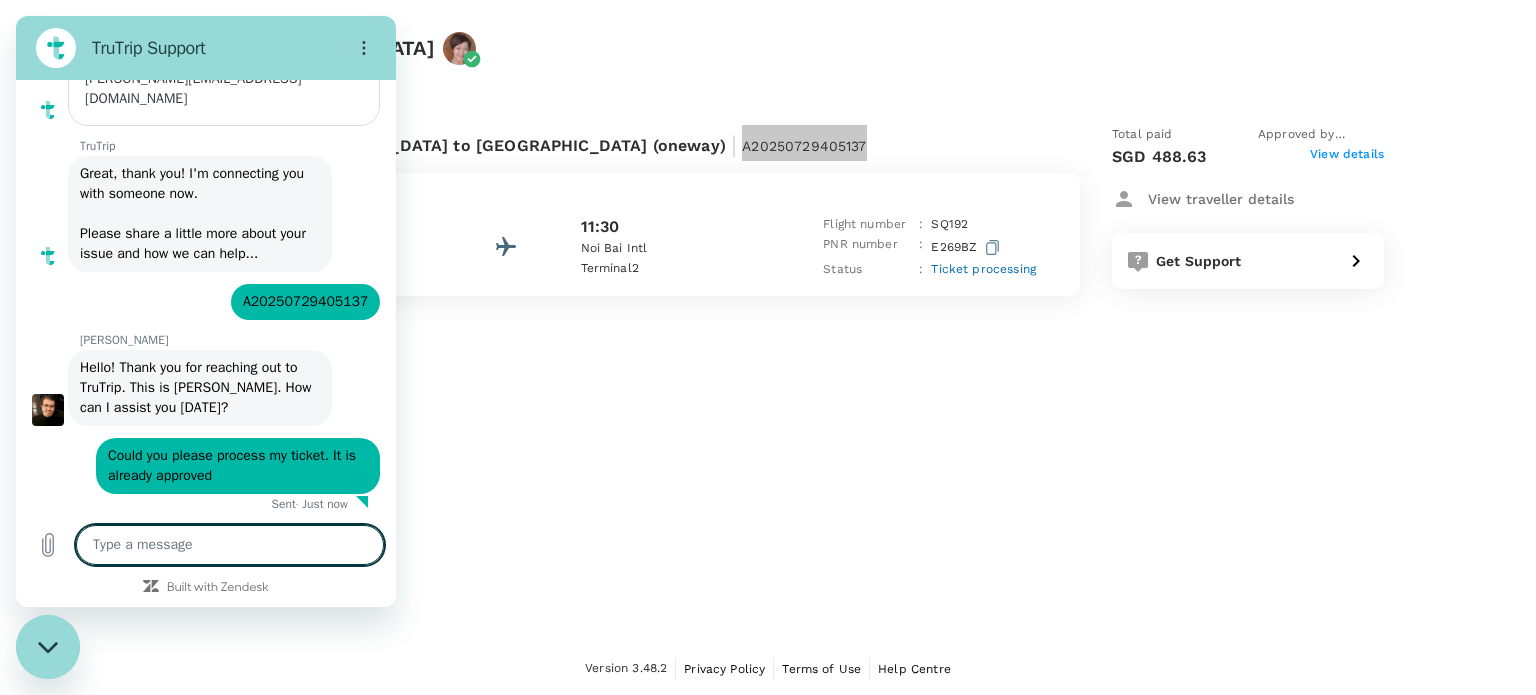 scroll, scrollTop: 2230, scrollLeft: 0, axis: vertical 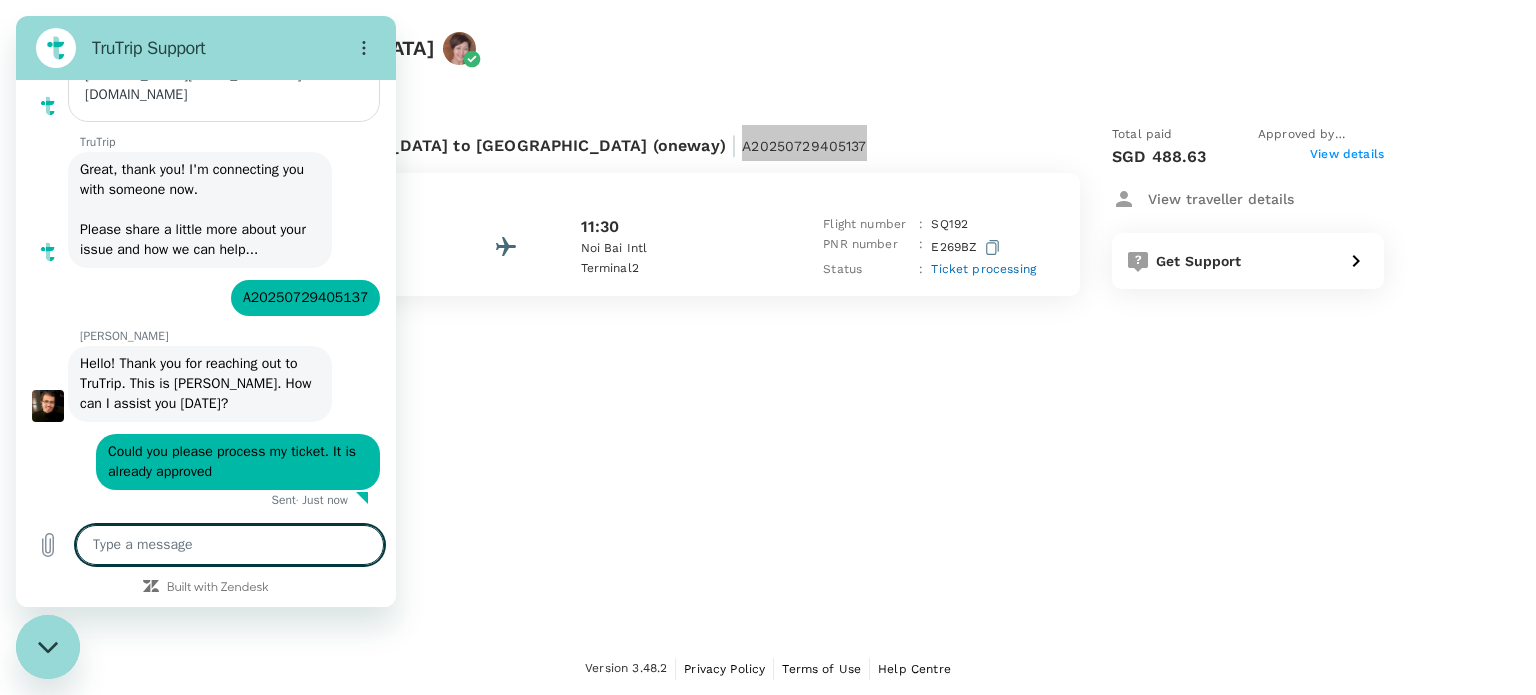 type 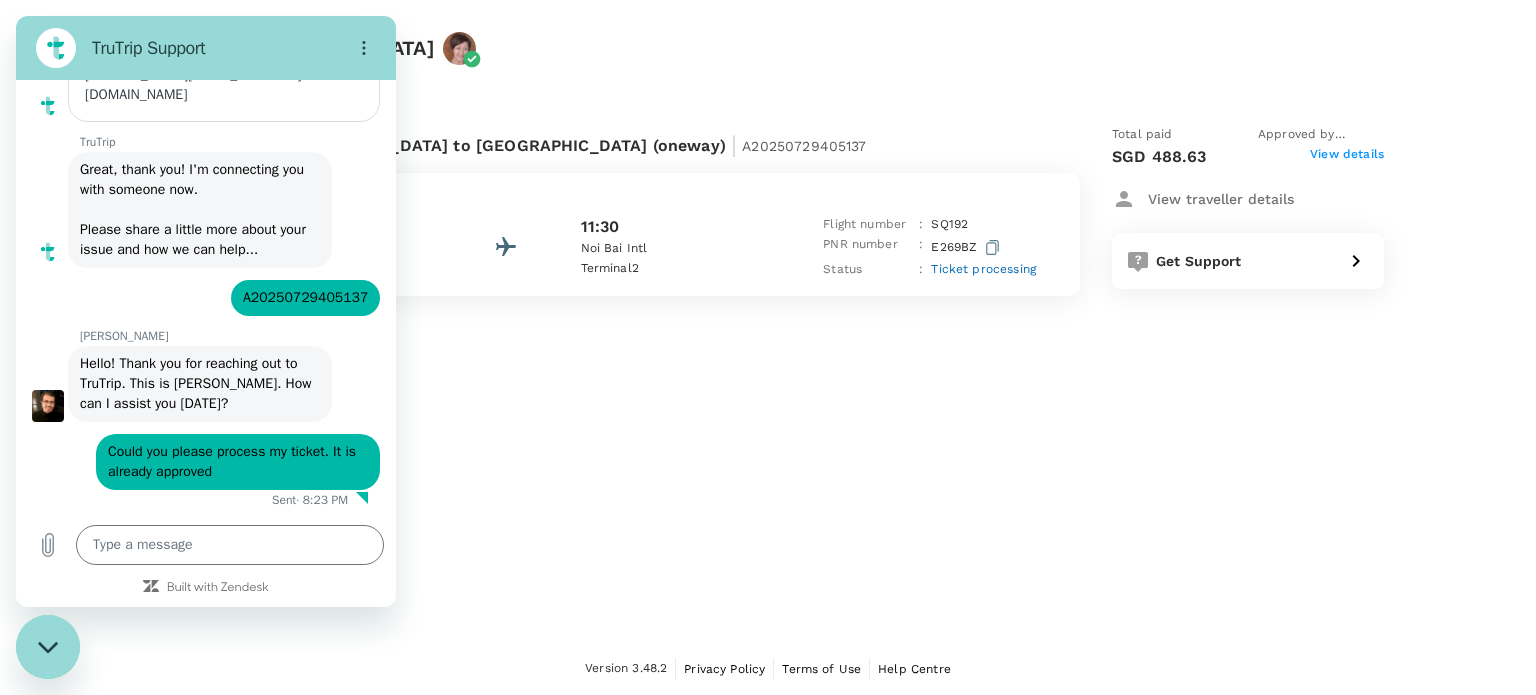 click on "Trip to [GEOGRAPHIC_DATA] [DATE]     |   TR2507296383 Flight from [GEOGRAPHIC_DATA] to [GEOGRAPHIC_DATA] (oneway)   |   A20250729405137 [DATE]   09:00 [GEOGRAPHIC_DATA]  2 11:30 [GEOGRAPHIC_DATA]  2 Flight number : SQ 192 PNR number : E269BZ   Status : Ticket processing Total paid Approved by     [PERSON_NAME] SGD 488.63 View details View traveller details Get Support" at bounding box center [768, 321] 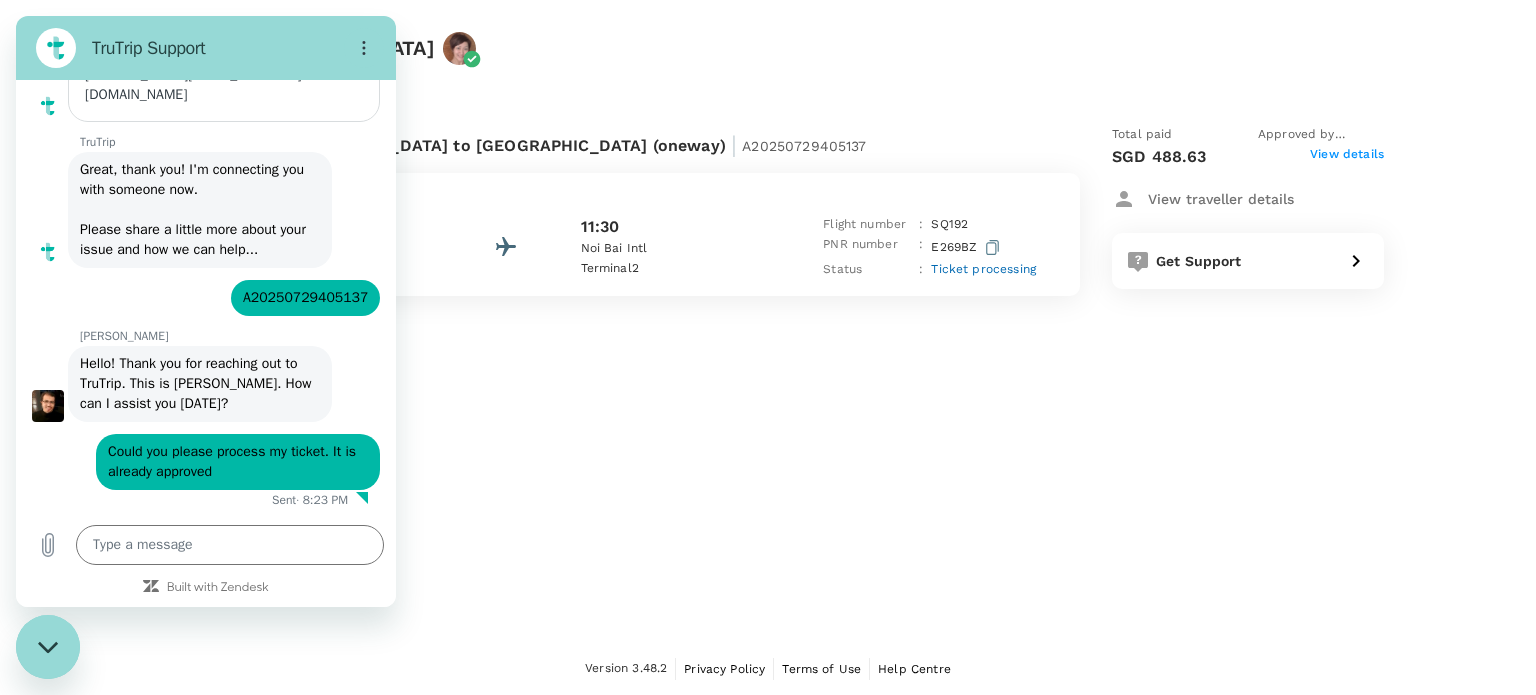 click on "[DATE]     |   TR2507296383 Flight from [GEOGRAPHIC_DATA] to [GEOGRAPHIC_DATA] (oneway)   |   A20250729405137 [DATE]   09:00 [GEOGRAPHIC_DATA]  2 11:30 [GEOGRAPHIC_DATA]  2 Flight number : SQ 192 PNR number : E269BZ   Status : Ticket processing Total paid Approved by     [PERSON_NAME] SGD 488.63 View details View traveller details Get Support" at bounding box center [752, 180] 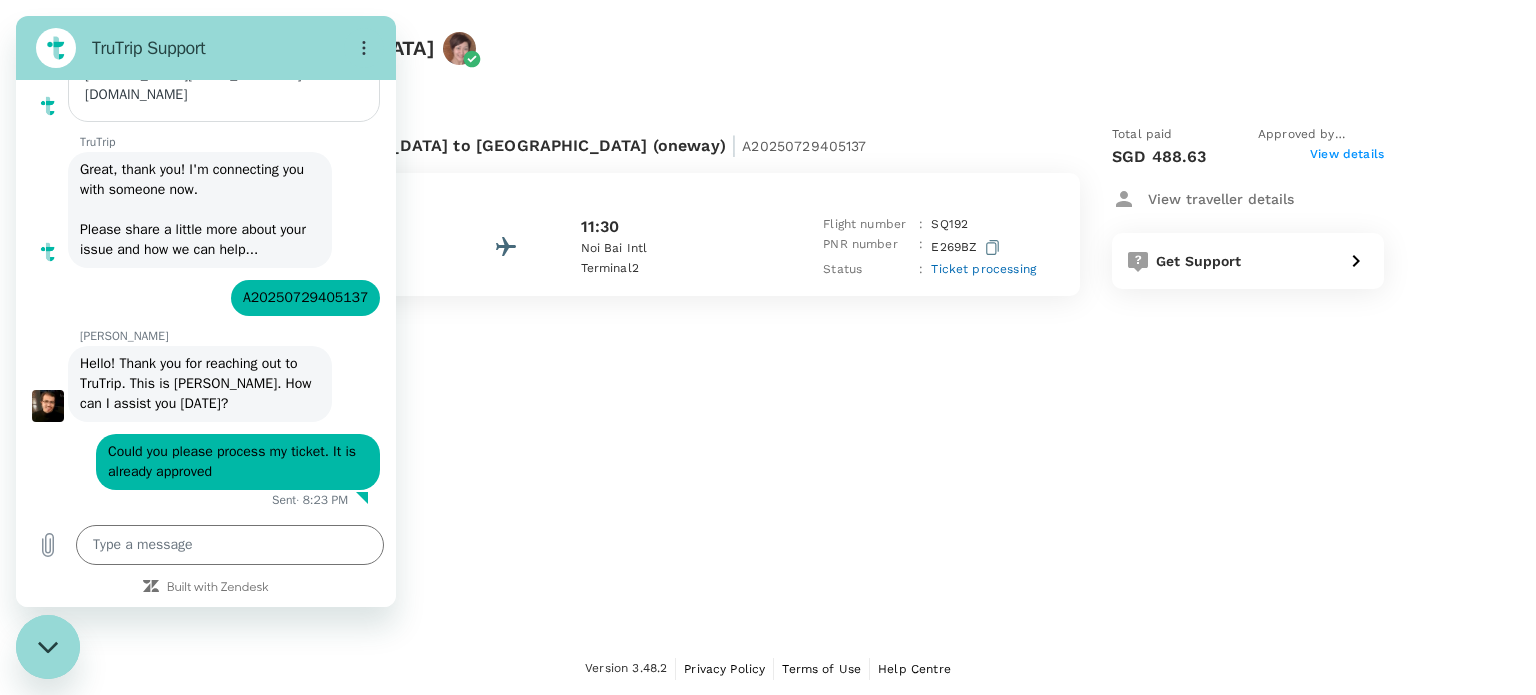 type on "x" 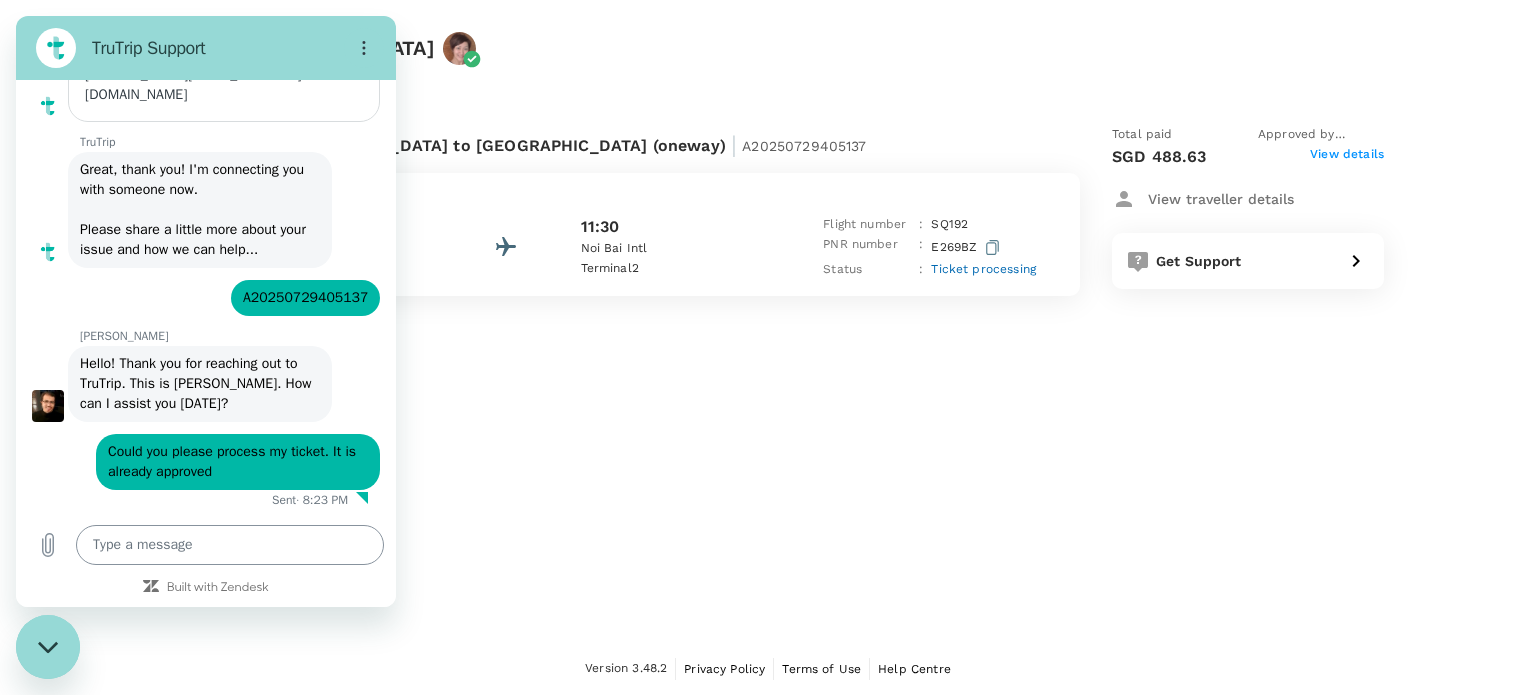 click at bounding box center (230, 545) 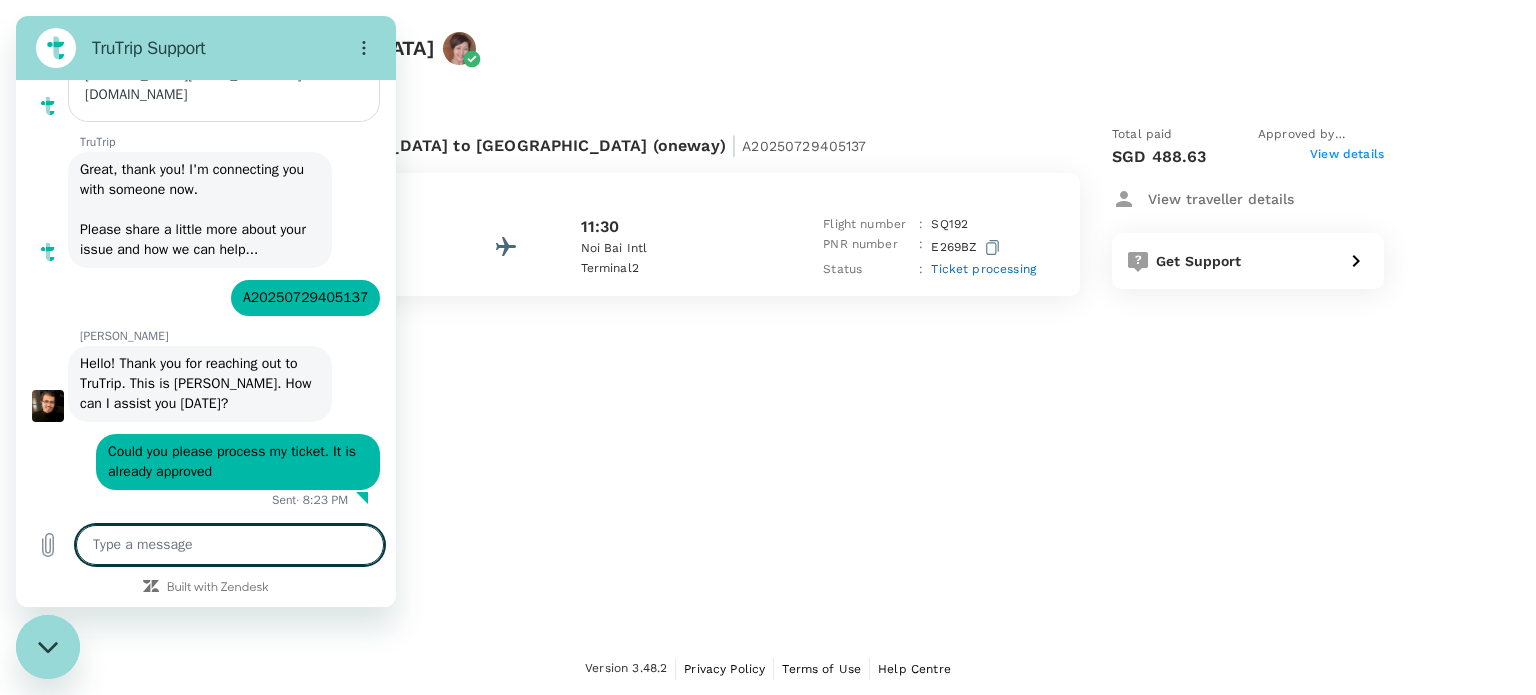 type on "I" 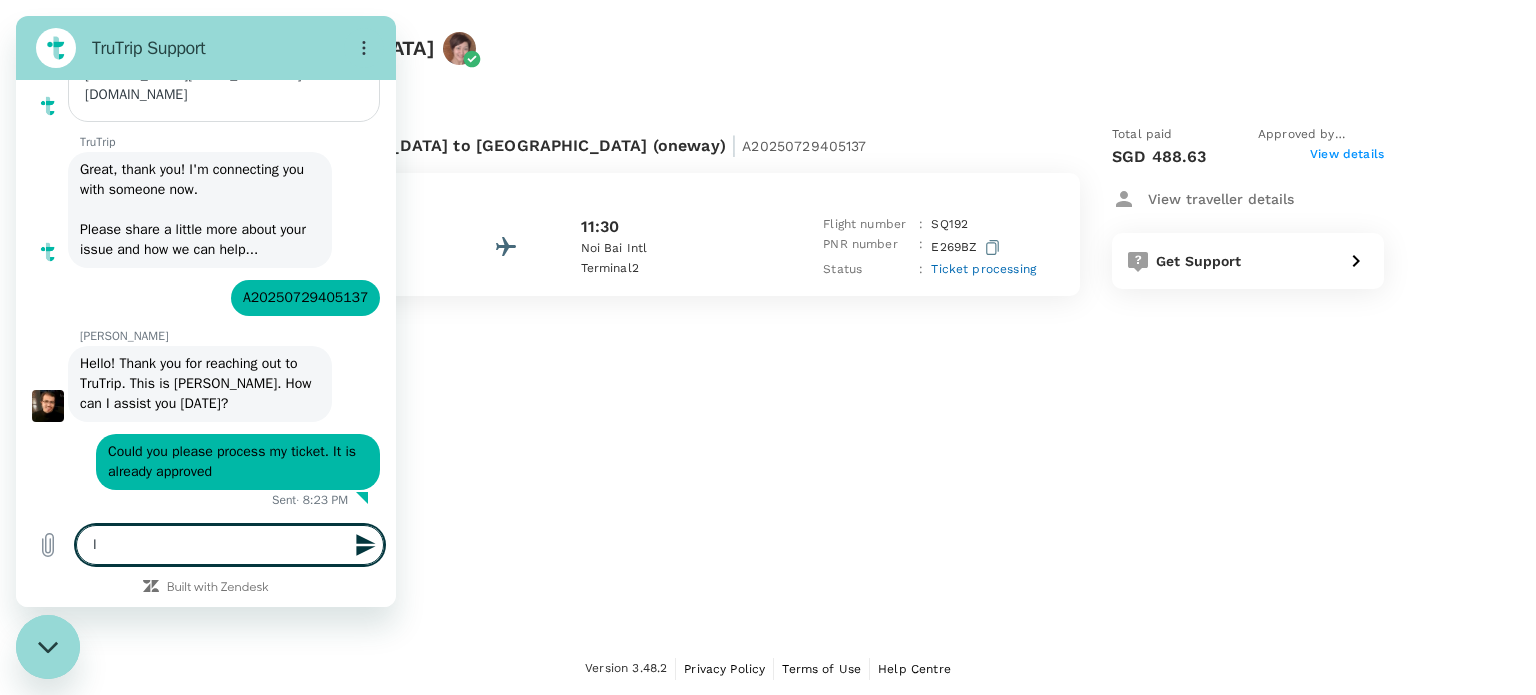type on "I" 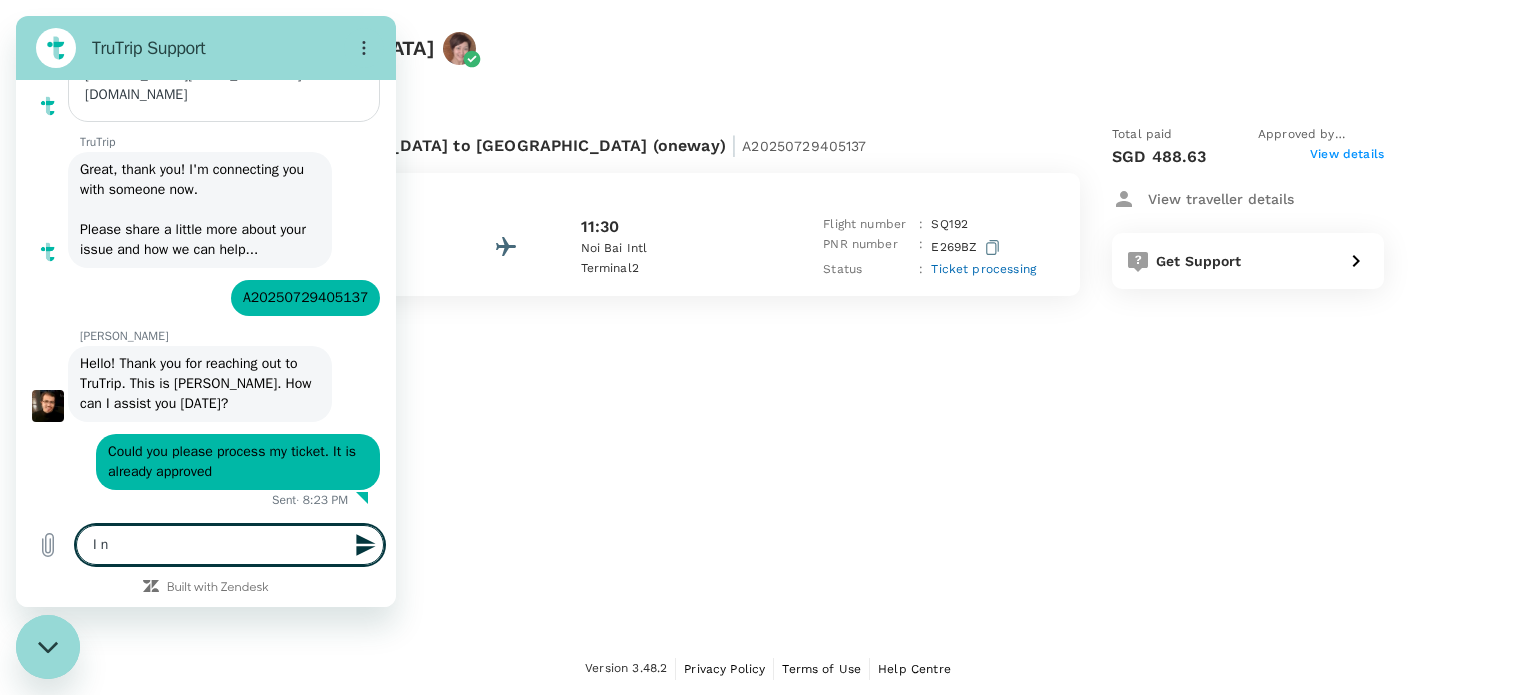 type on "I ne" 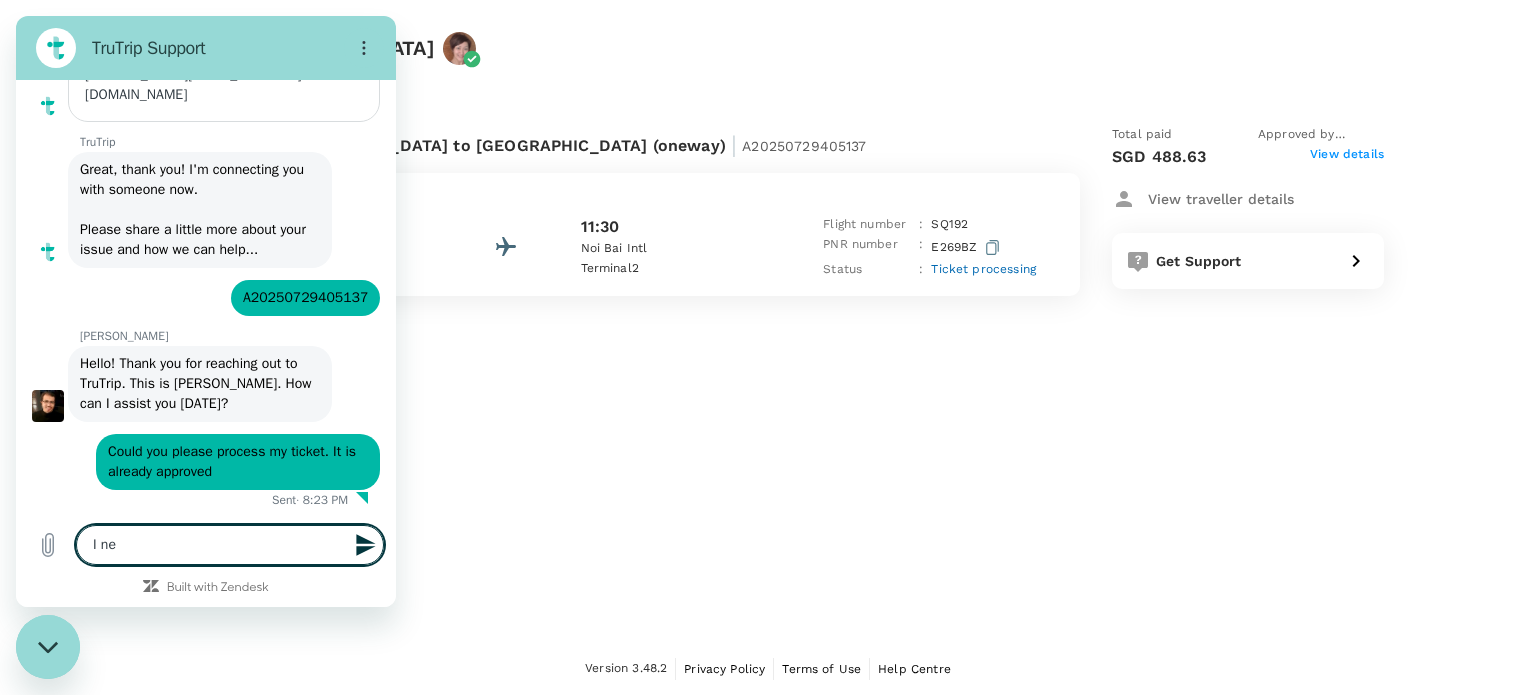 type on "I nee" 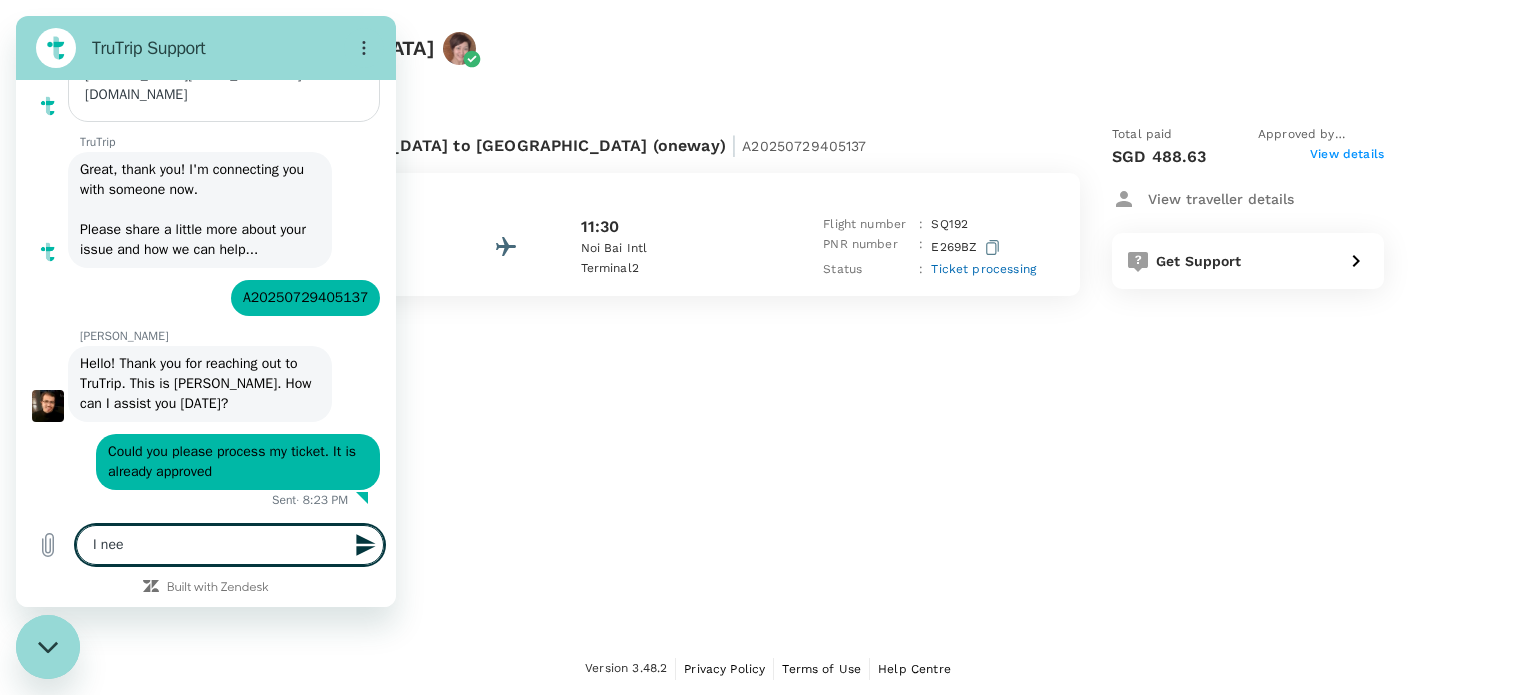 type on "I need" 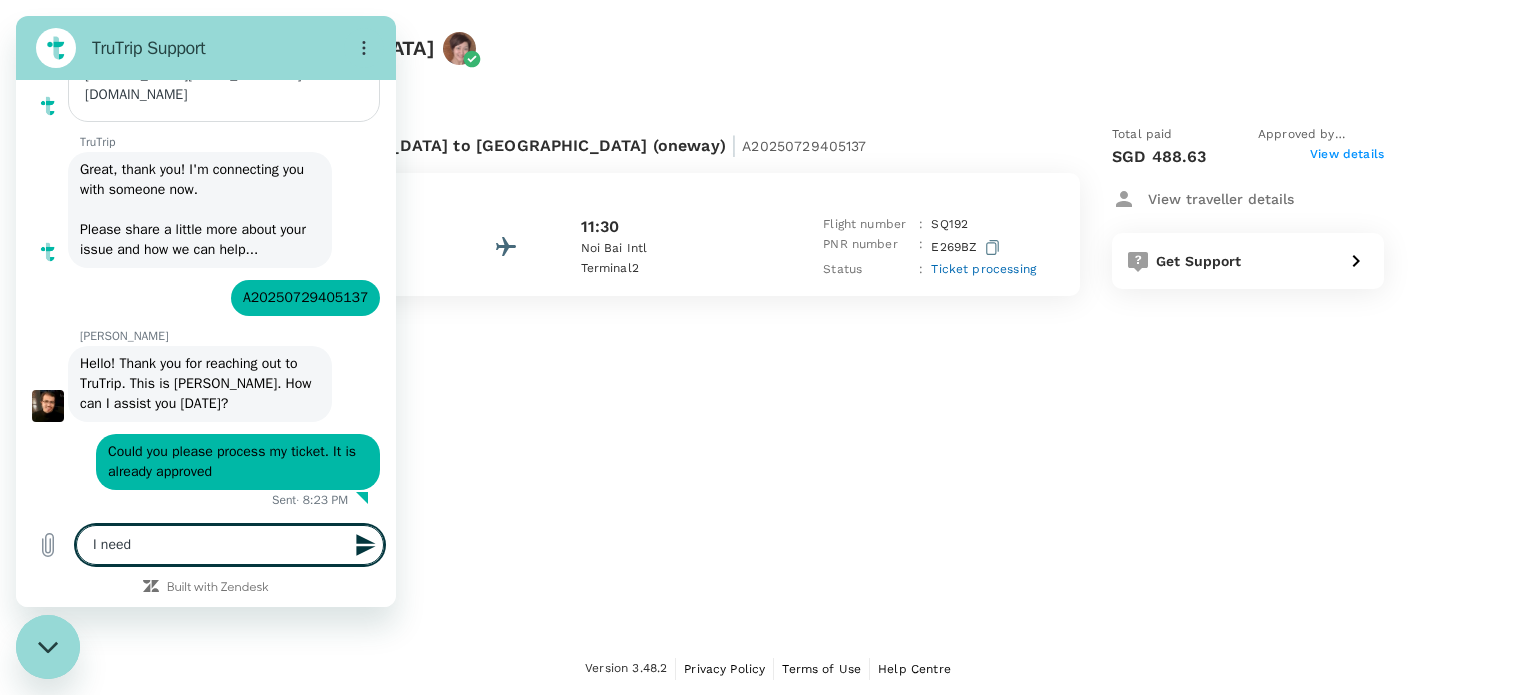 type on "I need" 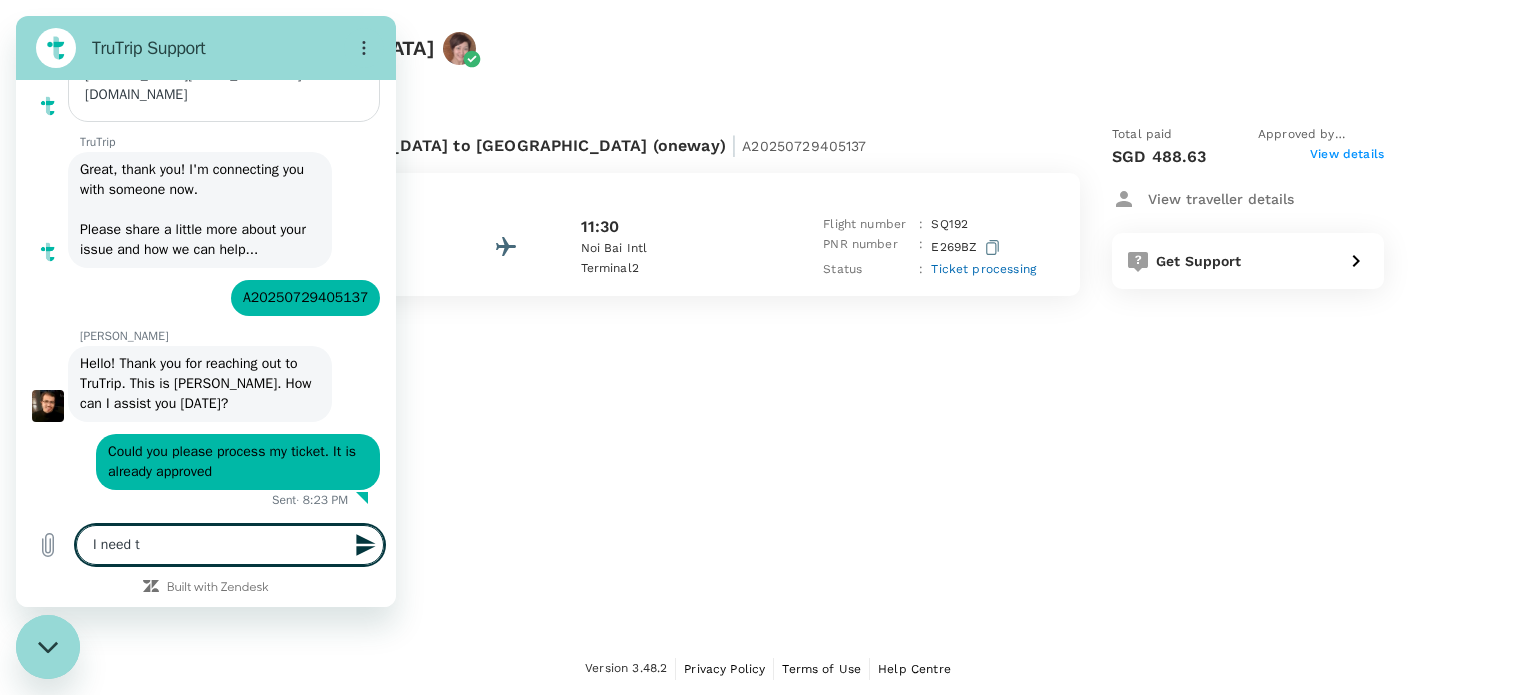 type on "x" 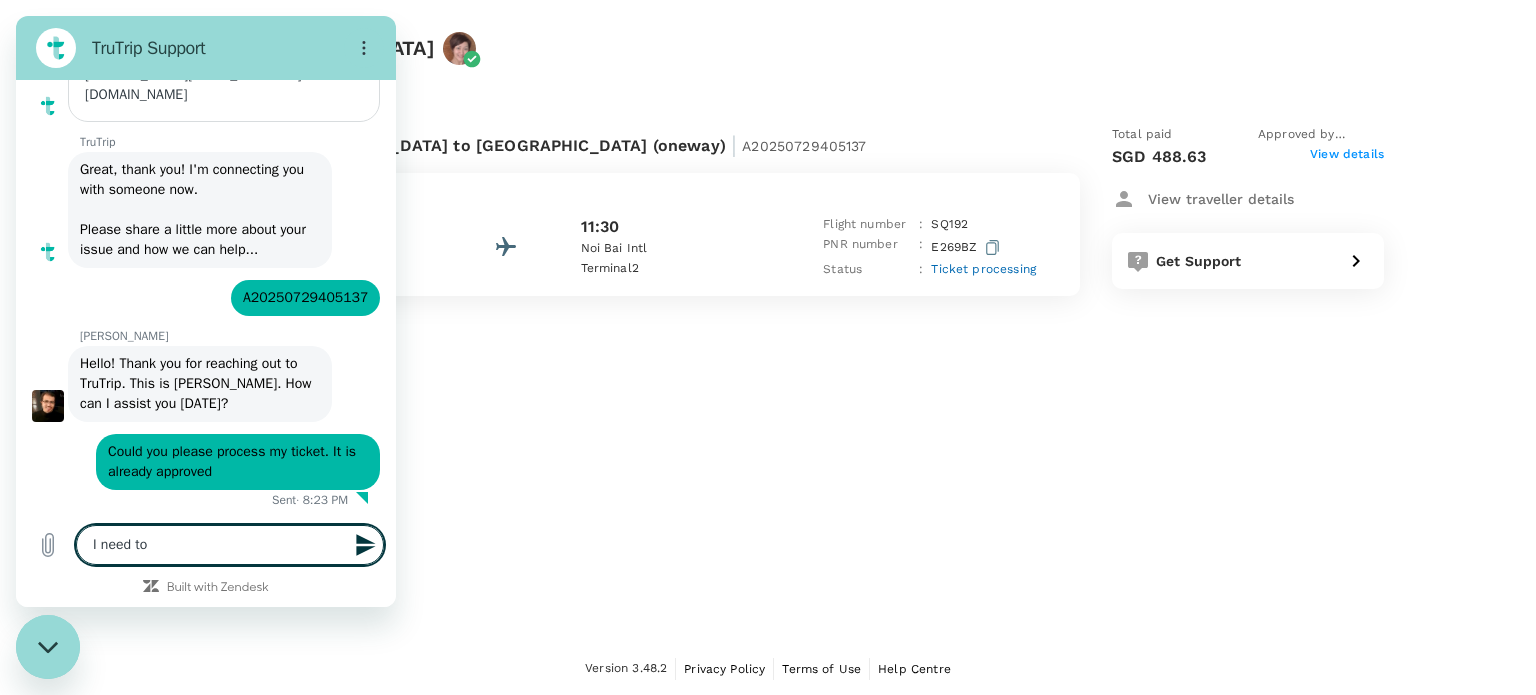 type on "I need to" 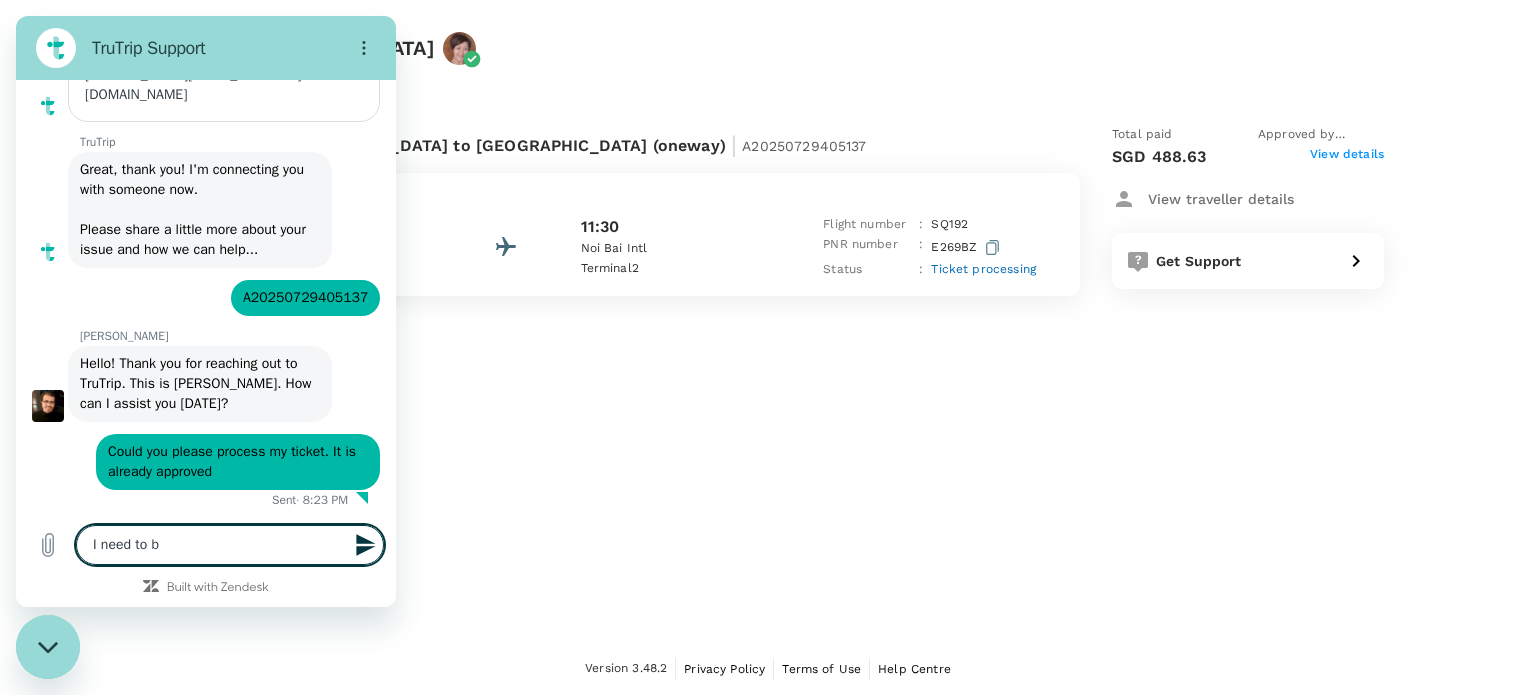 type on "I need to" 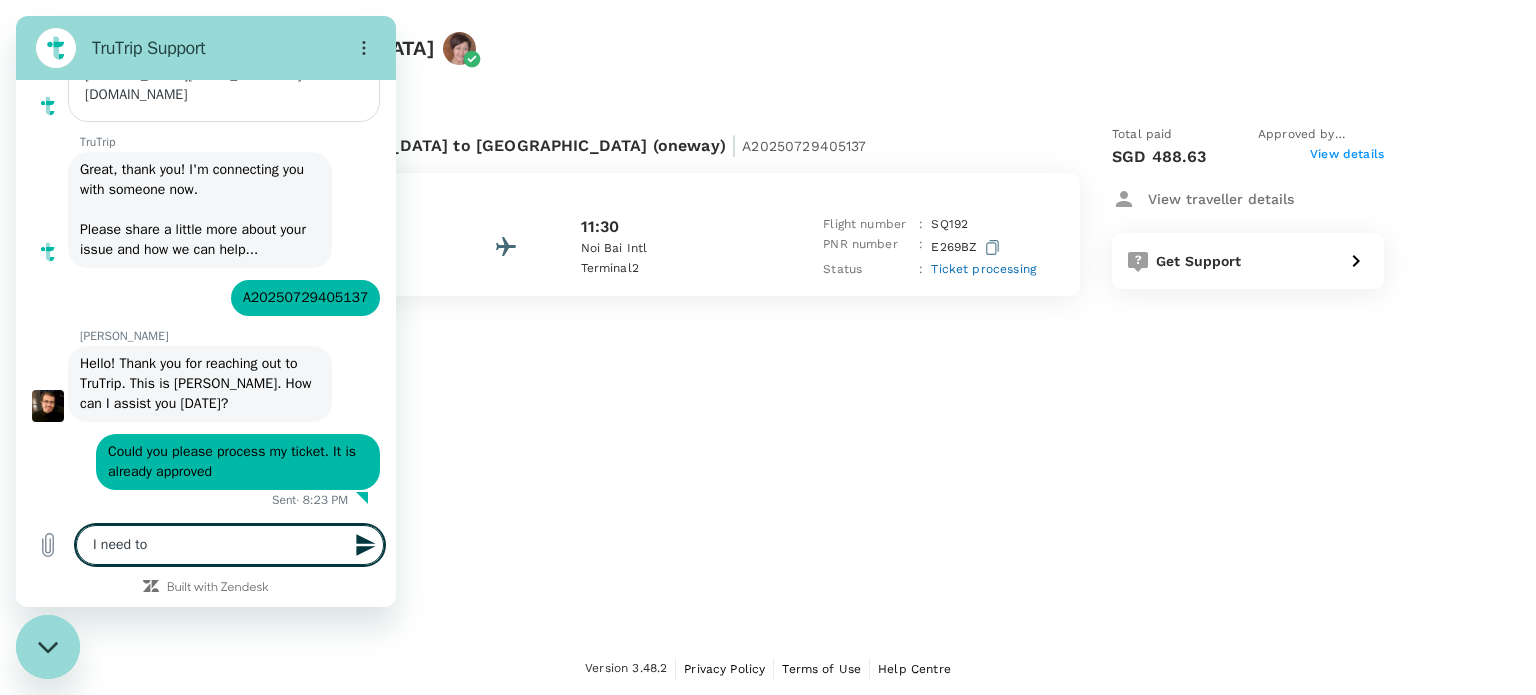 type on "I need to h" 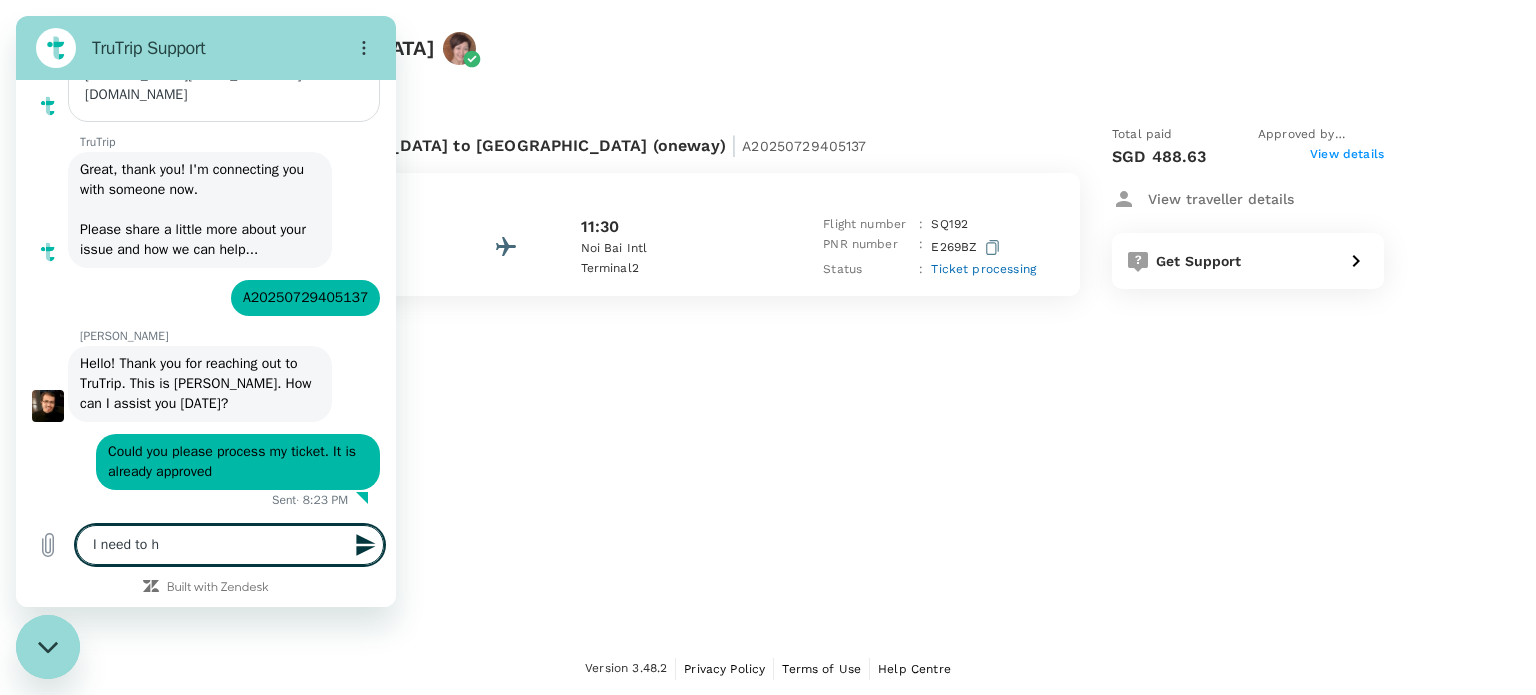 type on "I need to ha" 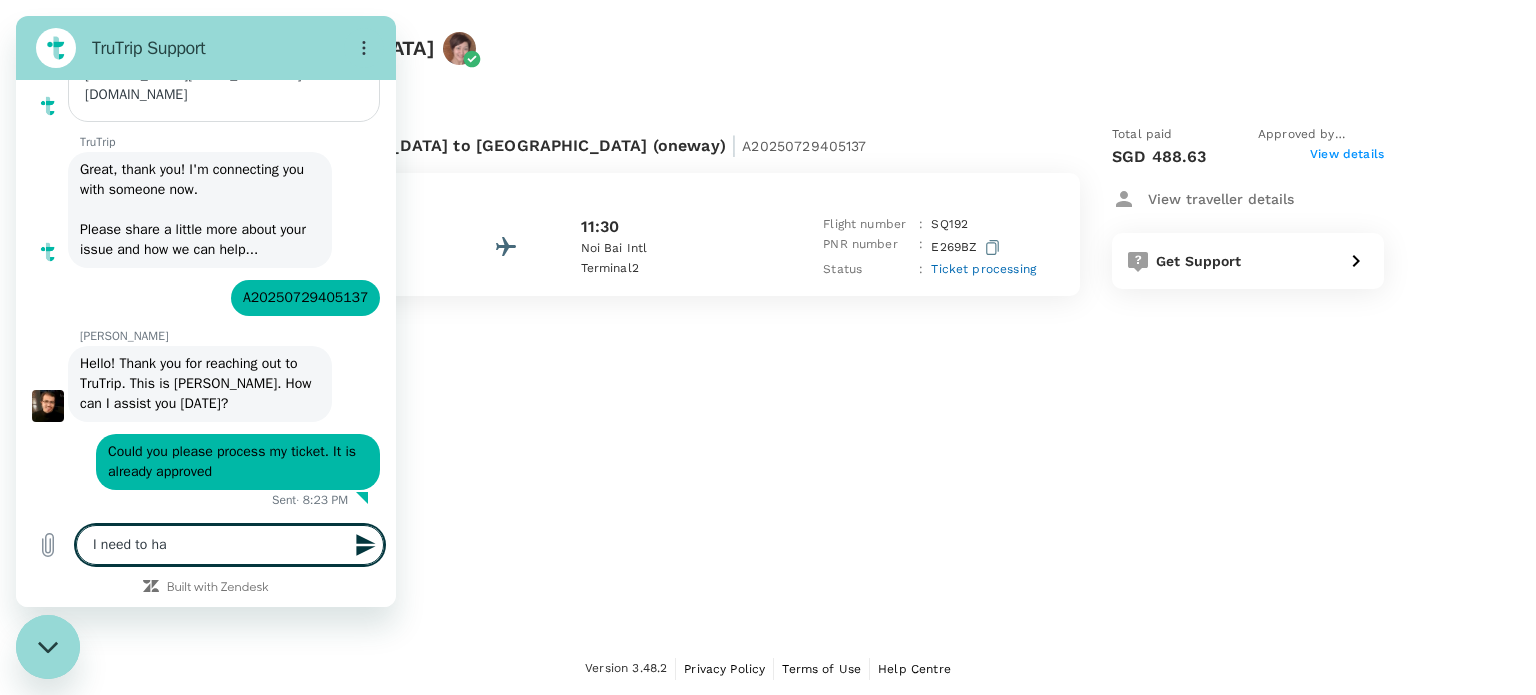 type on "I need to hav" 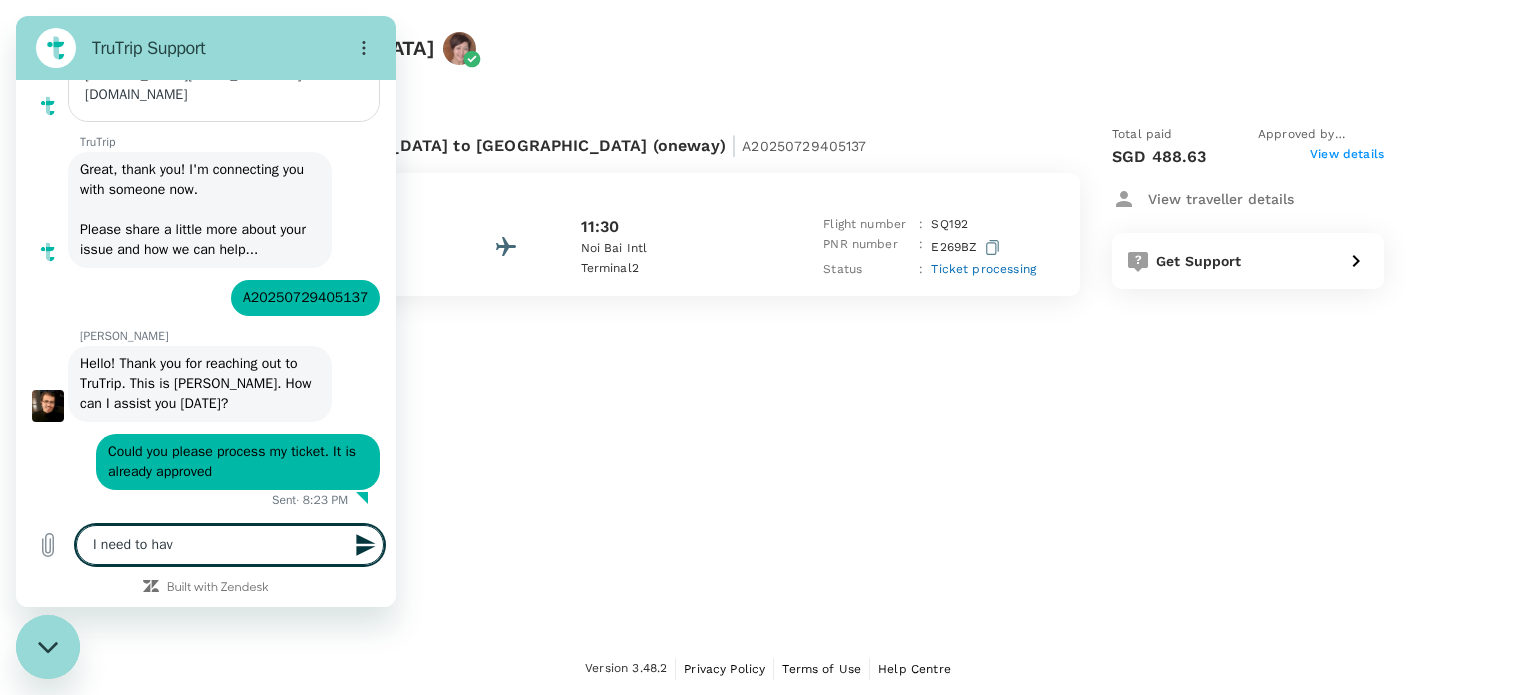 type on "x" 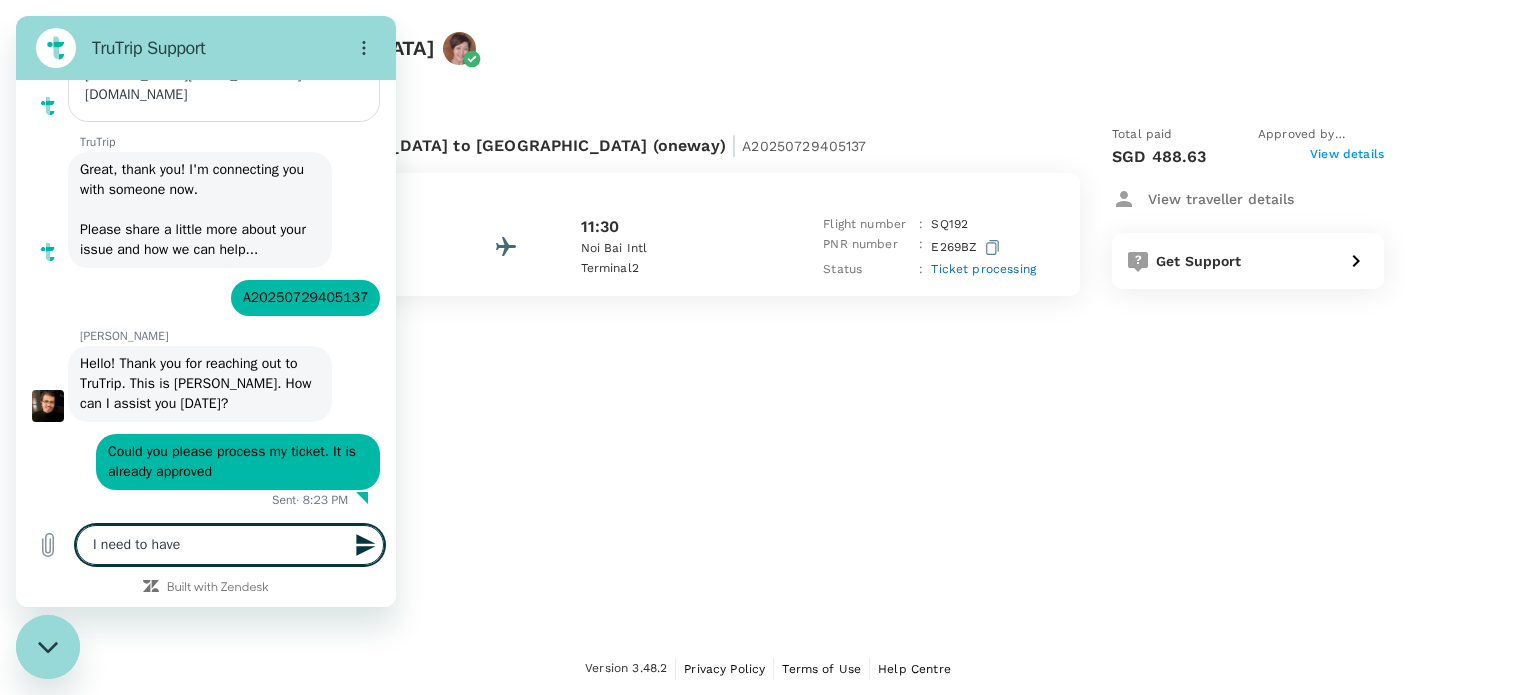 type on "I need to have" 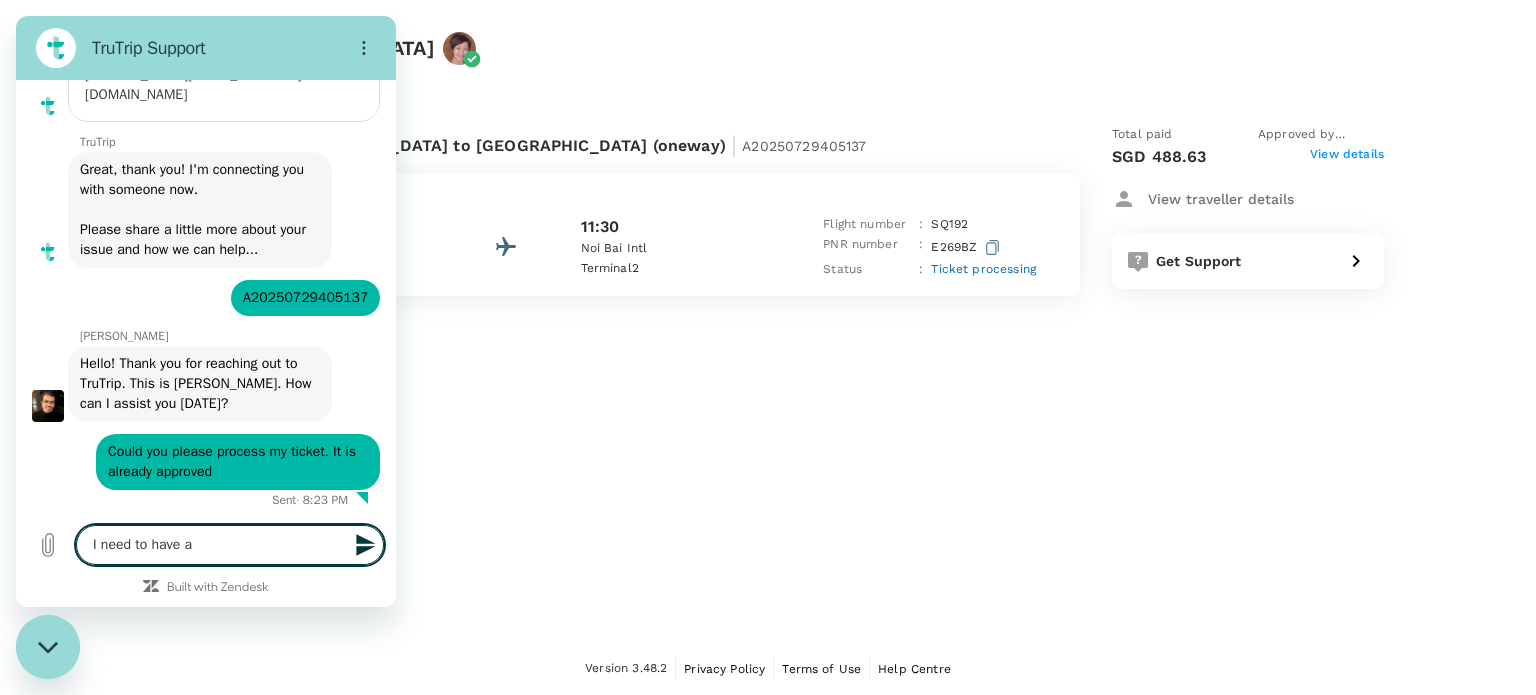 type on "I need to have an" 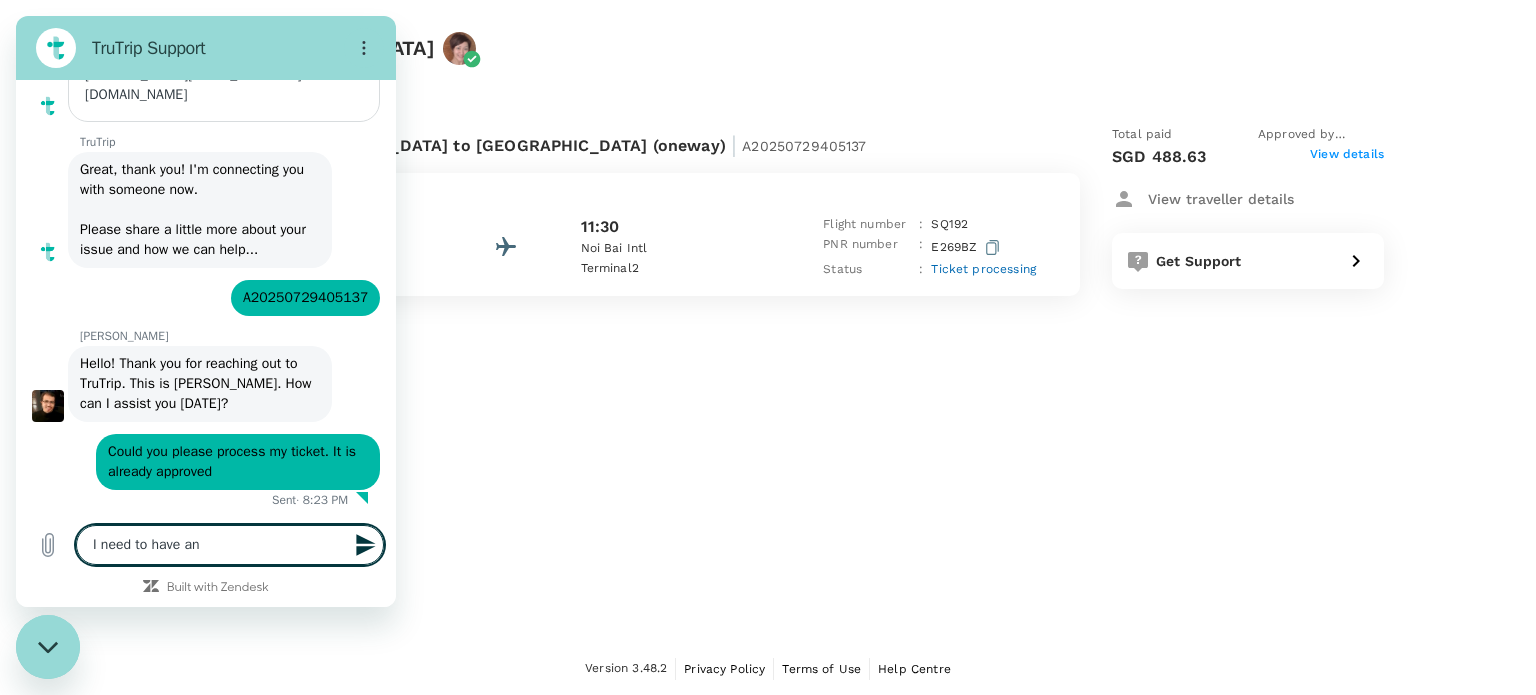 type on "x" 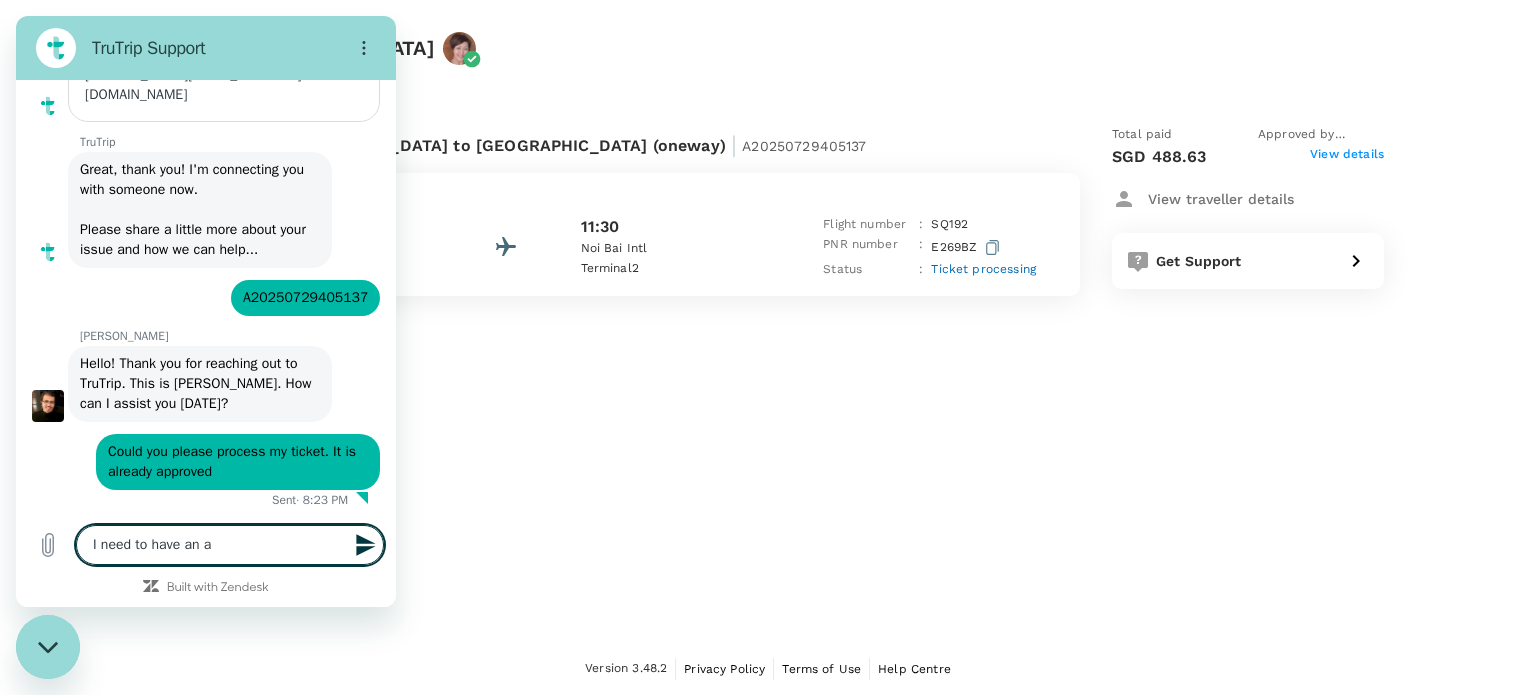 type on "I need to have an al" 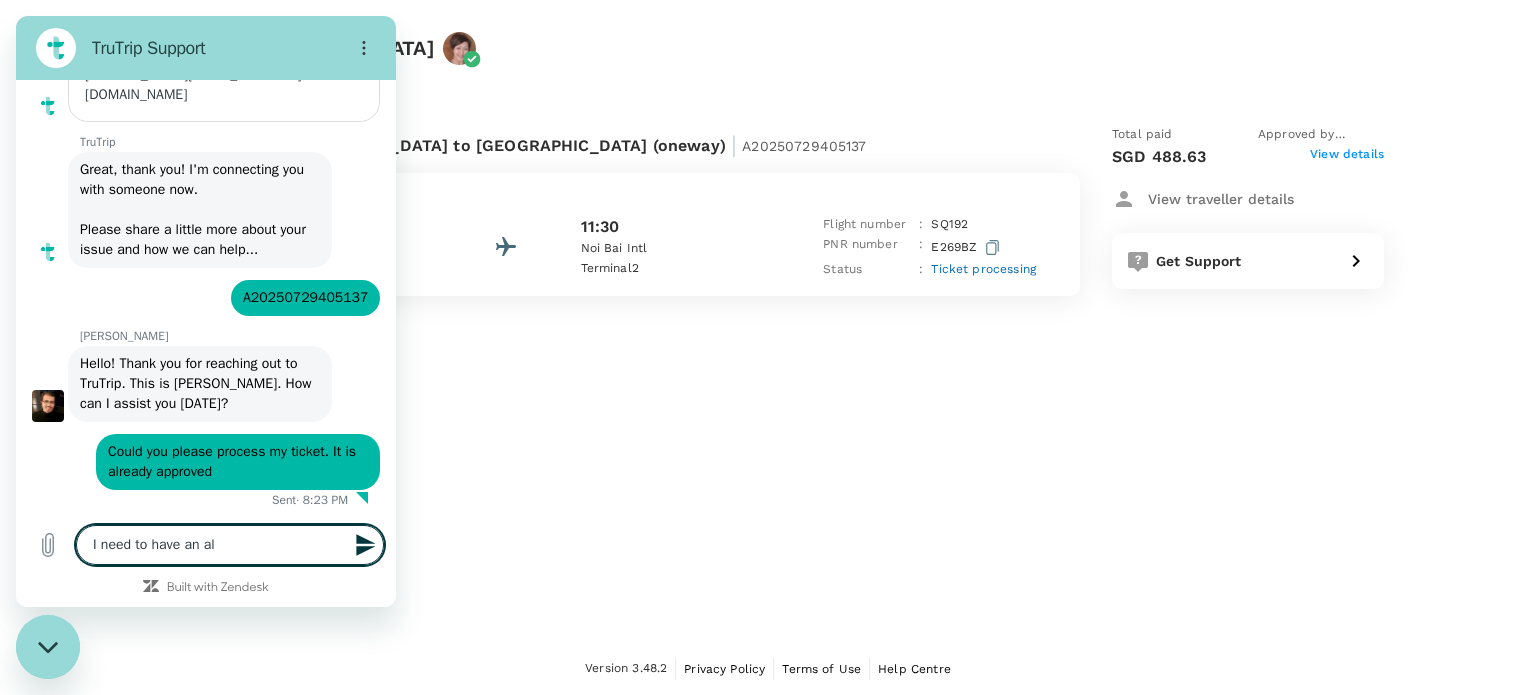 type on "I need to have an als" 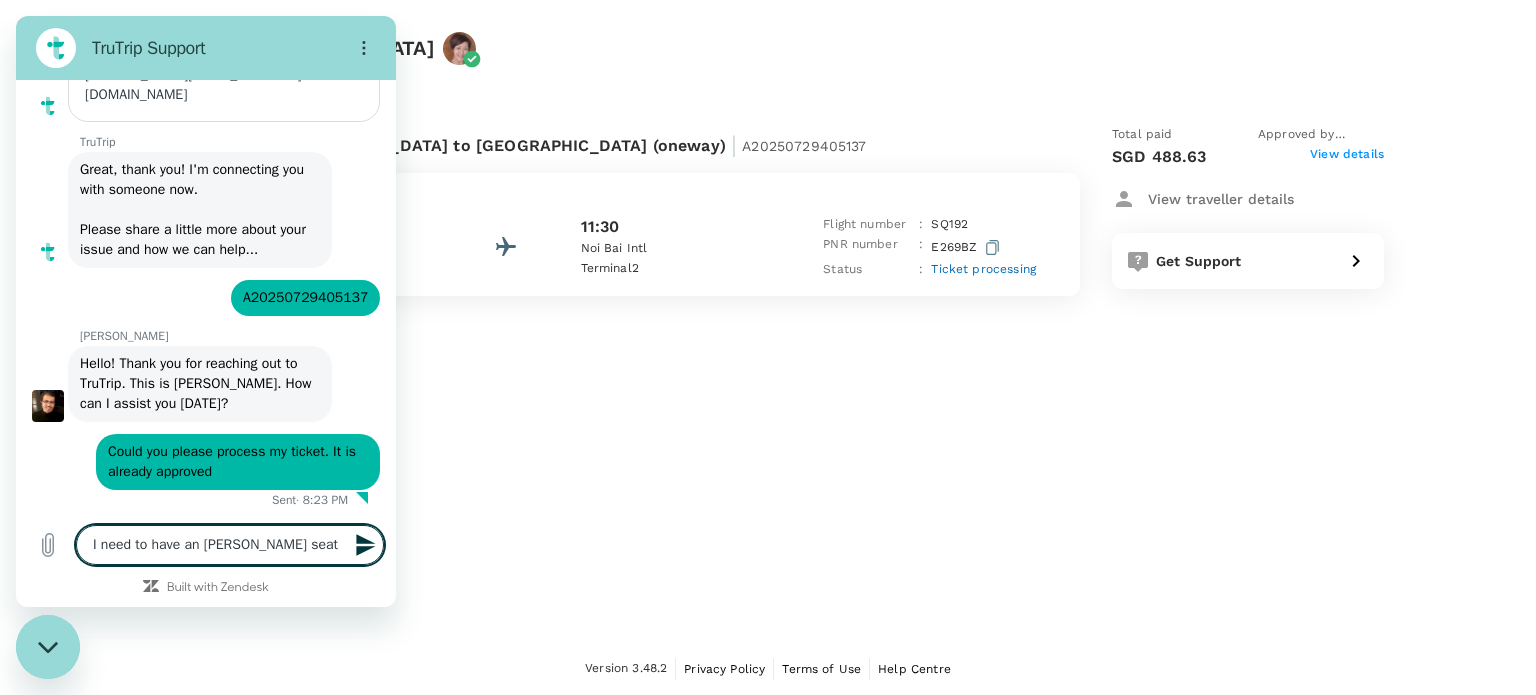 drag, startPoint x: 230, startPoint y: 545, endPoint x: 202, endPoint y: 549, distance: 28.284271 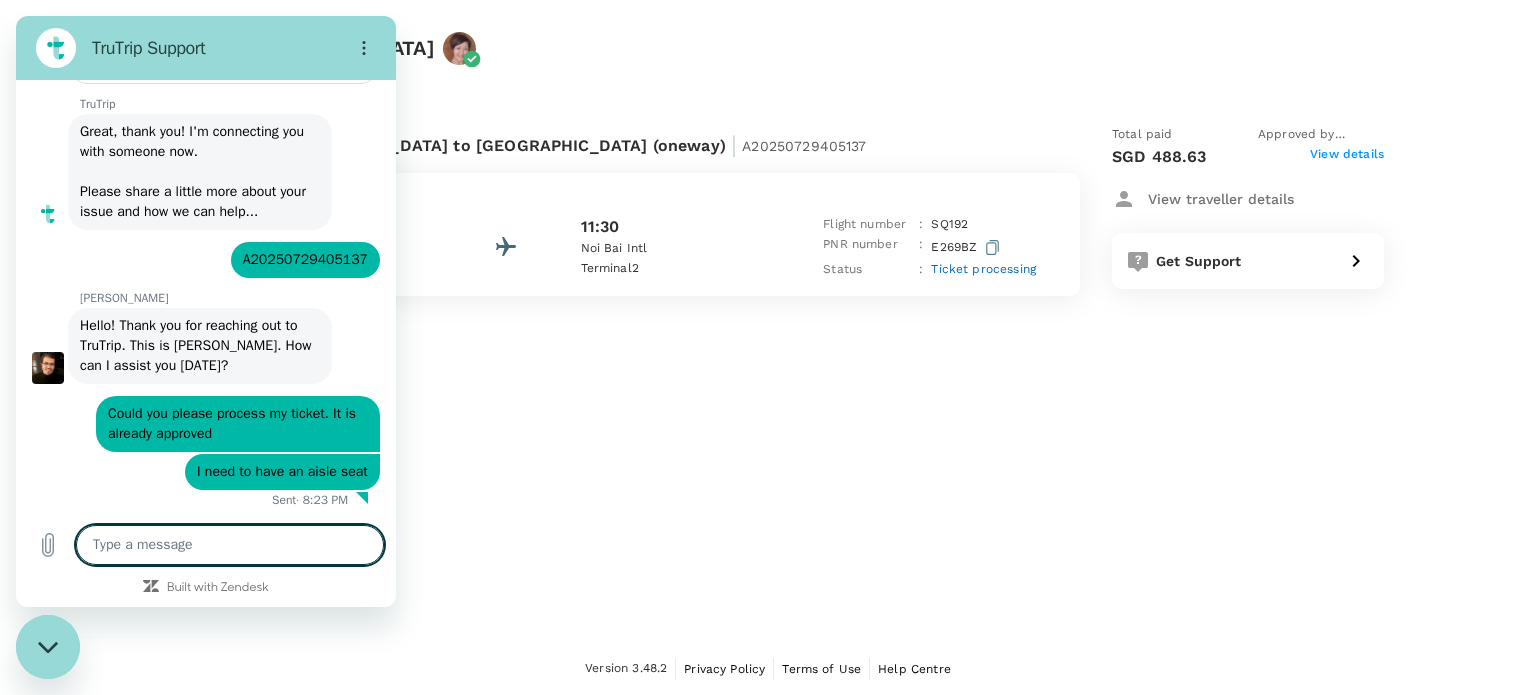 scroll, scrollTop: 2268, scrollLeft: 0, axis: vertical 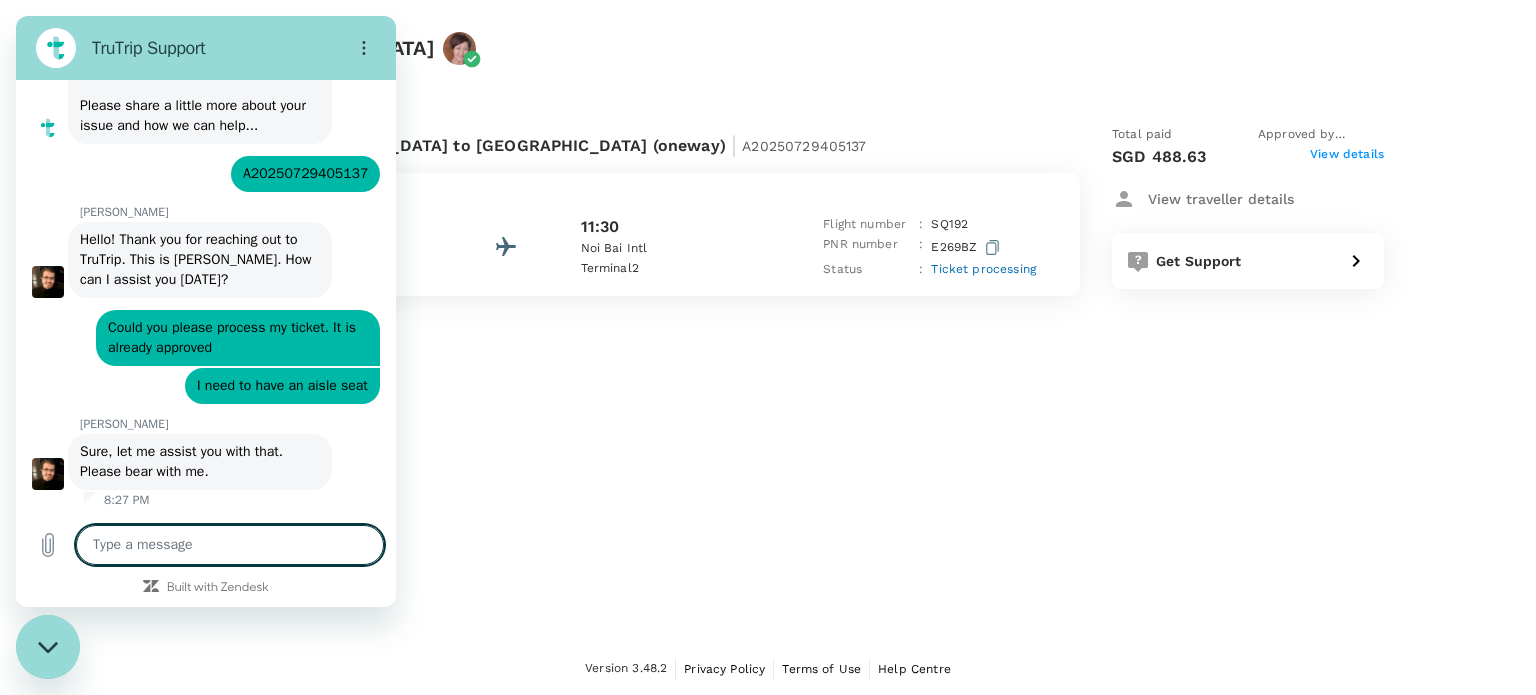 click at bounding box center [230, 545] 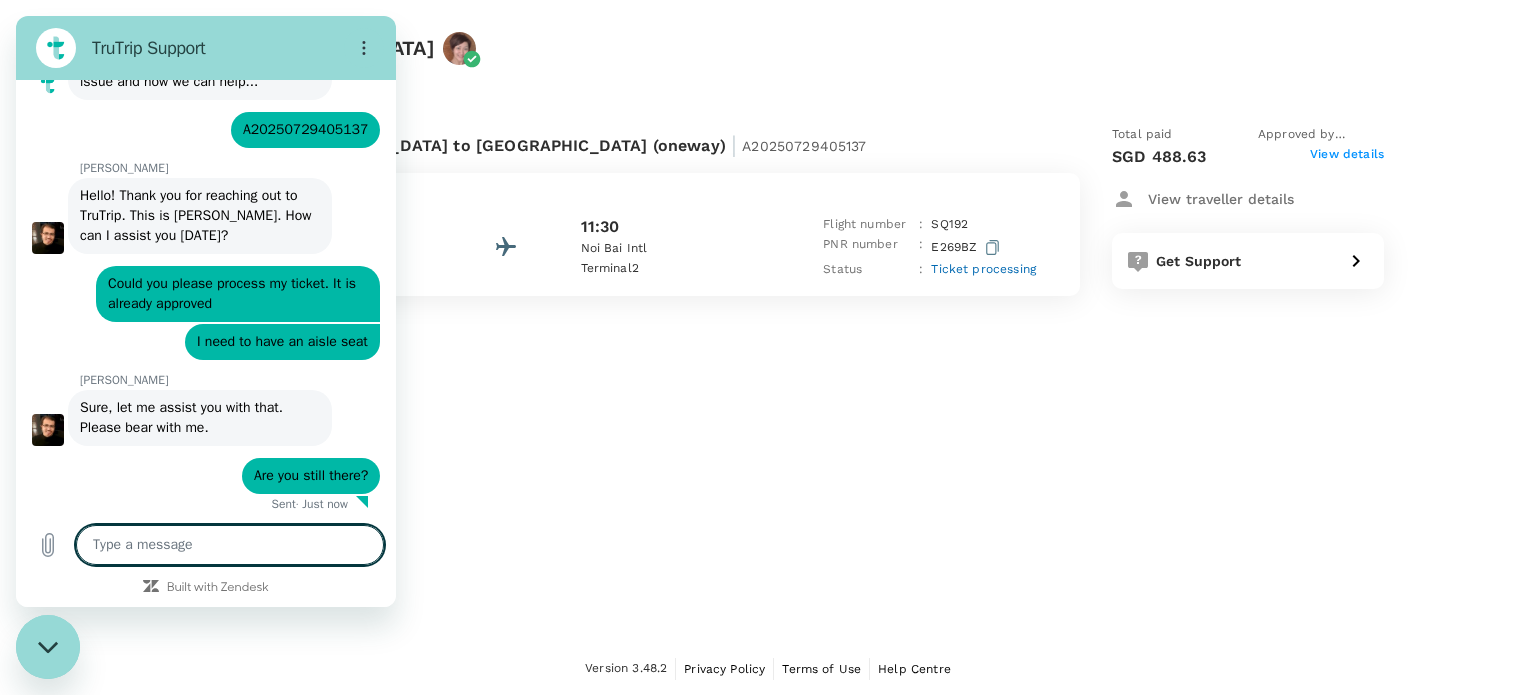 scroll, scrollTop: 2402, scrollLeft: 0, axis: vertical 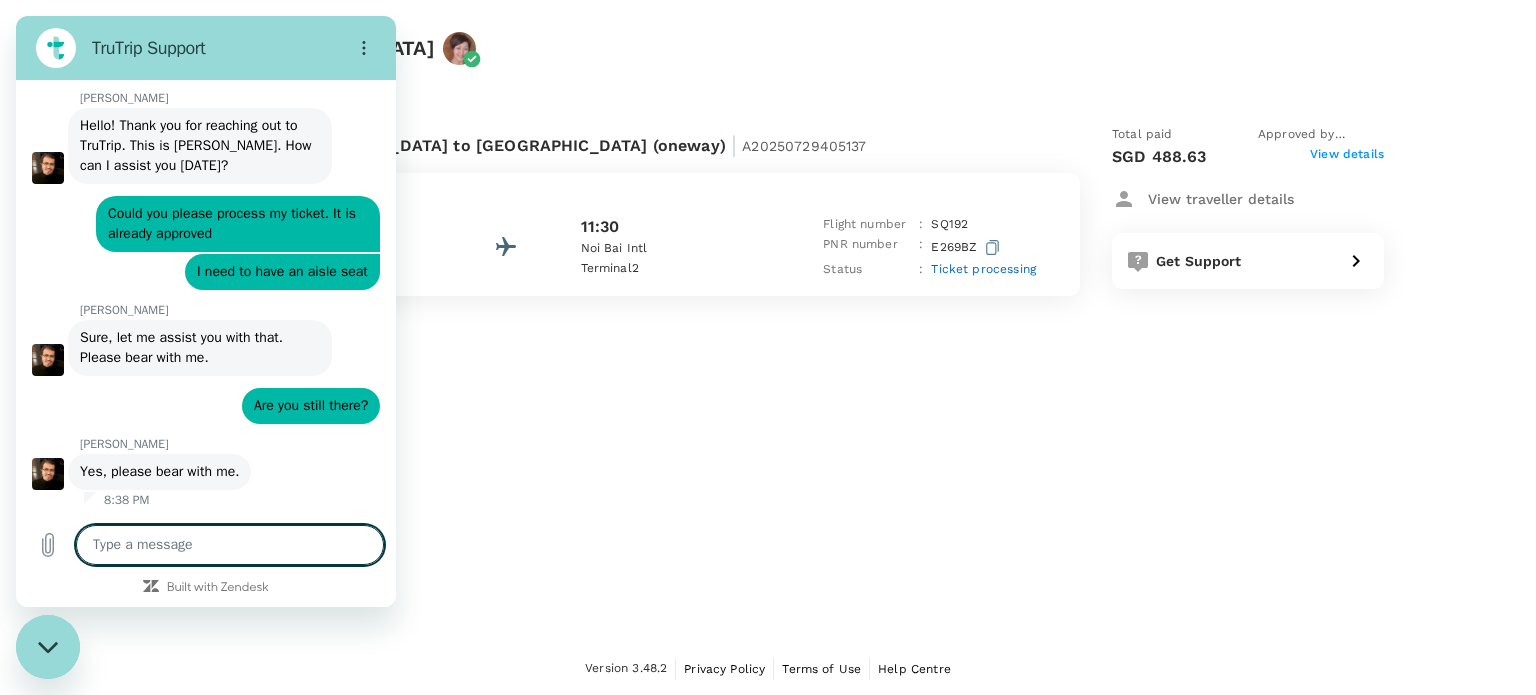 click at bounding box center [230, 545] 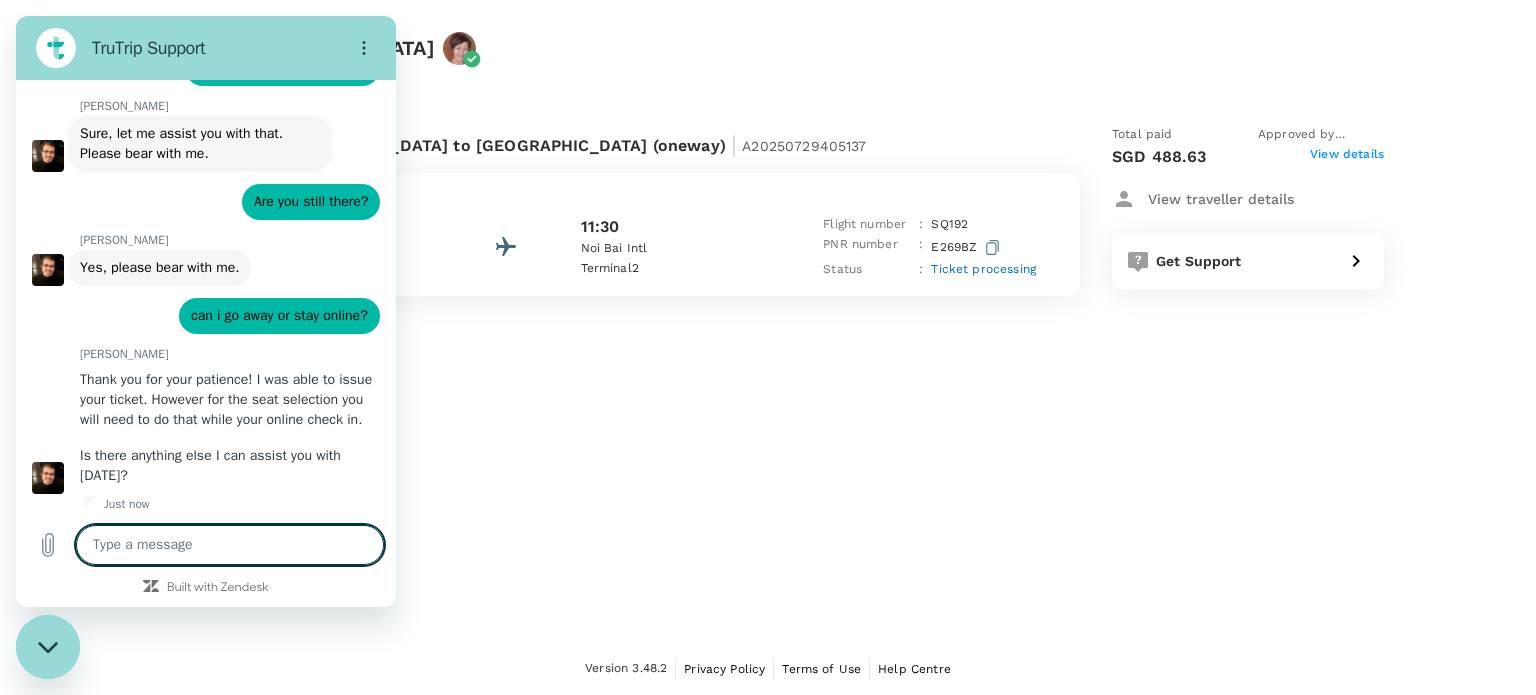 scroll, scrollTop: 2720, scrollLeft: 0, axis: vertical 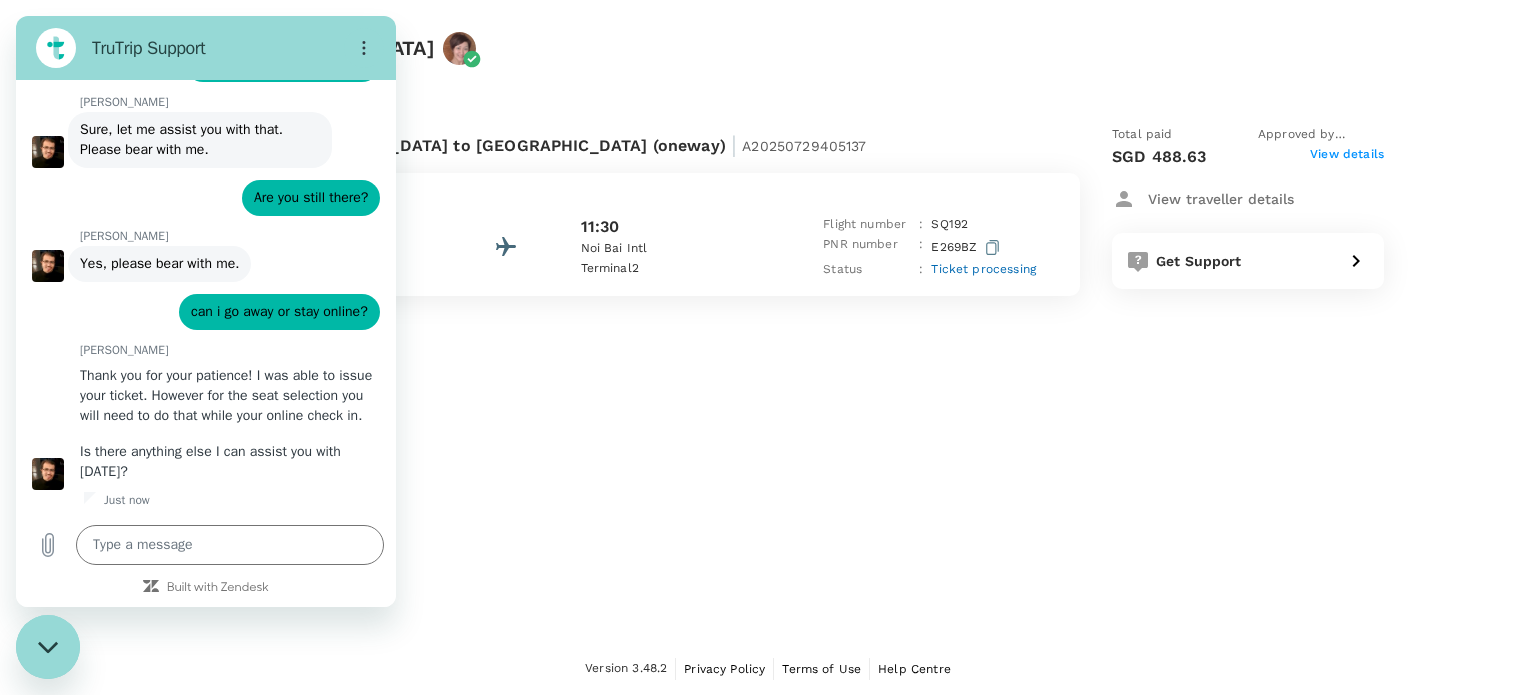 click on "[DATE]     |   TR2507296383 Flight from [GEOGRAPHIC_DATA] to [GEOGRAPHIC_DATA] (oneway)   |   A20250729405137 [DATE]   09:00 [GEOGRAPHIC_DATA]  2 11:30 [GEOGRAPHIC_DATA]  2 Flight number : SQ 192 PNR number : E269BZ   Status : Ticket processing Total paid Approved by     [PERSON_NAME] SGD 488.63 View details View traveller details Get Support" at bounding box center [752, 180] 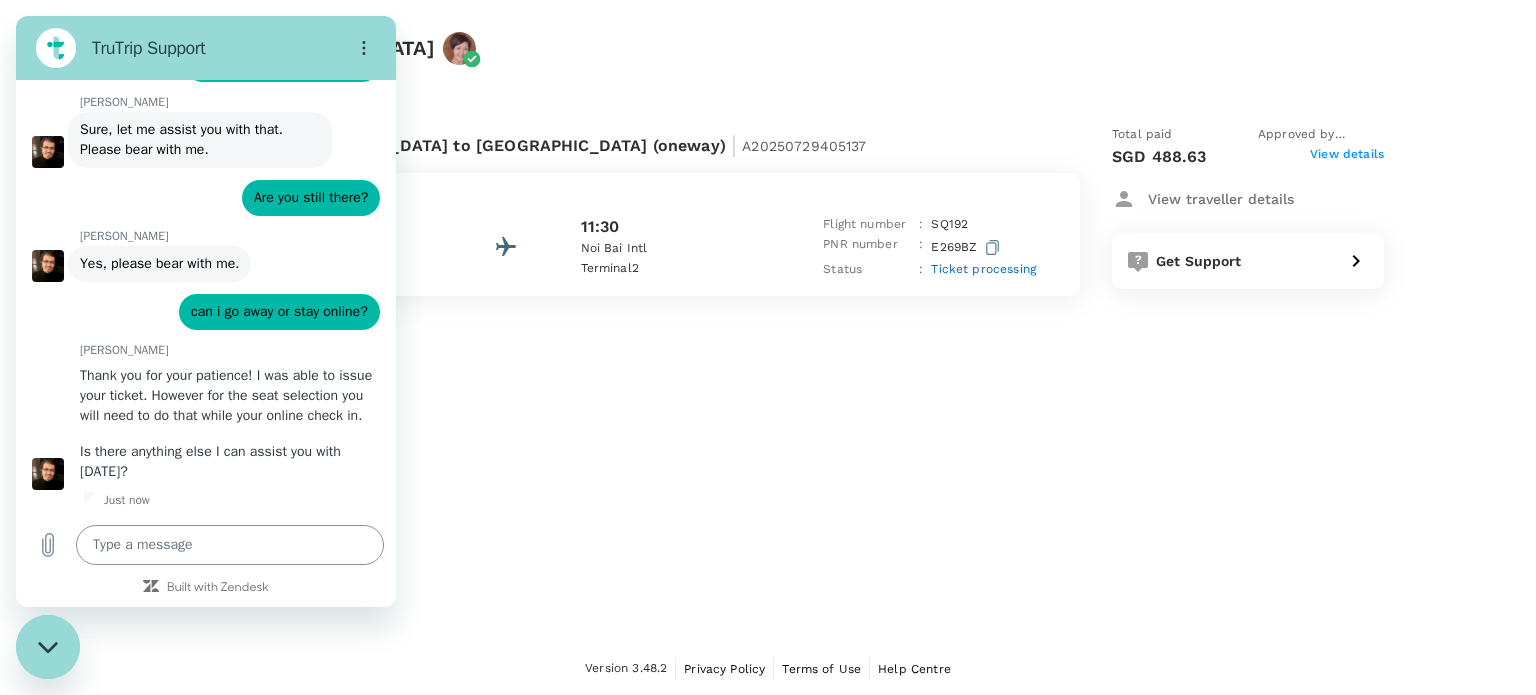 click at bounding box center (230, 545) 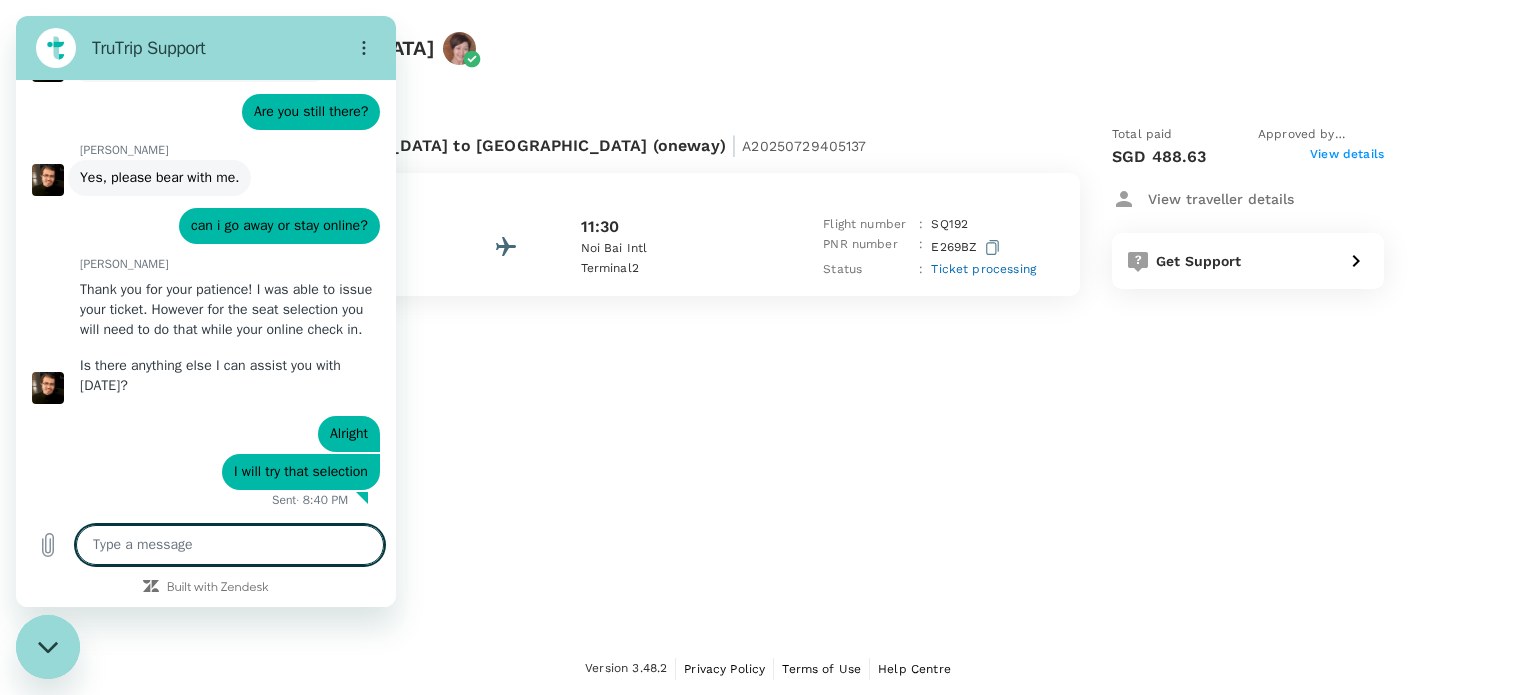 scroll, scrollTop: 2806, scrollLeft: 0, axis: vertical 